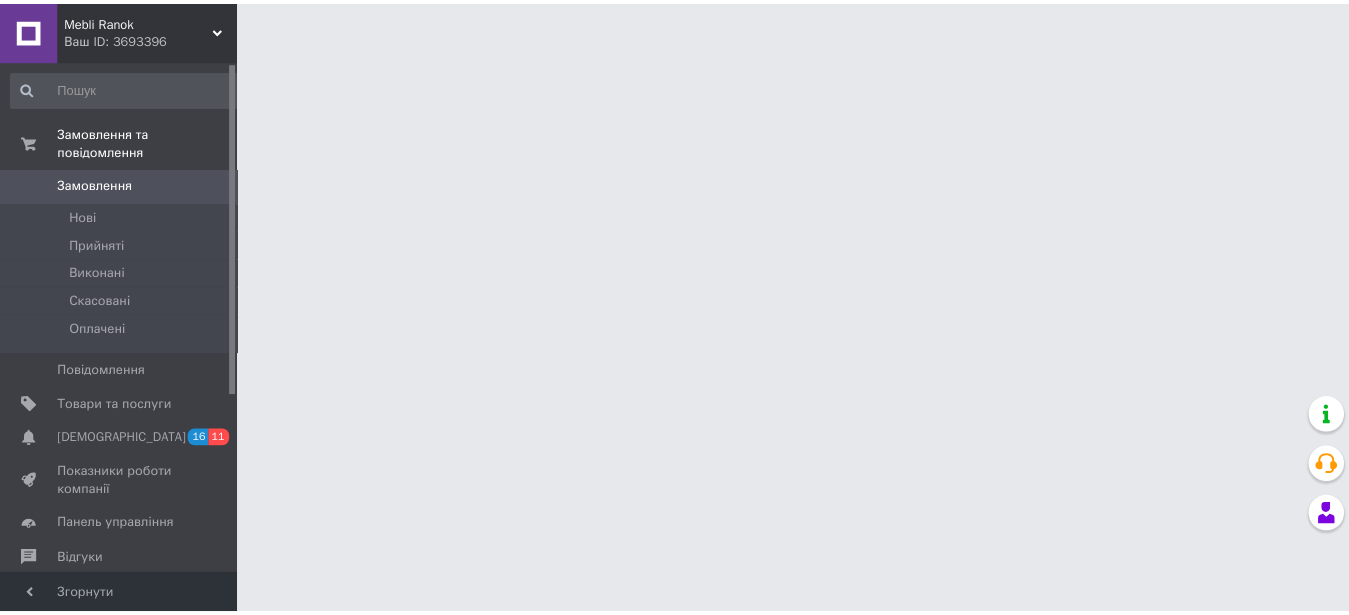 scroll, scrollTop: 0, scrollLeft: 0, axis: both 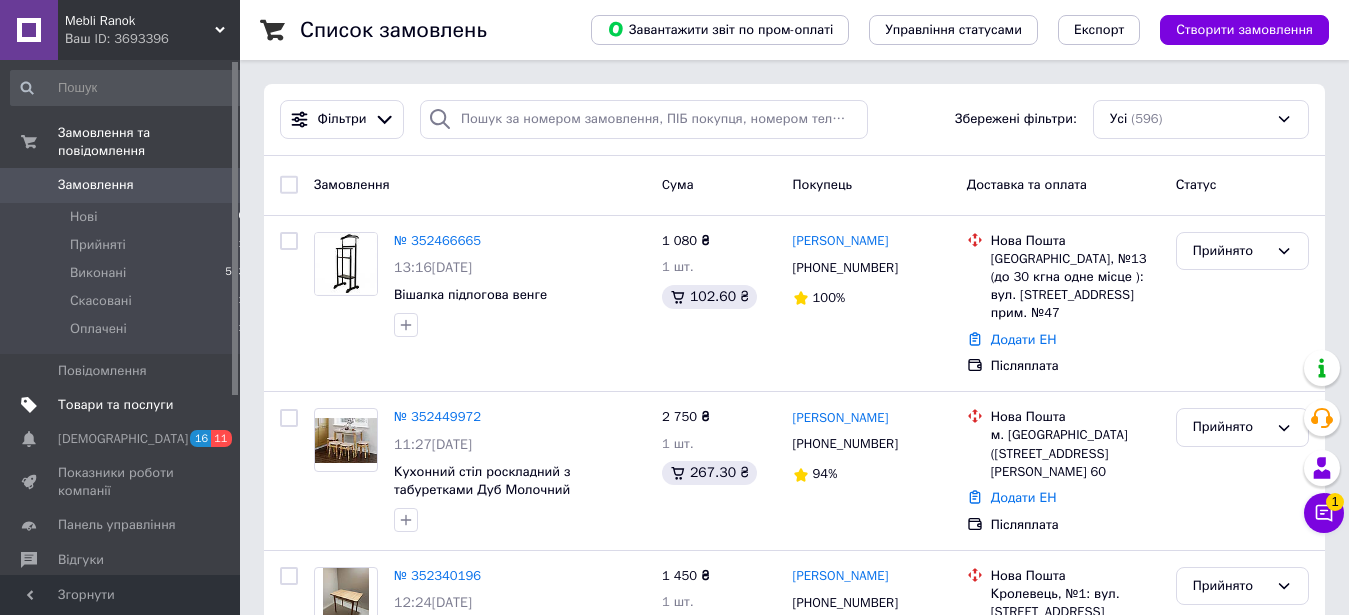 click on "Товари та послуги" at bounding box center [115, 405] 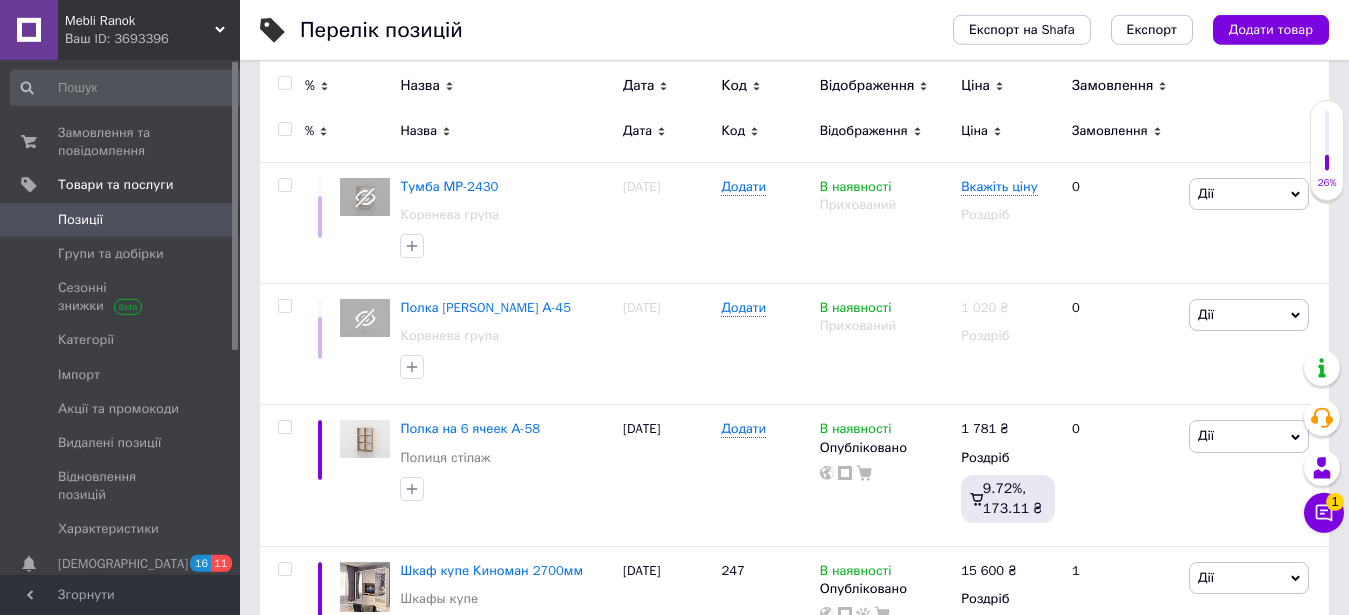 scroll, scrollTop: 306, scrollLeft: 0, axis: vertical 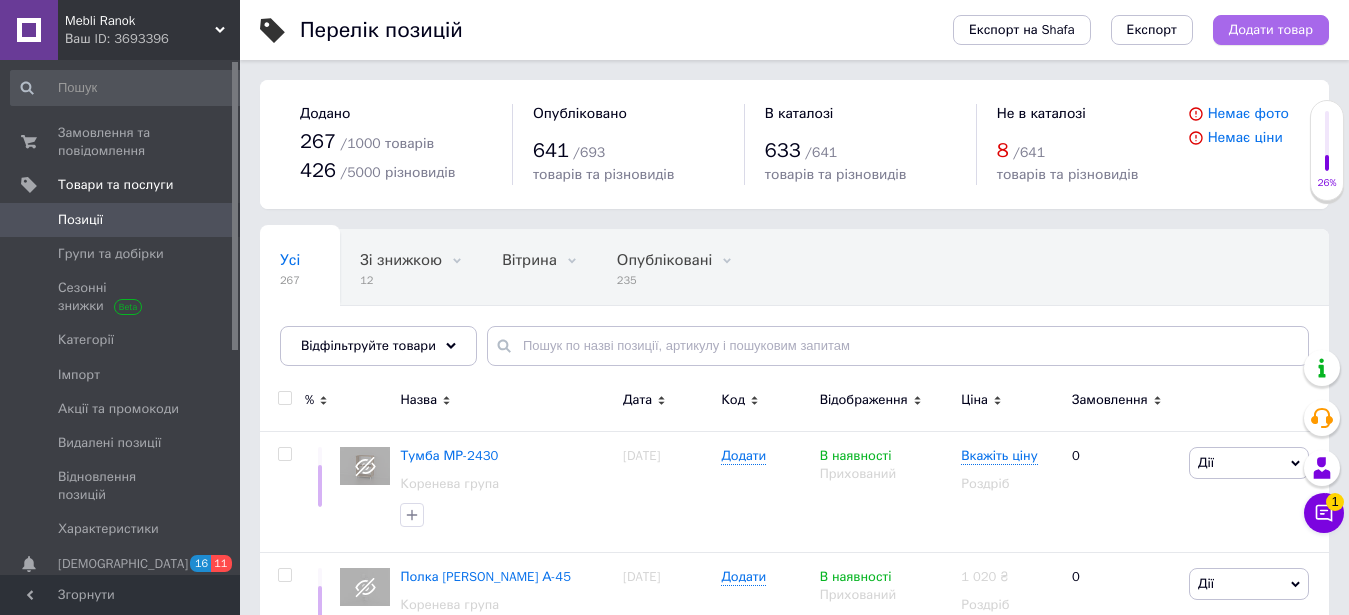 click on "Додати товар" at bounding box center (1271, 30) 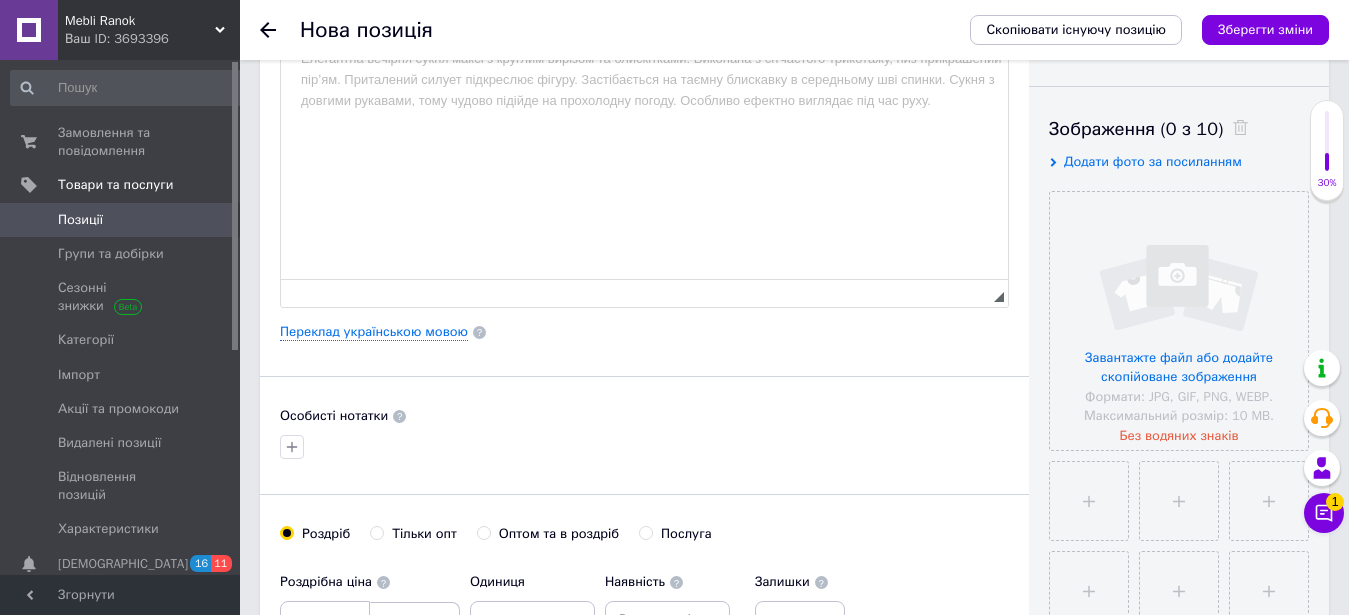 scroll, scrollTop: 0, scrollLeft: 0, axis: both 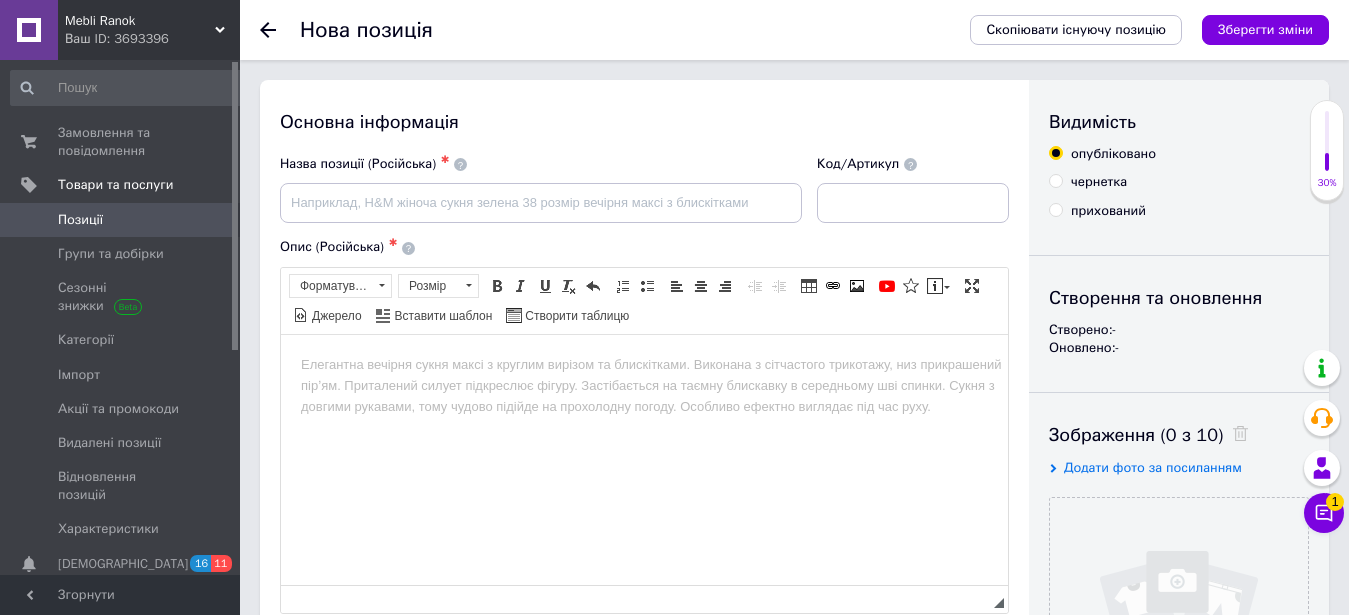 click on "прихований" at bounding box center [1055, 209] 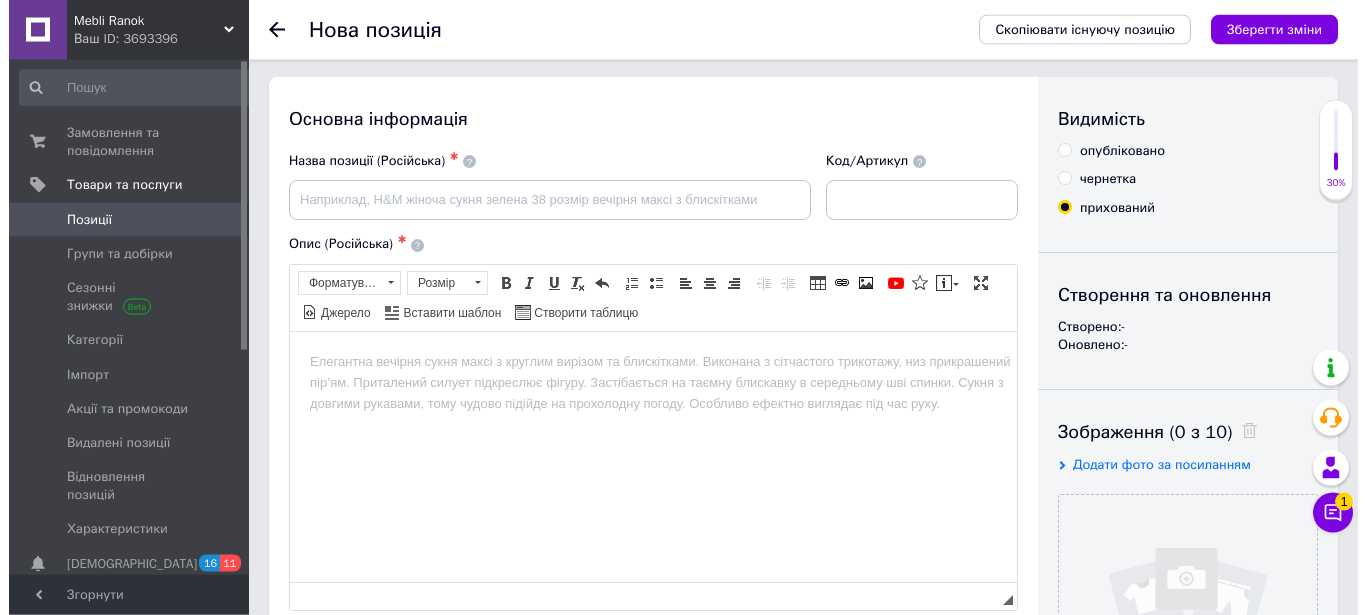 scroll, scrollTop: 510, scrollLeft: 0, axis: vertical 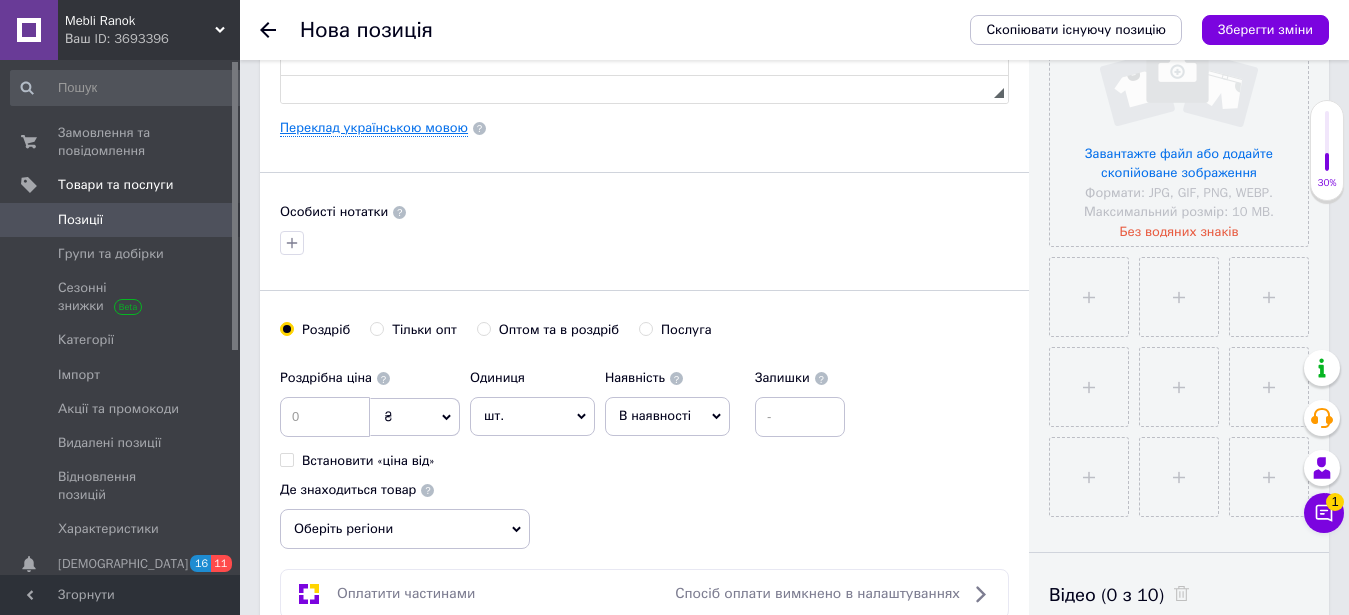click on "Переклад українською мовою" at bounding box center [374, 128] 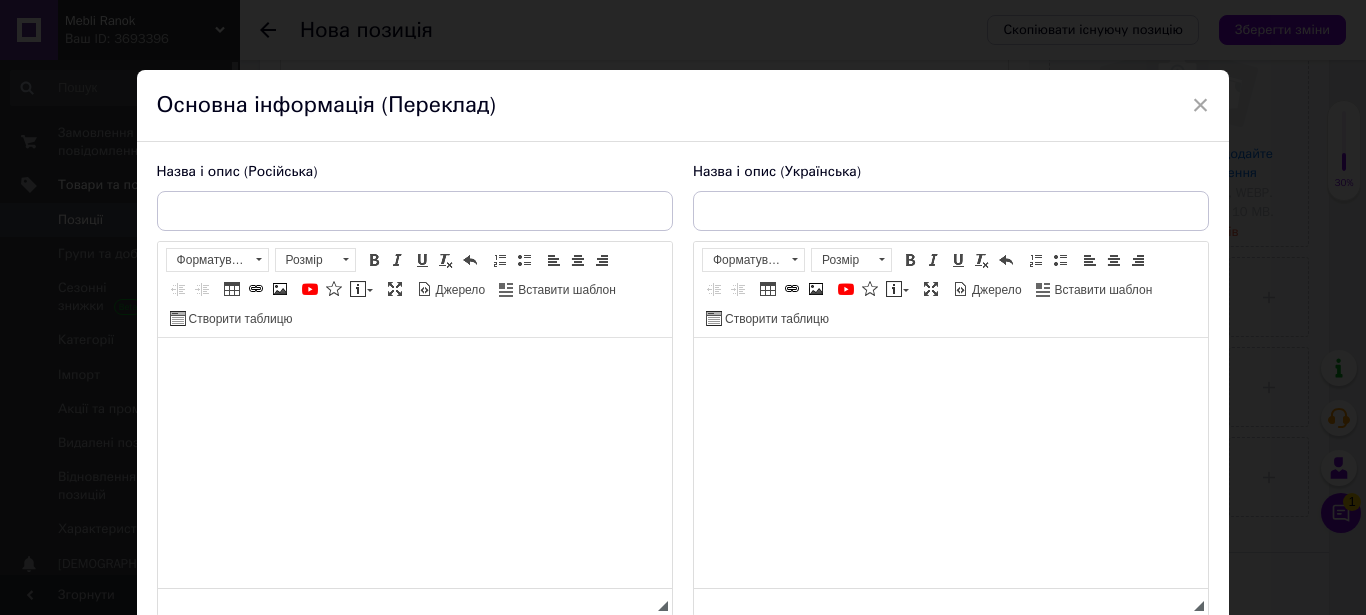 scroll, scrollTop: 0, scrollLeft: 0, axis: both 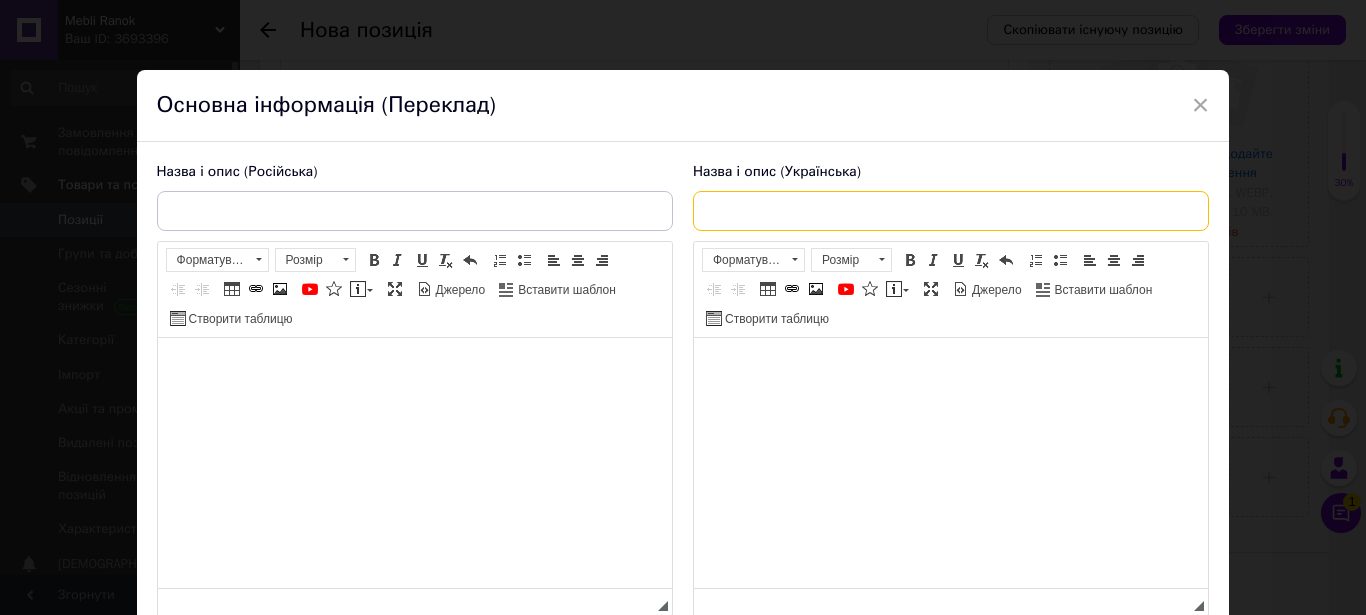 click at bounding box center [951, 211] 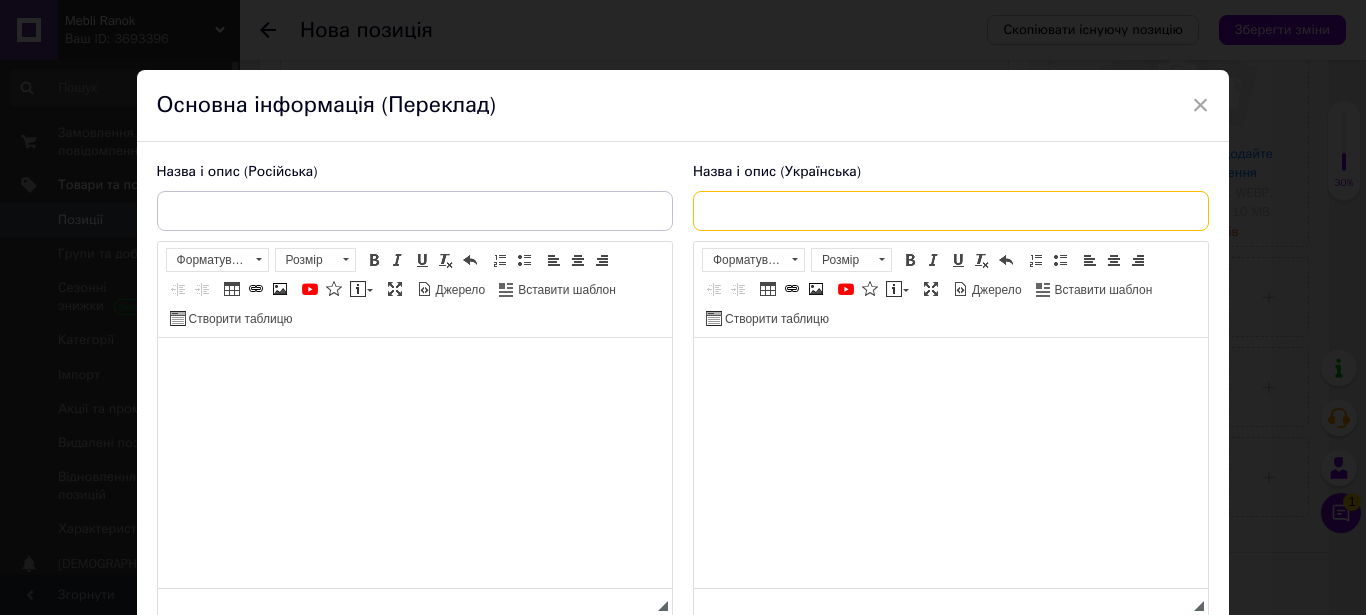 paste on "Шафа з полицями А-86" 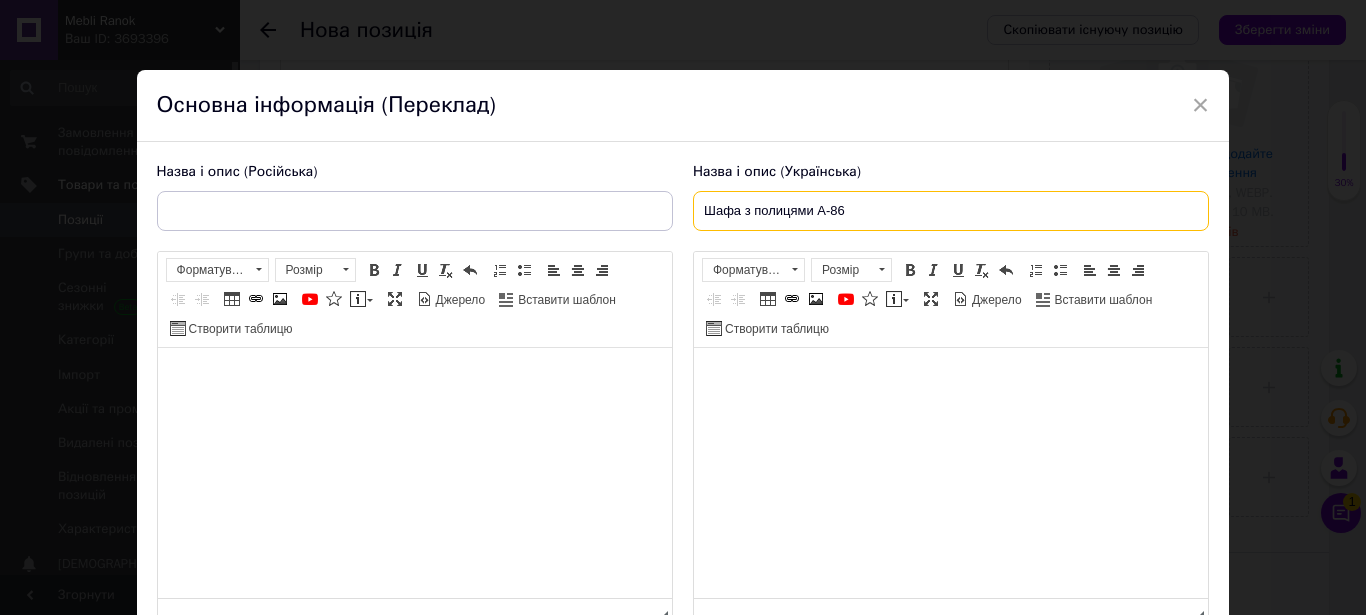 type on "Шафа з полицями А-86" 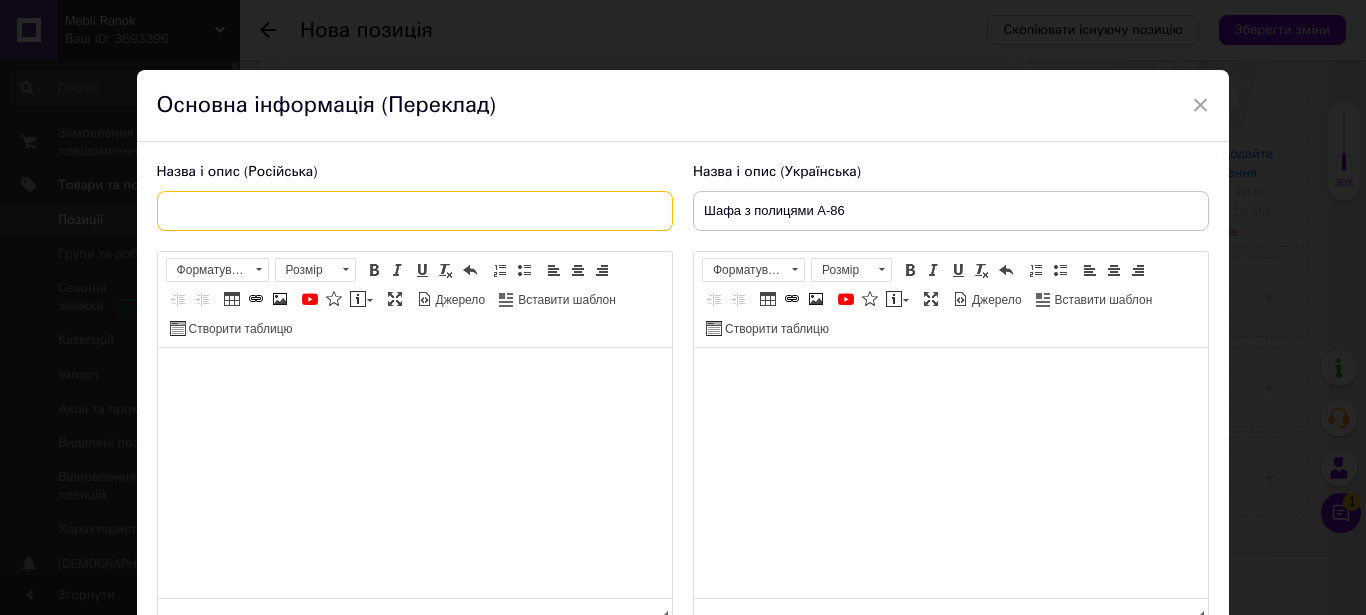 click at bounding box center (415, 211) 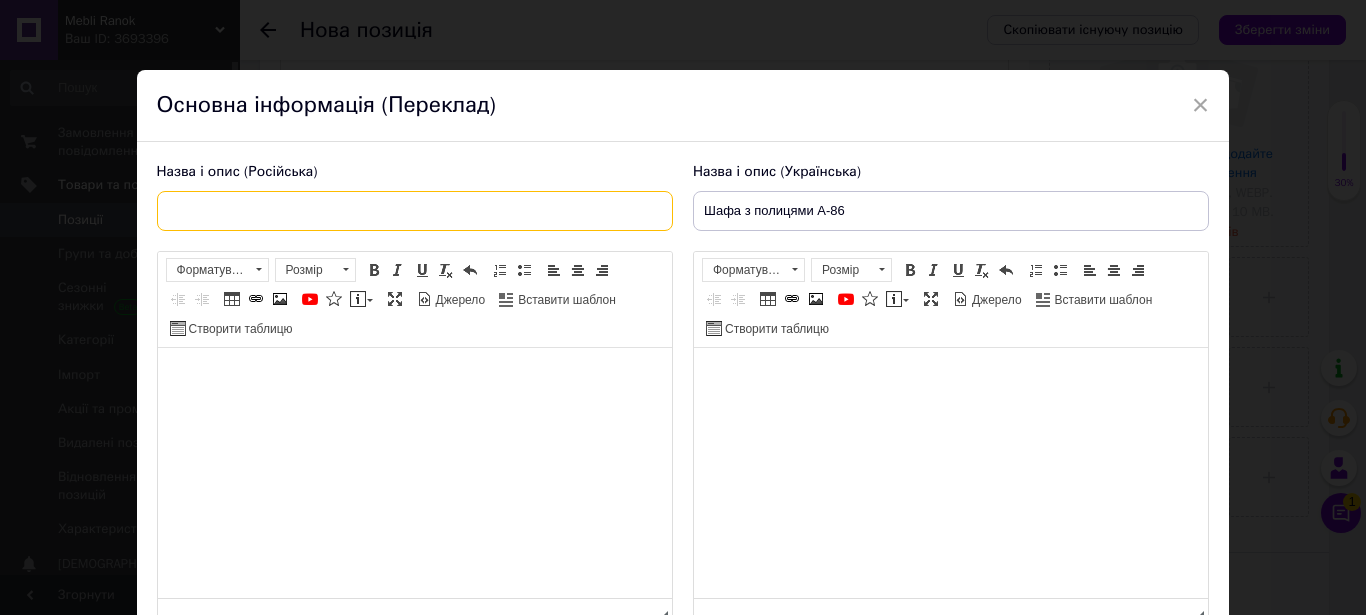 paste on "Шкаф с полками А-86" 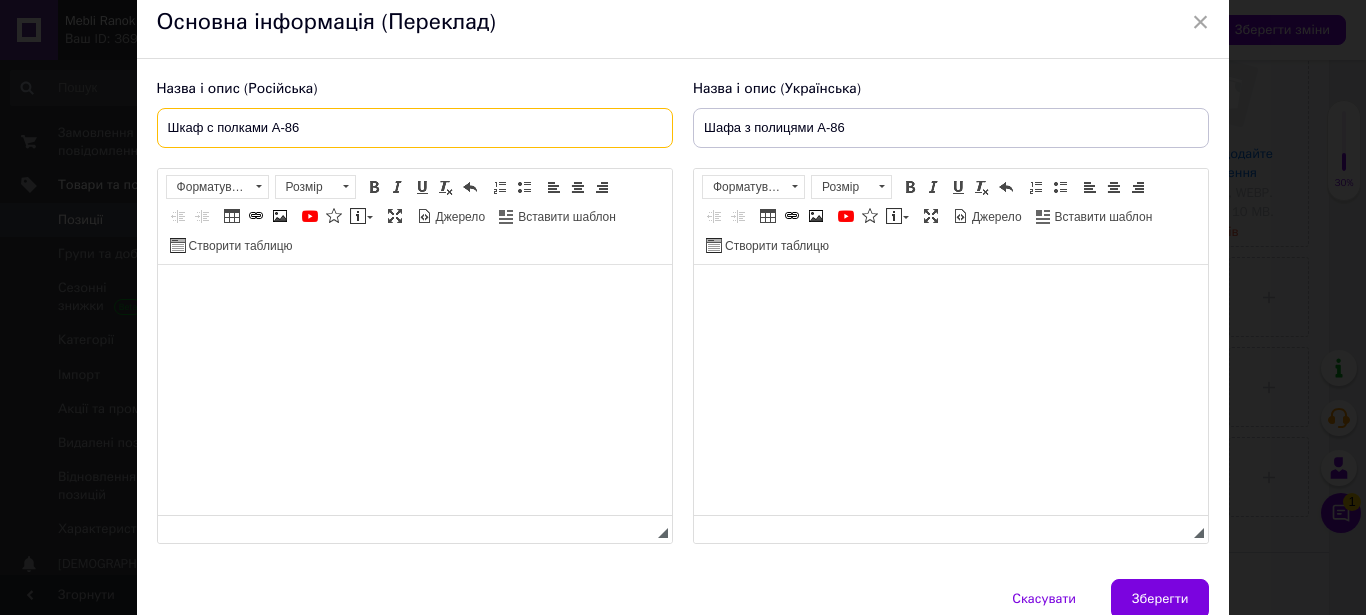 scroll, scrollTop: 114, scrollLeft: 0, axis: vertical 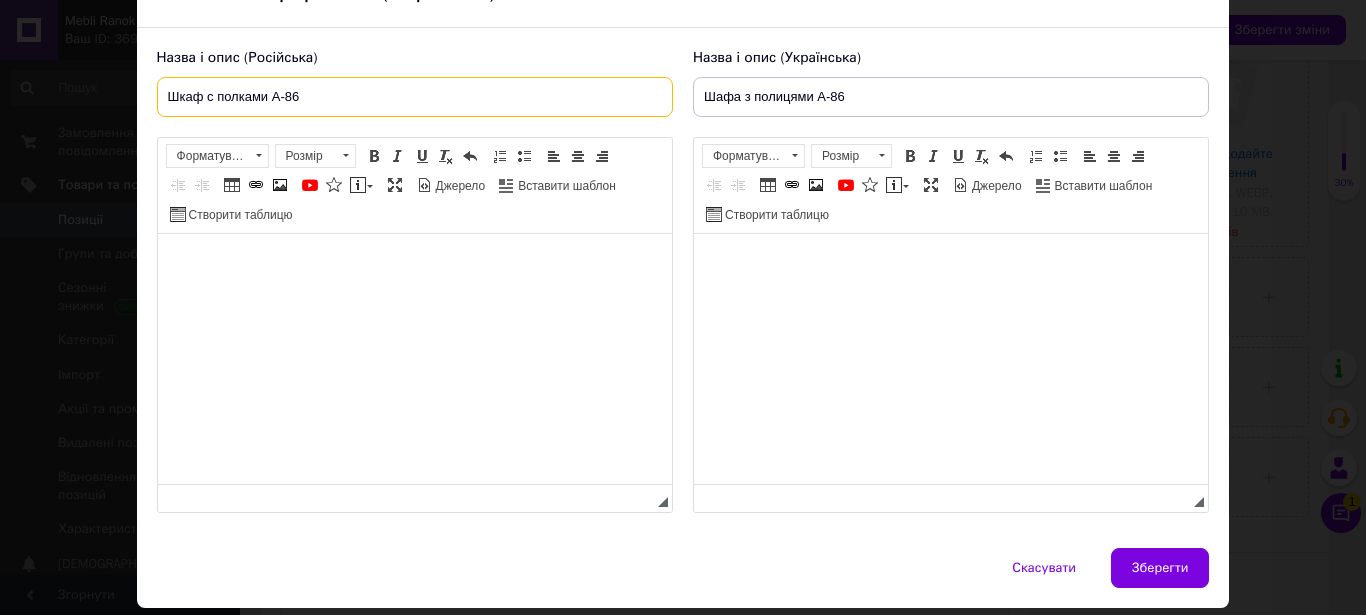 type on "Шкаф с полками А-86" 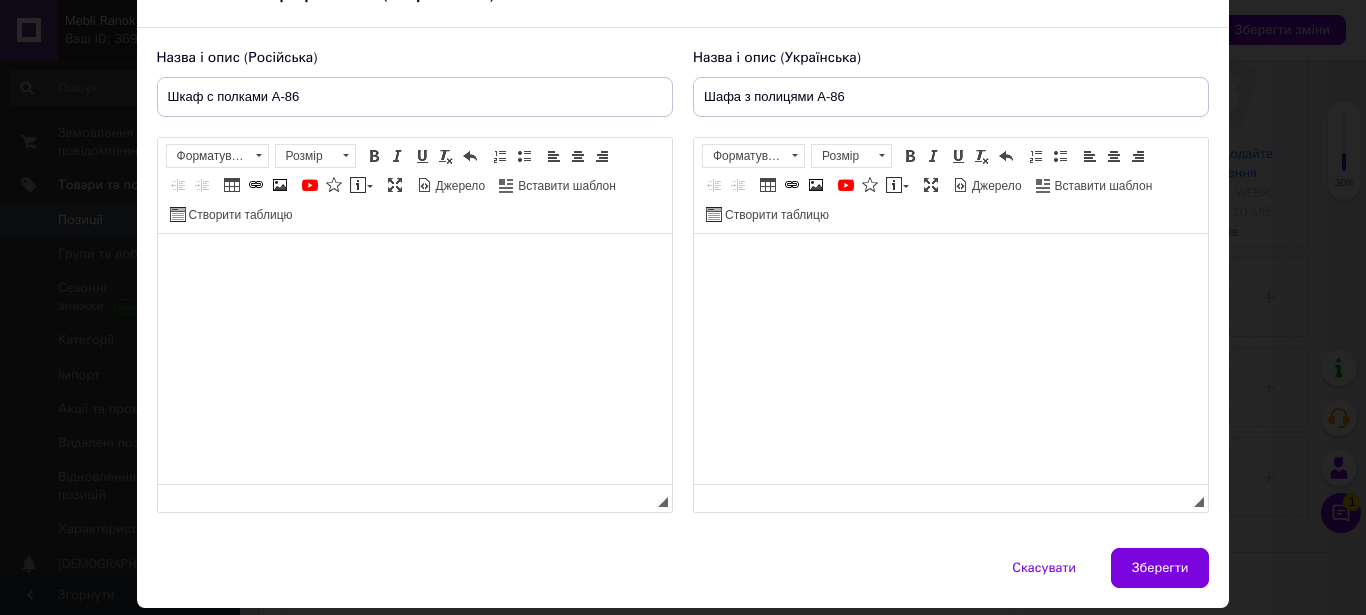click at bounding box center (414, 359) 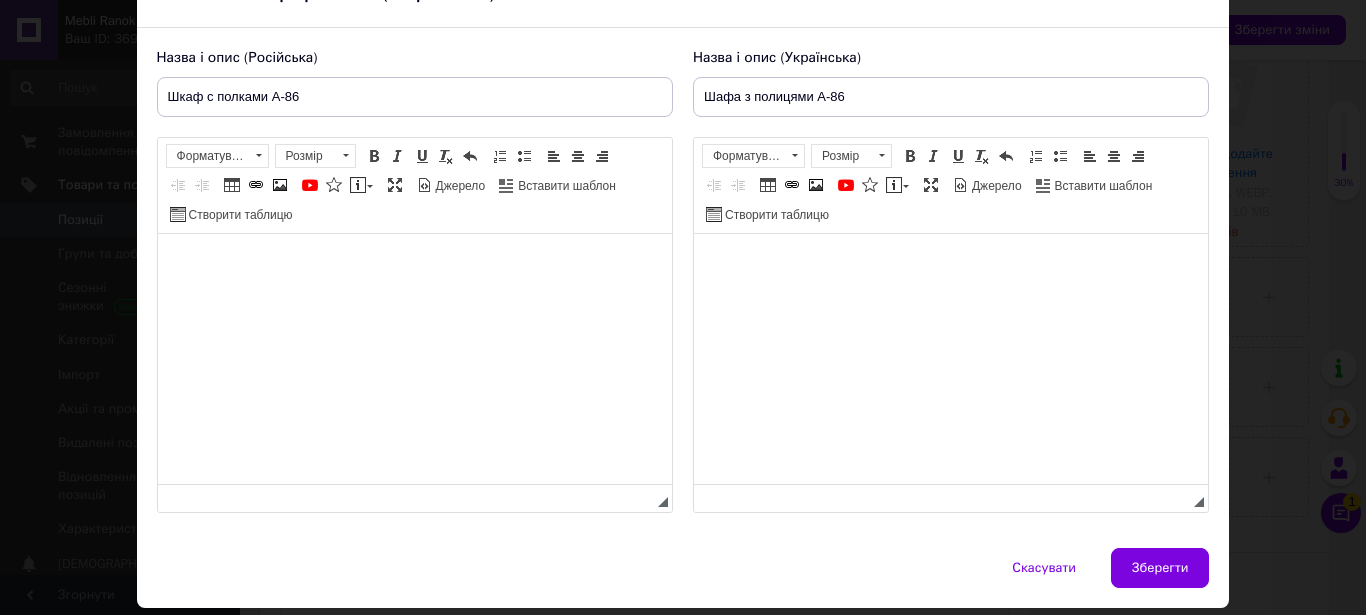 scroll, scrollTop: 146, scrollLeft: 0, axis: vertical 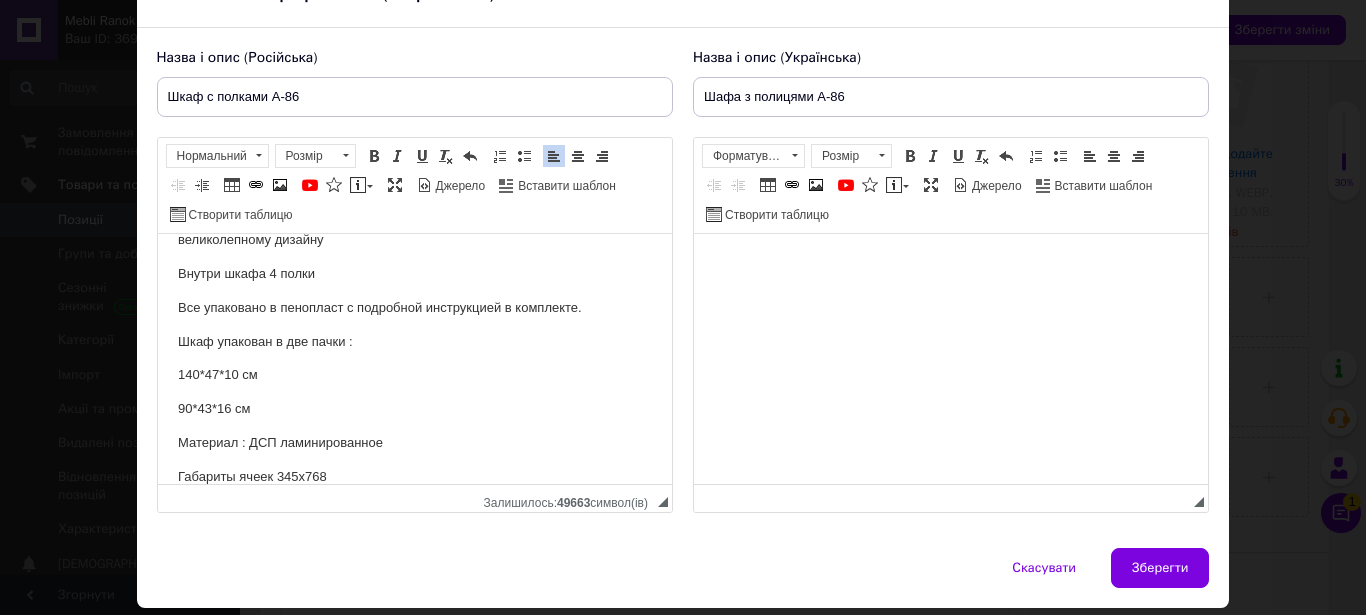 click at bounding box center [950, 359] 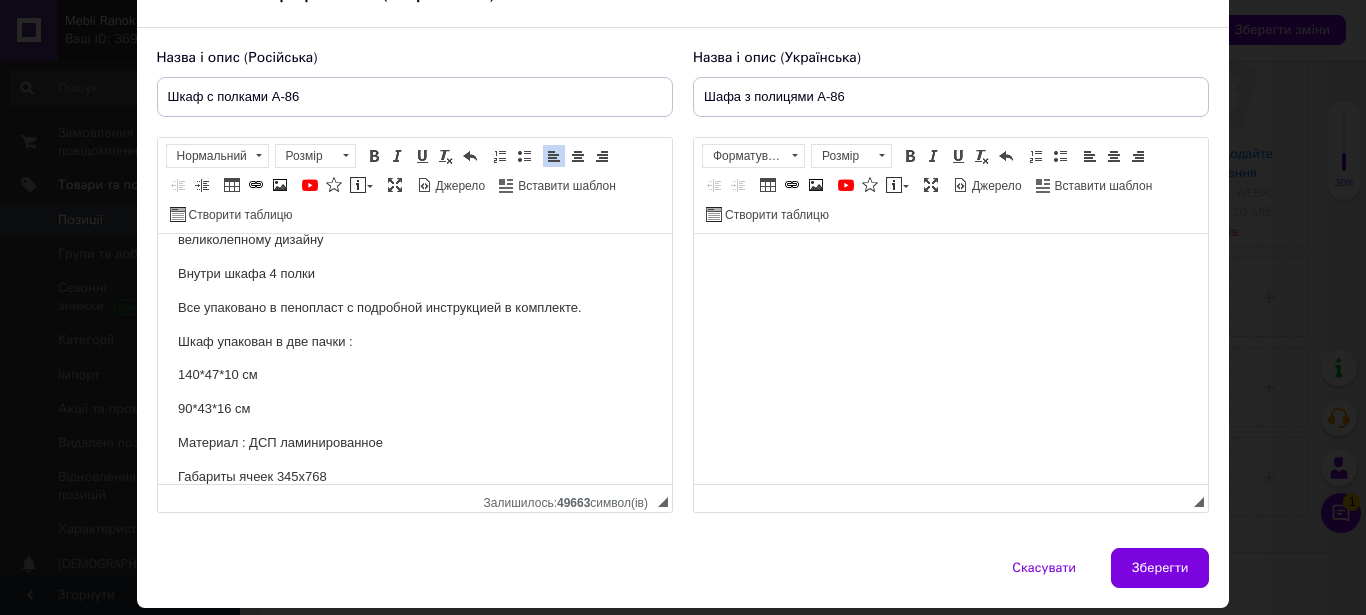 paste 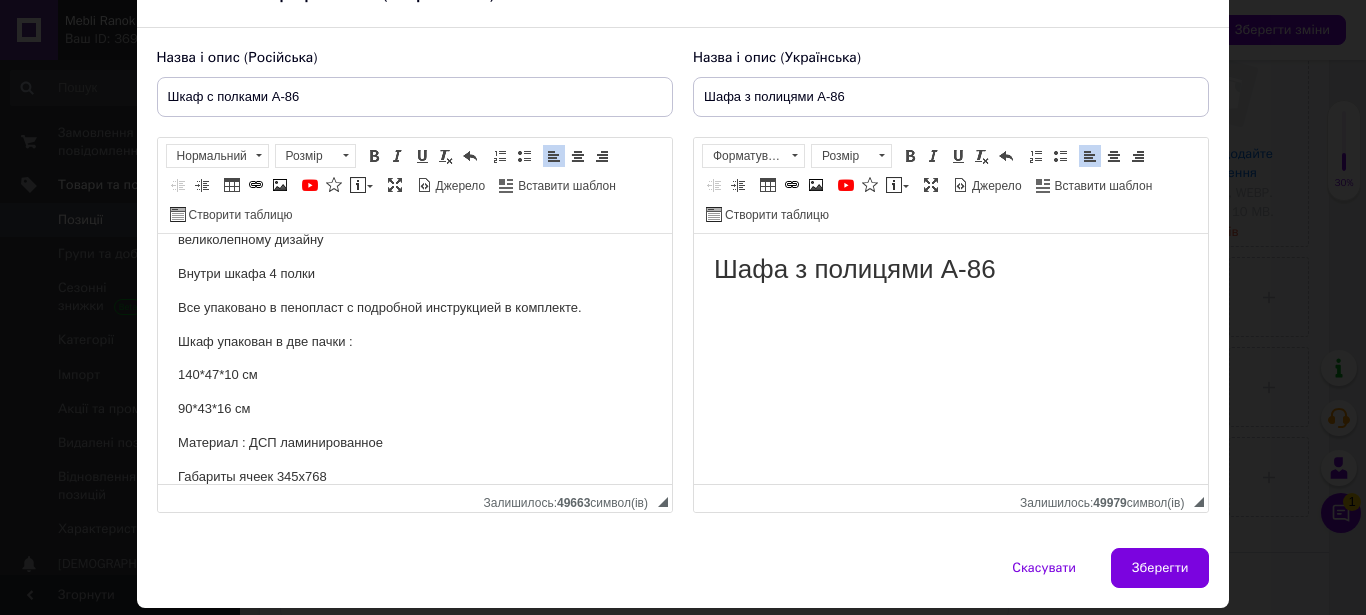 type 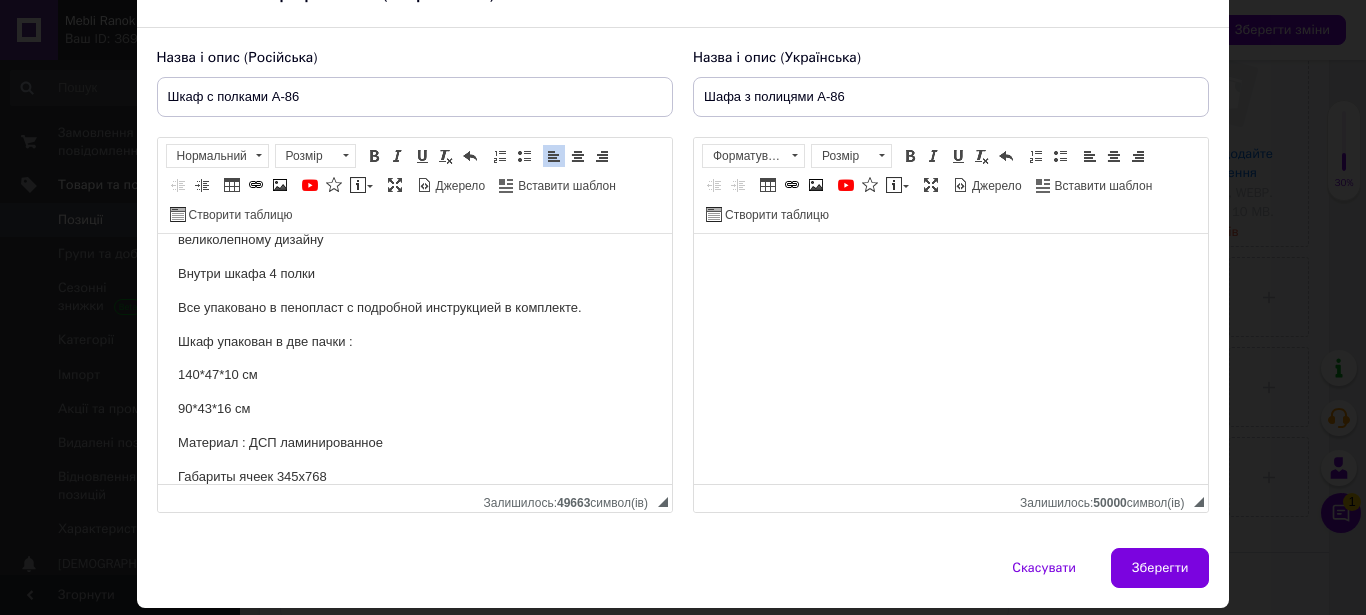 click at bounding box center (950, 264) 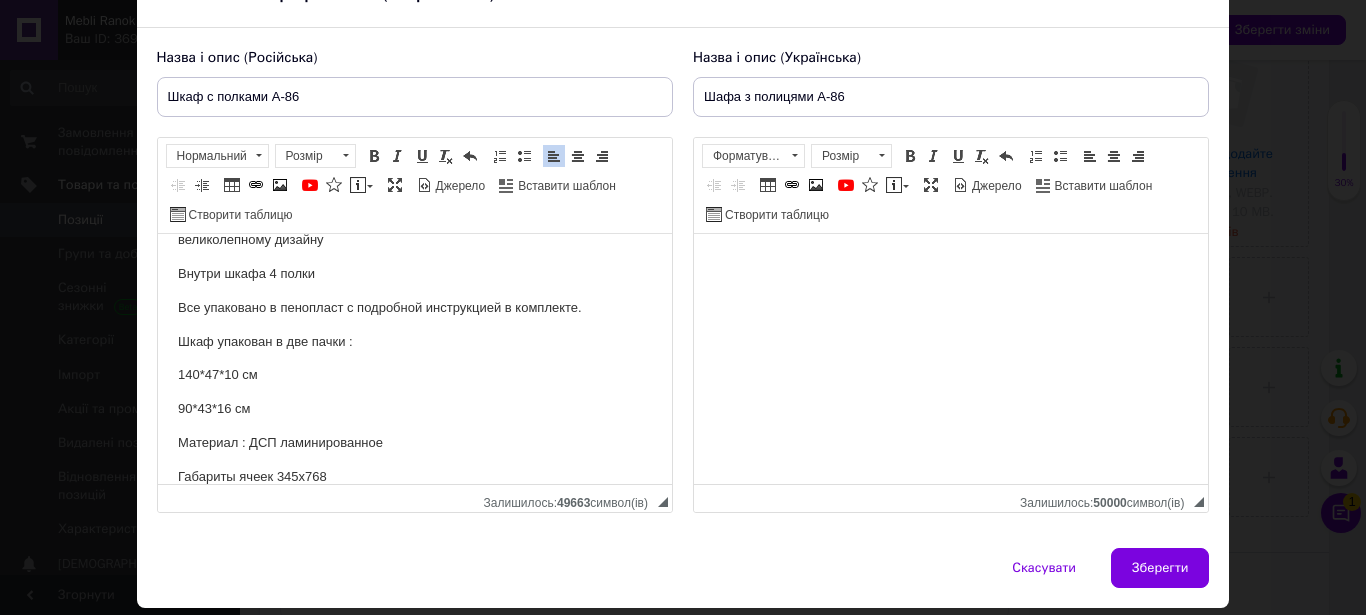 scroll, scrollTop: 112, scrollLeft: 0, axis: vertical 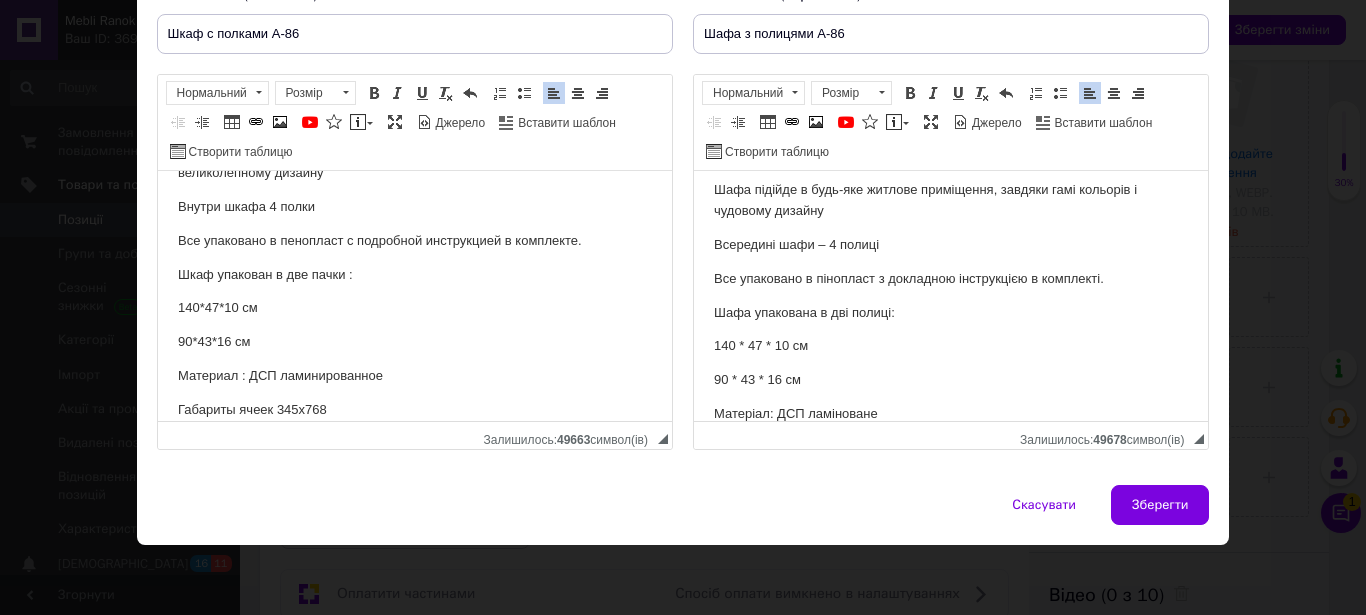 click on "Габариты ячеек 345х768" at bounding box center [414, 410] 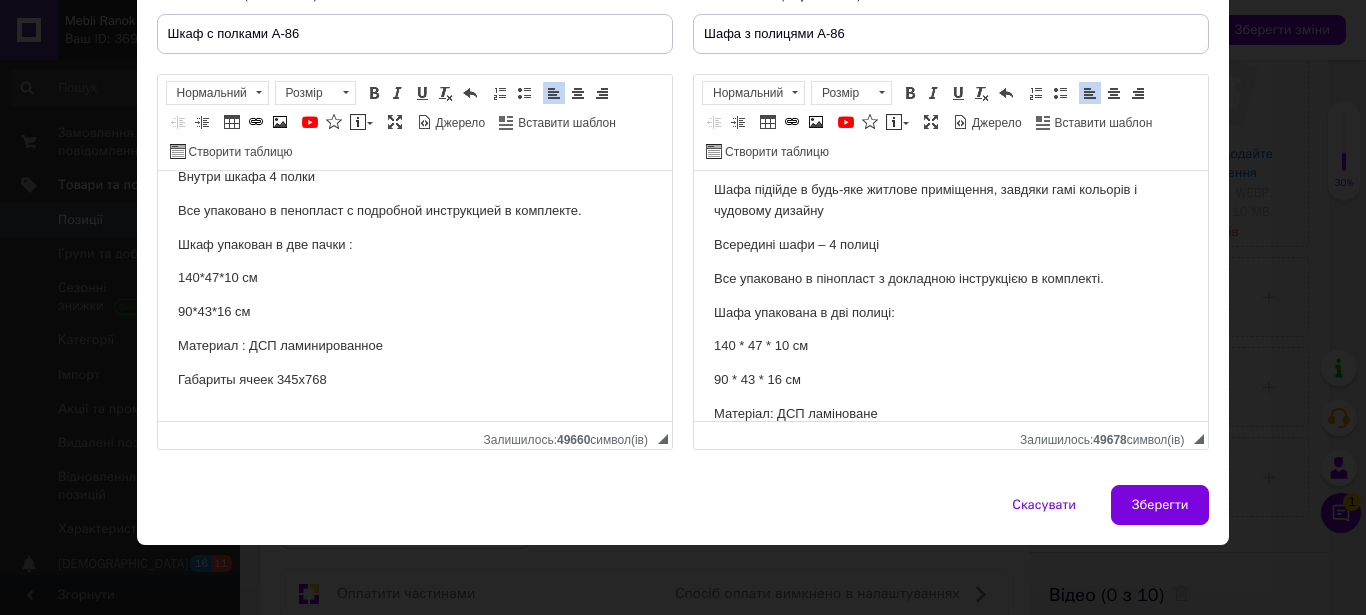 scroll, scrollTop: 248, scrollLeft: 0, axis: vertical 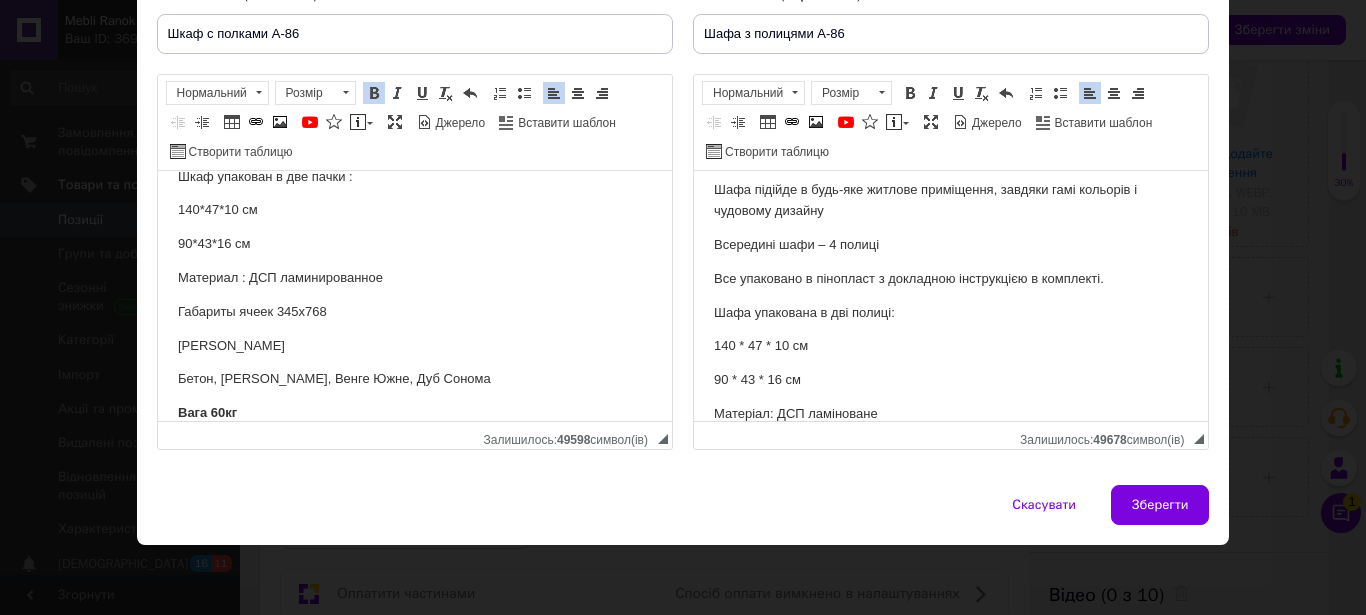 click on "Матеріал: ДСП ламіноване" at bounding box center (950, 414) 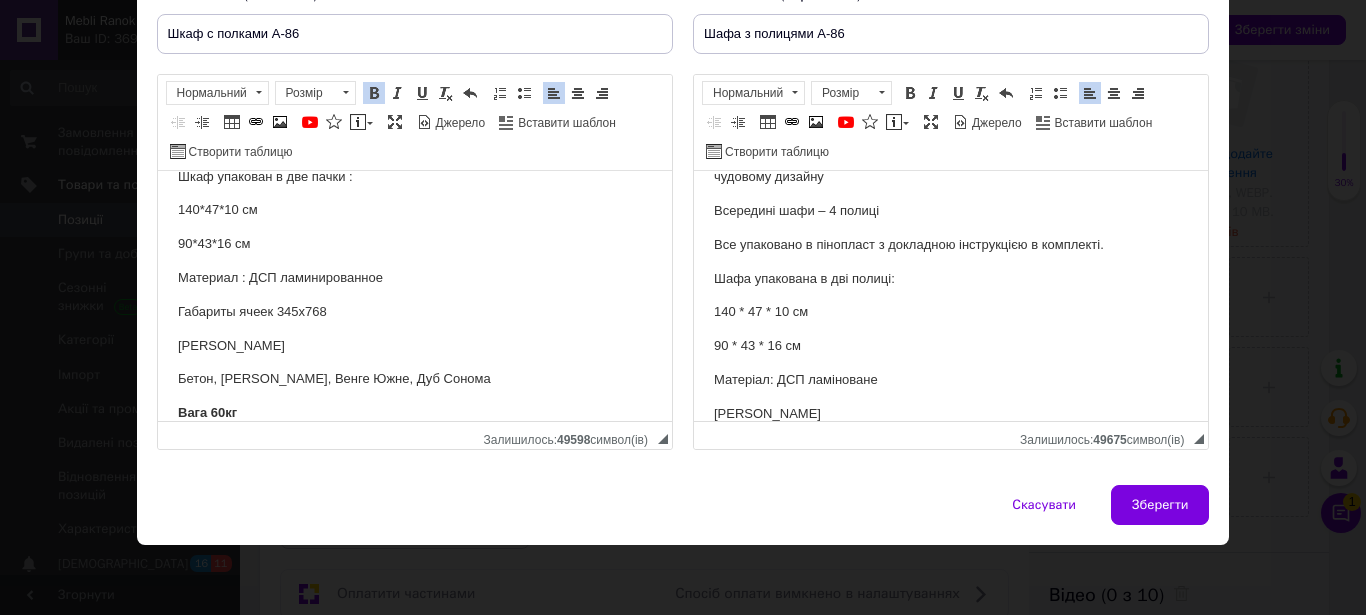 scroll, scrollTop: 214, scrollLeft: 0, axis: vertical 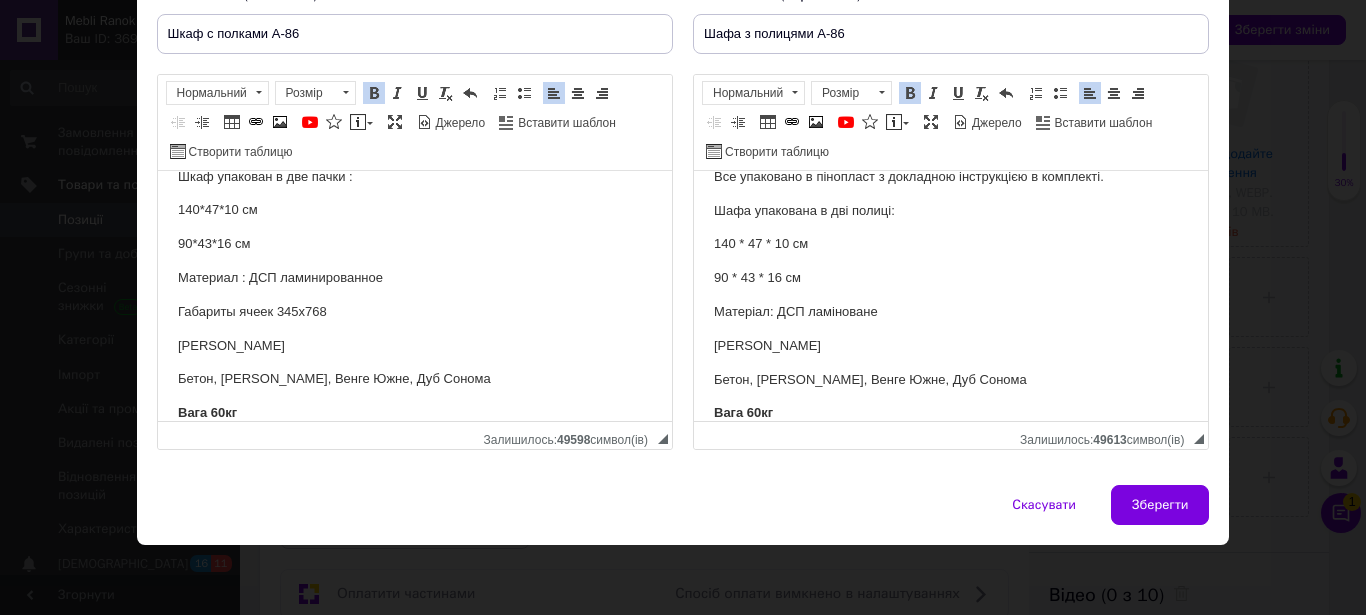 click on "Вага 60кг" at bounding box center (206, 412) 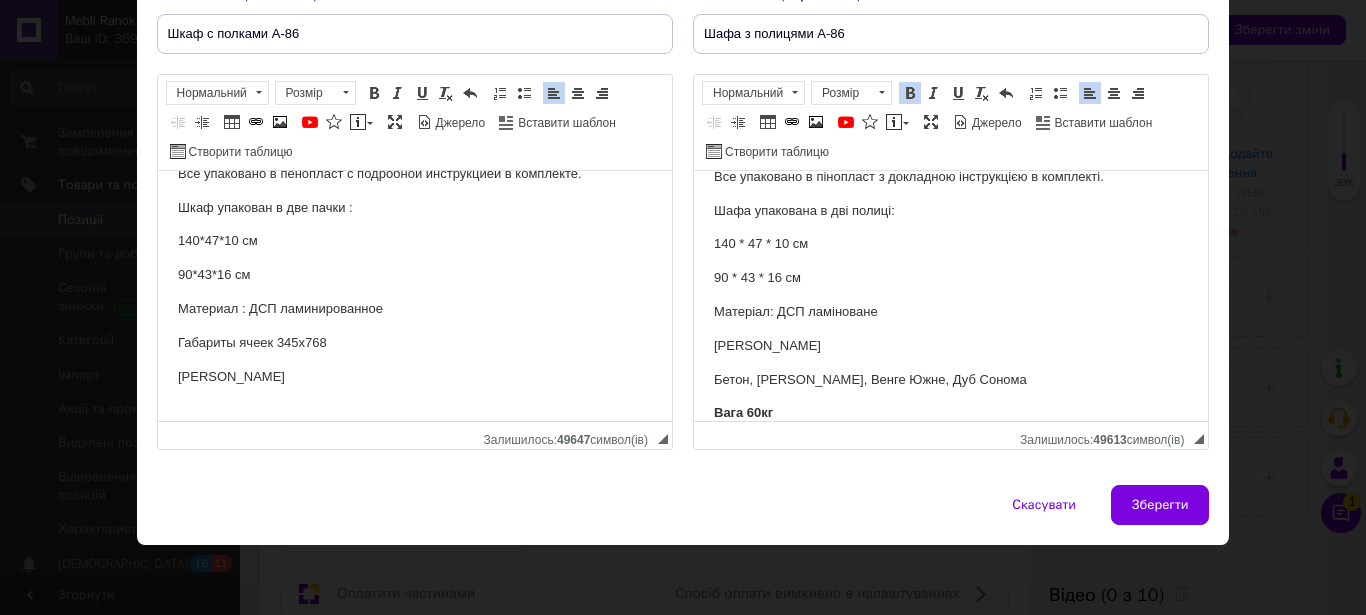 scroll, scrollTop: 184, scrollLeft: 0, axis: vertical 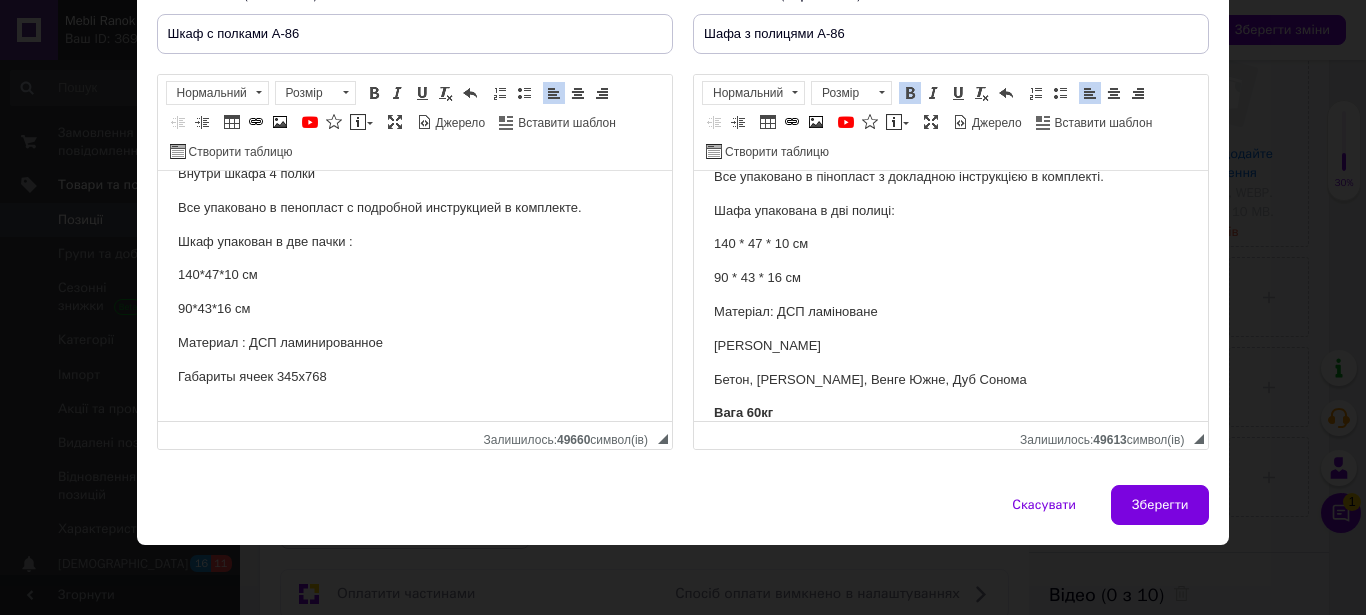 click on "Габариты ячеек 345х768" at bounding box center (414, 377) 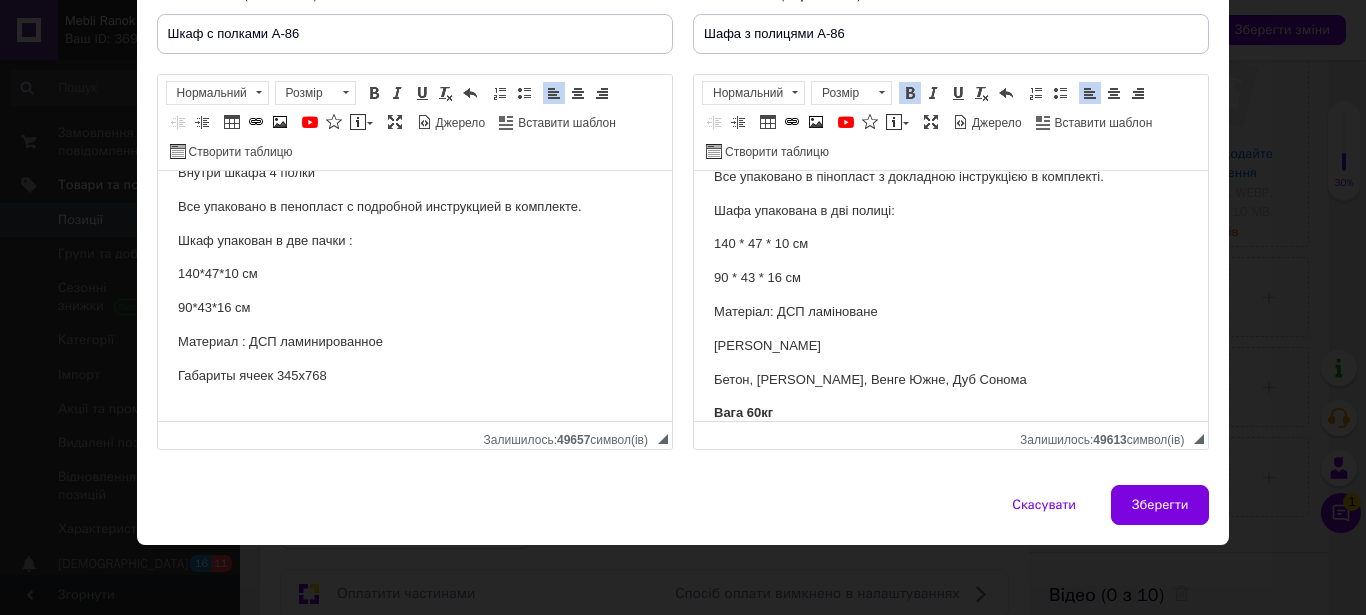 scroll, scrollTop: 248, scrollLeft: 0, axis: vertical 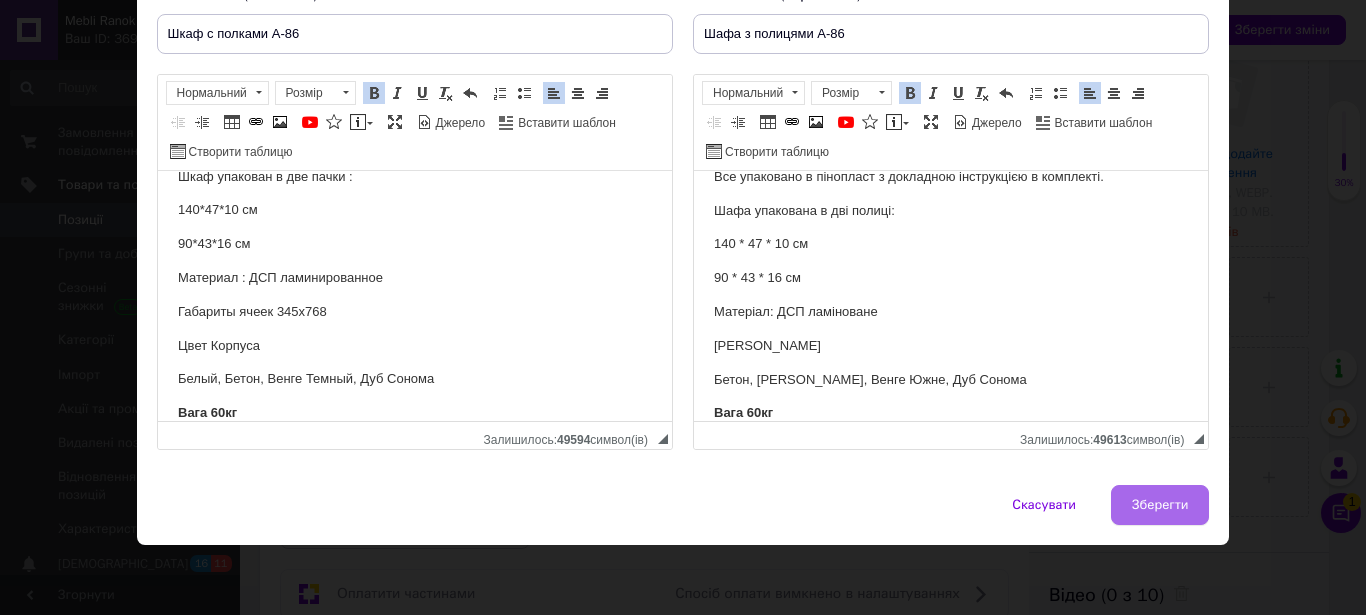 click on "Зберегти" at bounding box center (1160, 505) 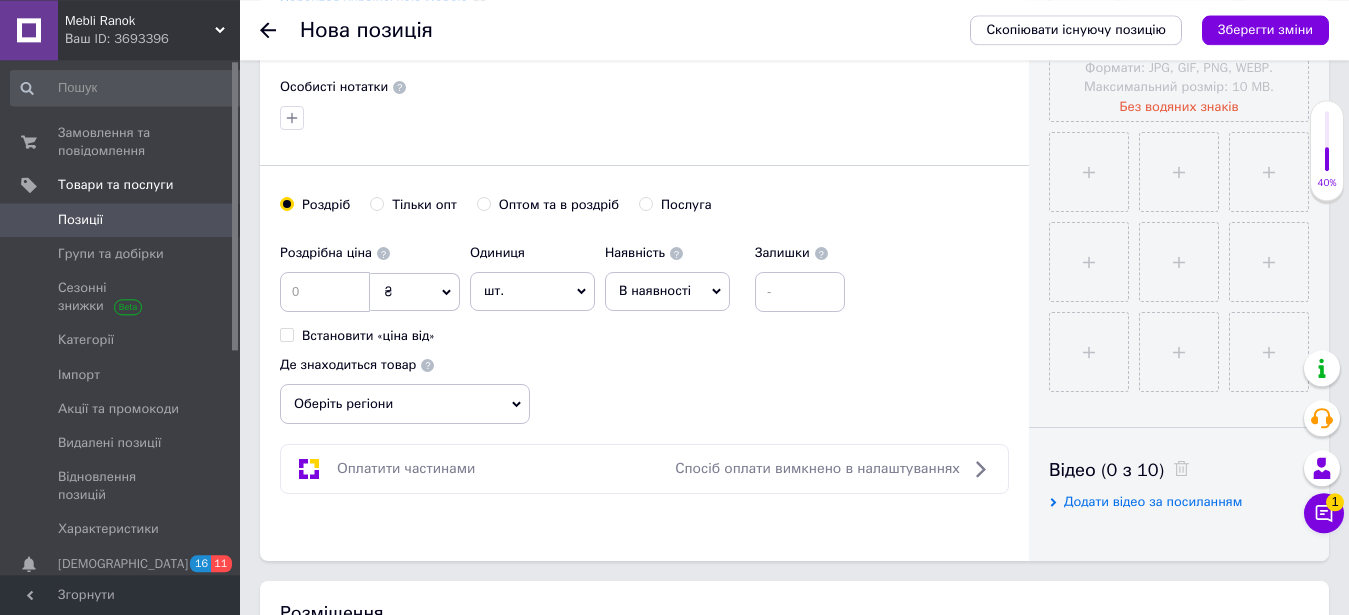 scroll, scrollTop: 714, scrollLeft: 0, axis: vertical 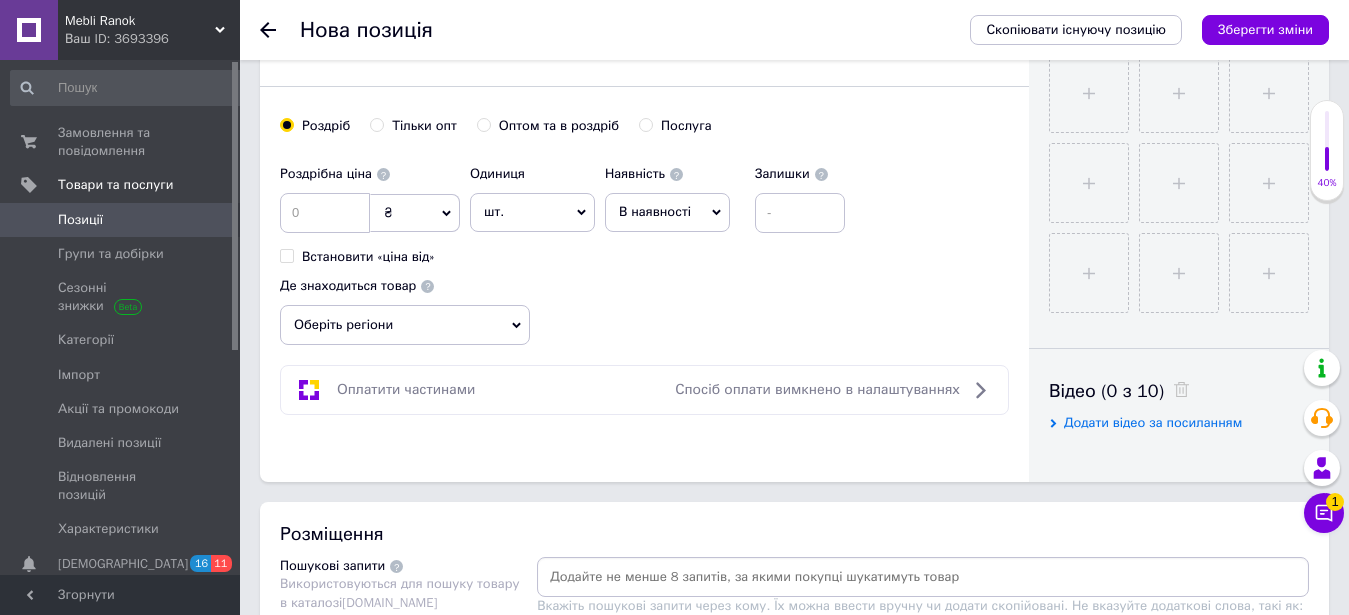 click on "Оберіть регіони" at bounding box center [405, 325] 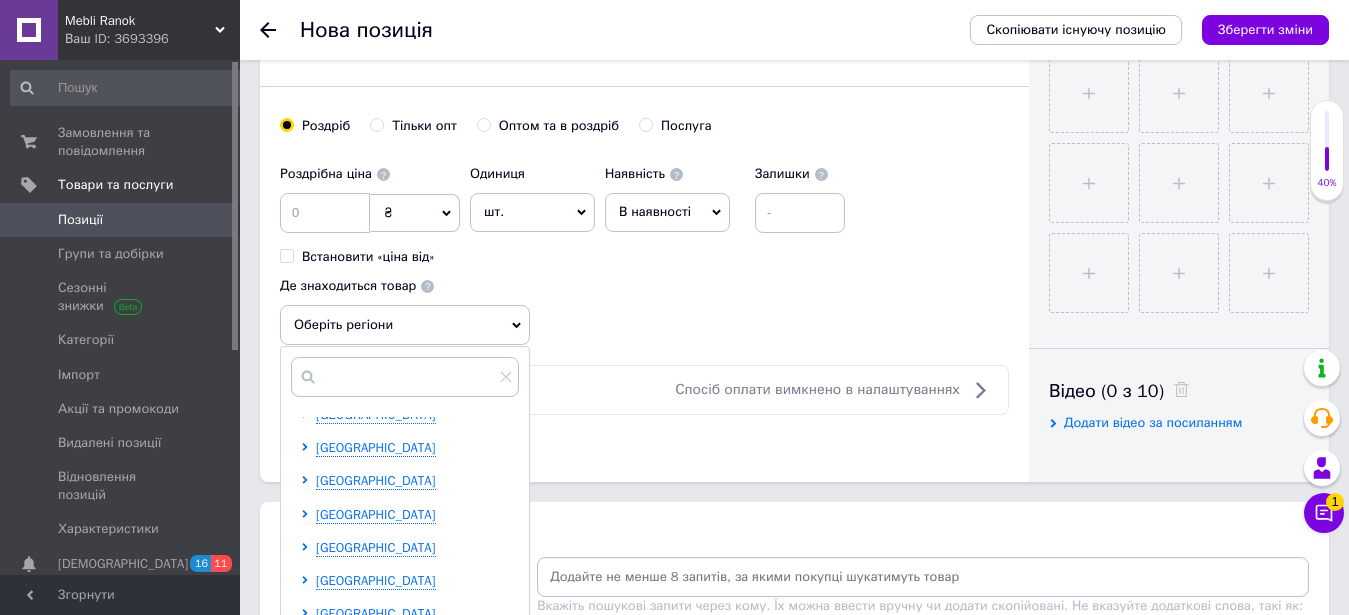 scroll, scrollTop: 412, scrollLeft: 0, axis: vertical 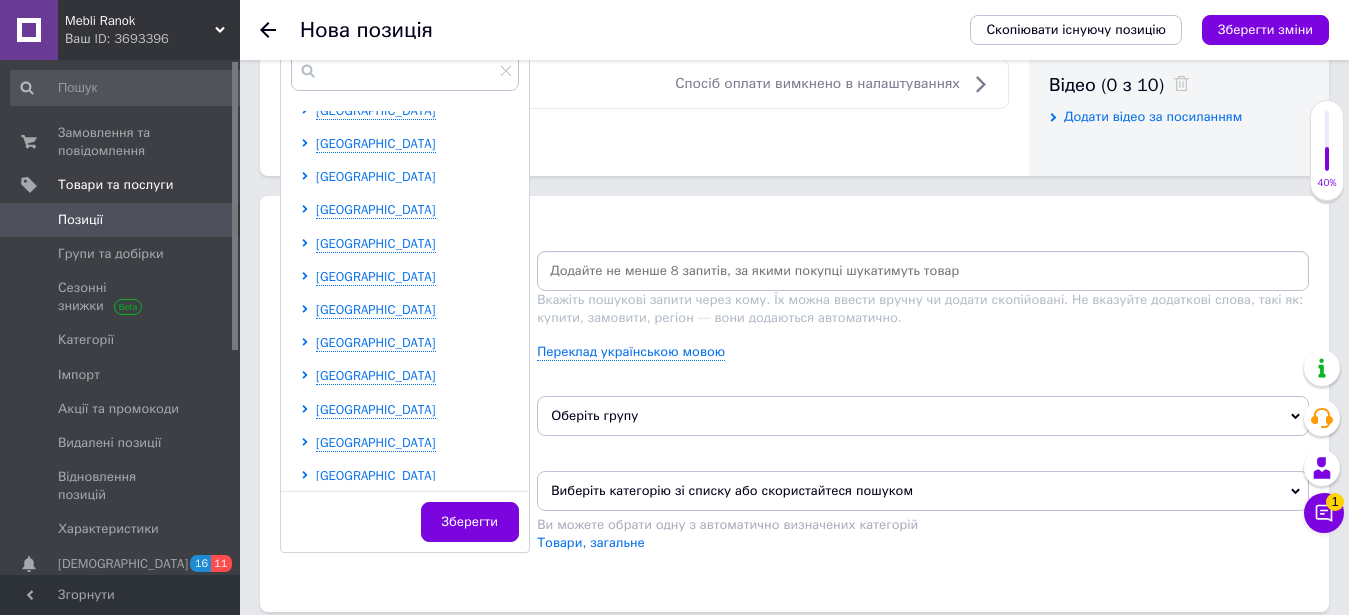 click on "[GEOGRAPHIC_DATA]" at bounding box center [376, 176] 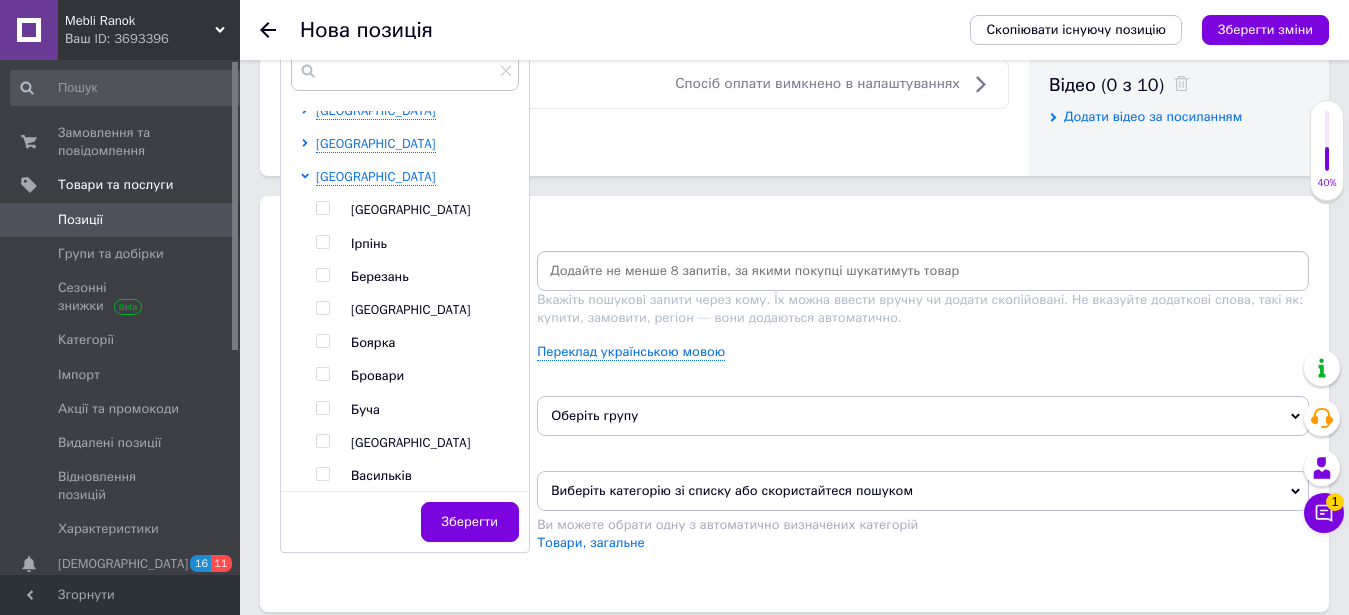 click at bounding box center (322, 441) 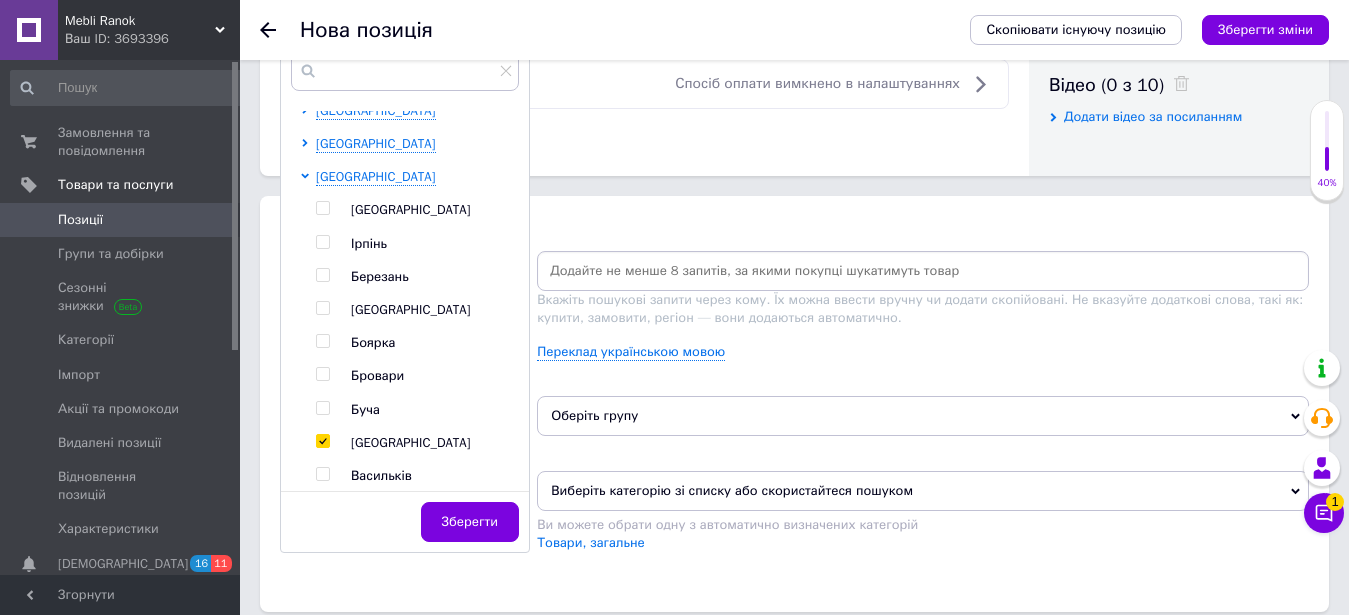 checkbox on "true" 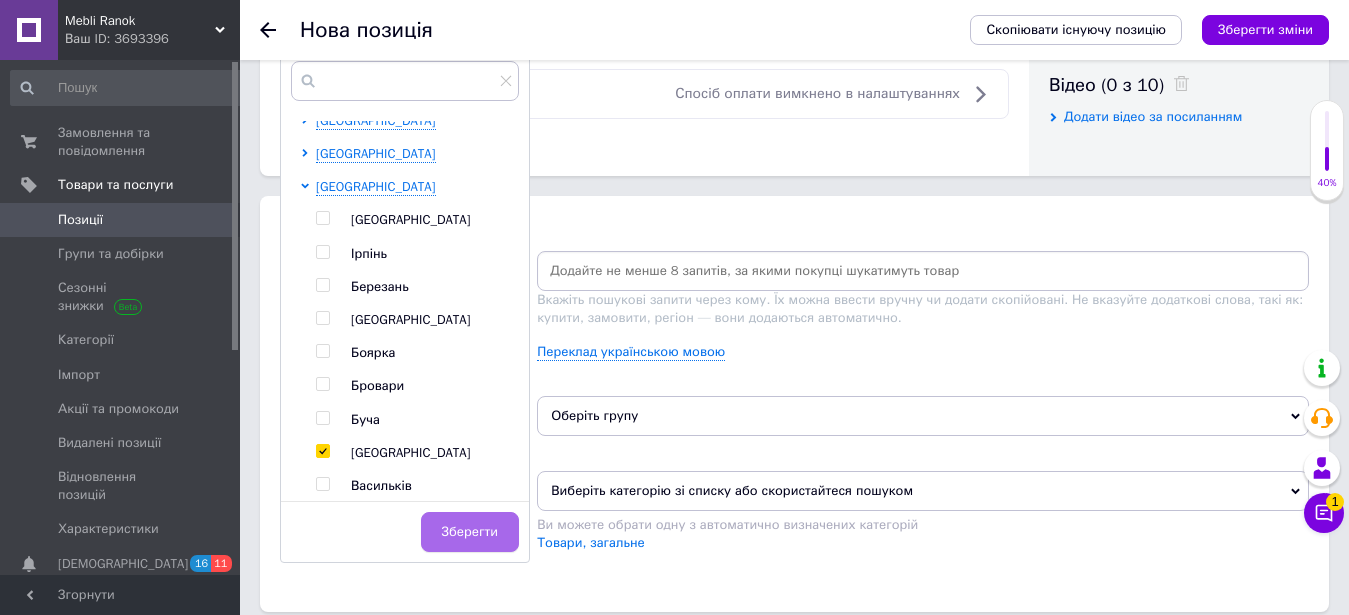 click on "Зберегти" at bounding box center [470, 532] 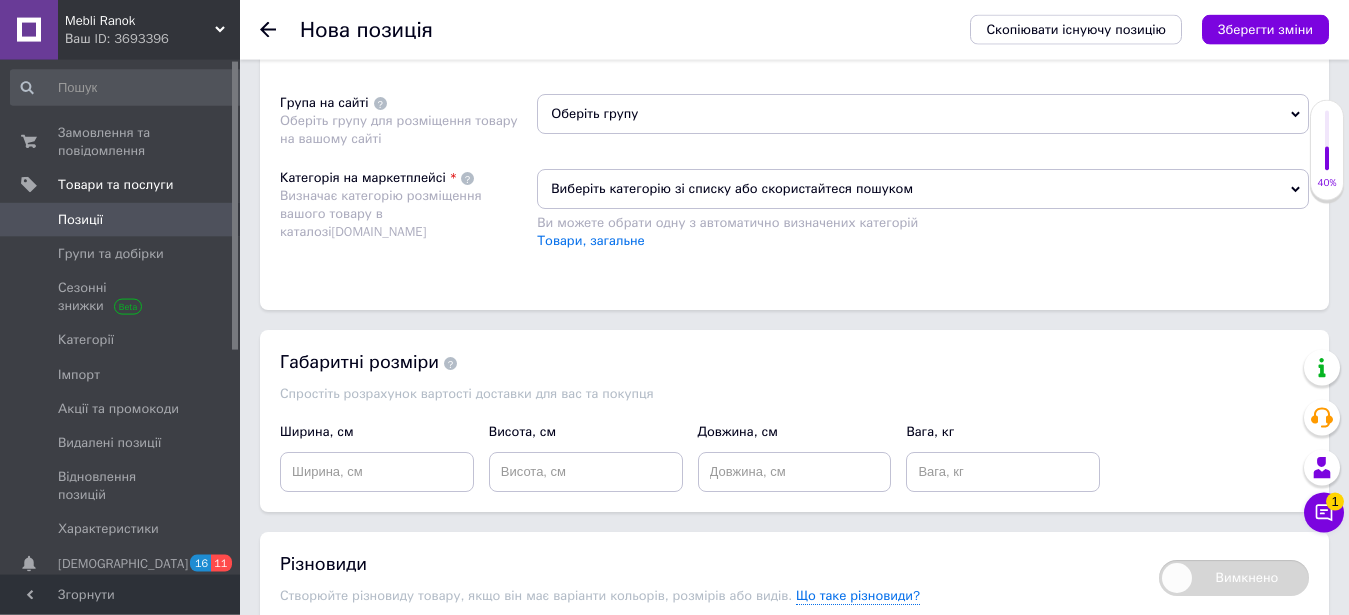 scroll, scrollTop: 1326, scrollLeft: 0, axis: vertical 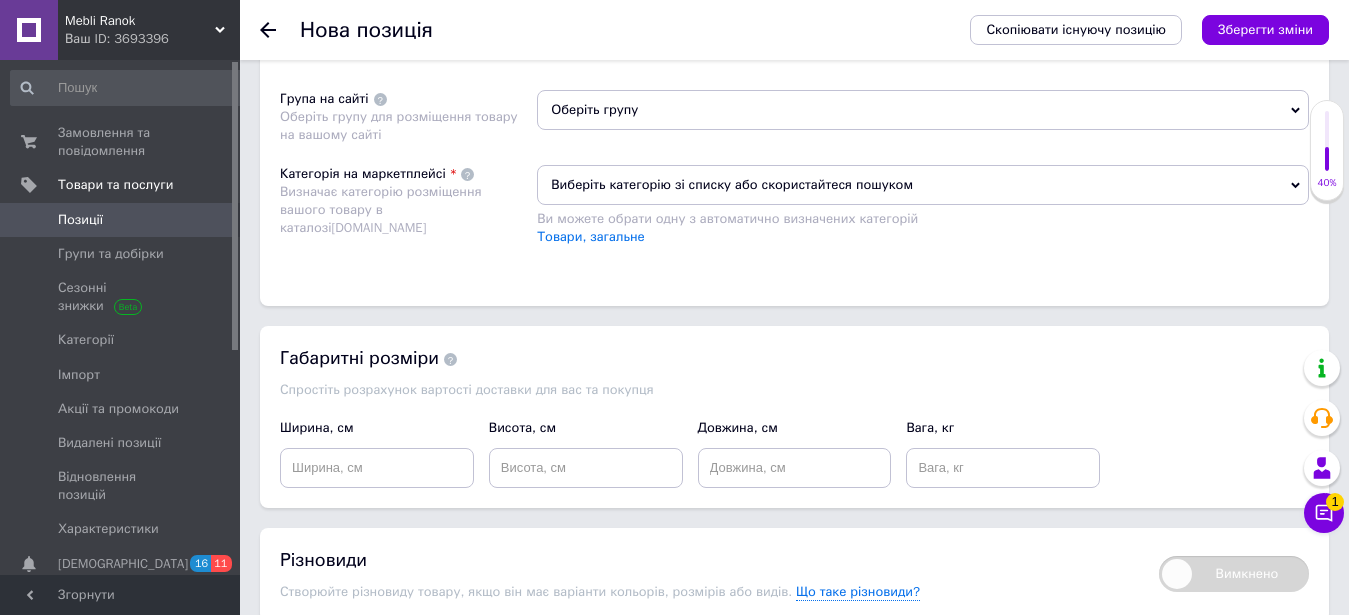 click 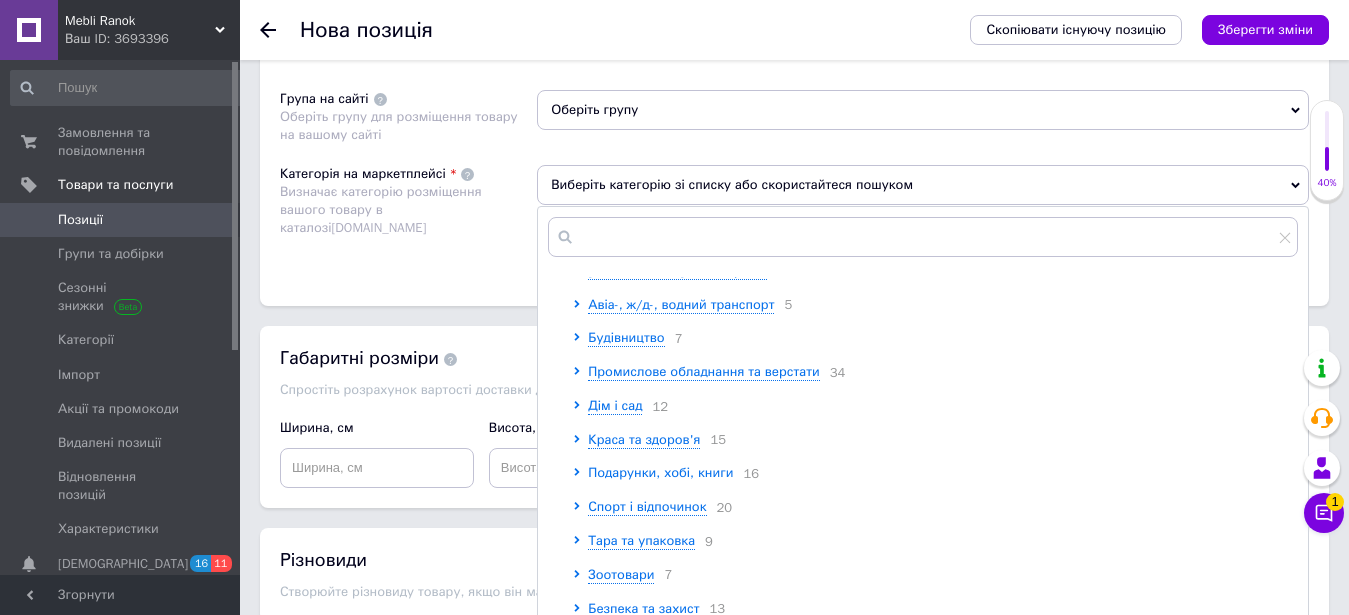 scroll, scrollTop: 204, scrollLeft: 0, axis: vertical 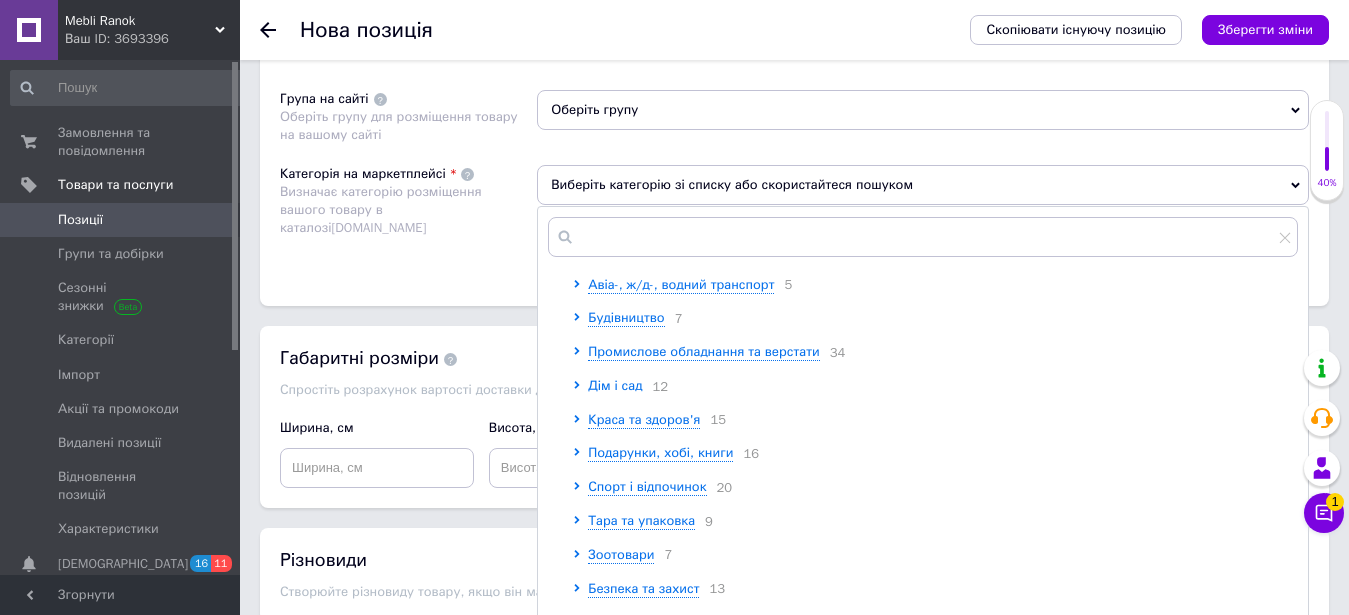 click on "Дім і сад" at bounding box center [615, 385] 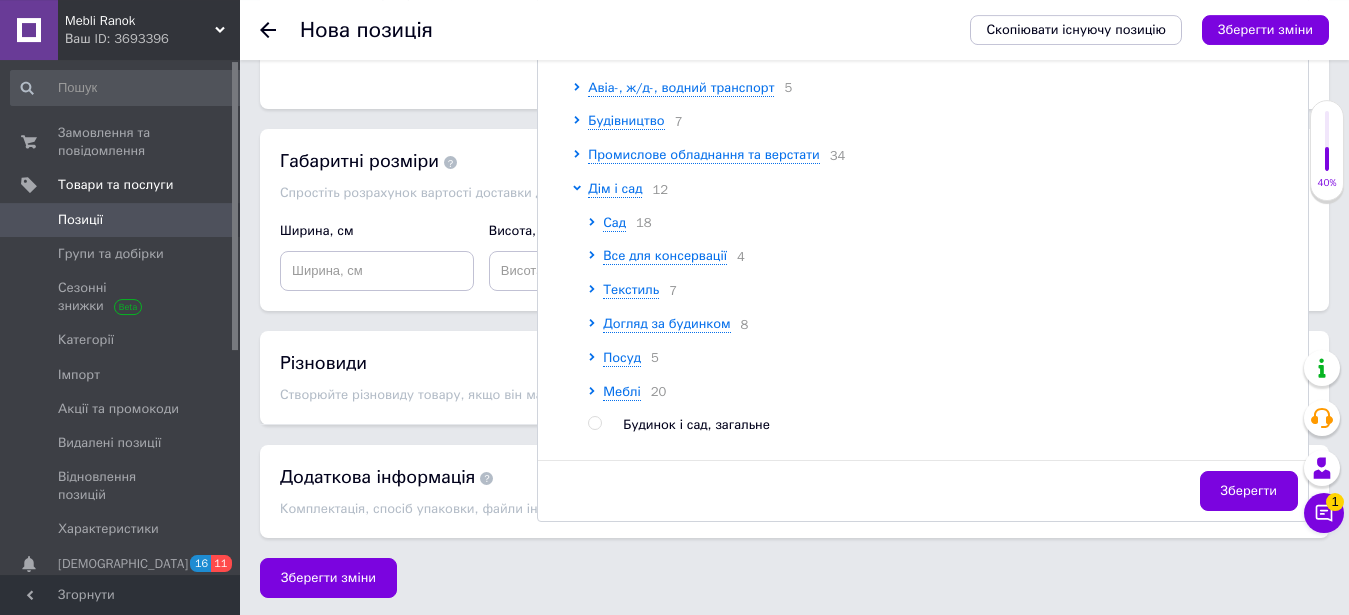 scroll, scrollTop: 1525, scrollLeft: 0, axis: vertical 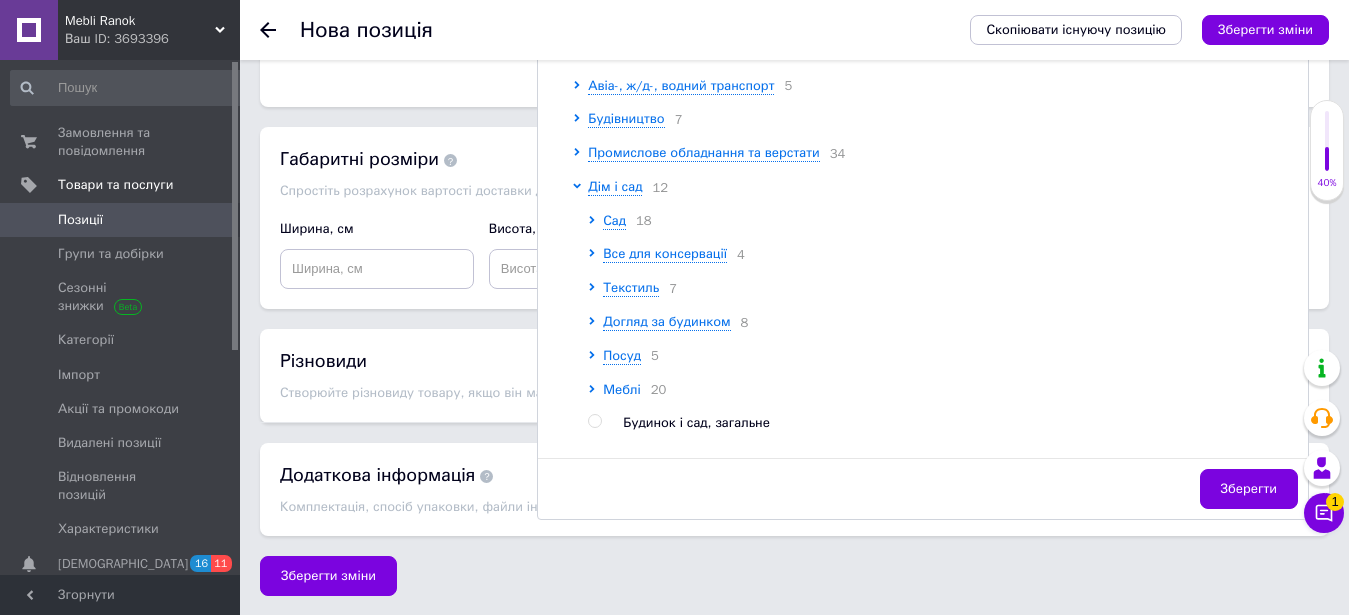 click on "Меблі" at bounding box center (622, 389) 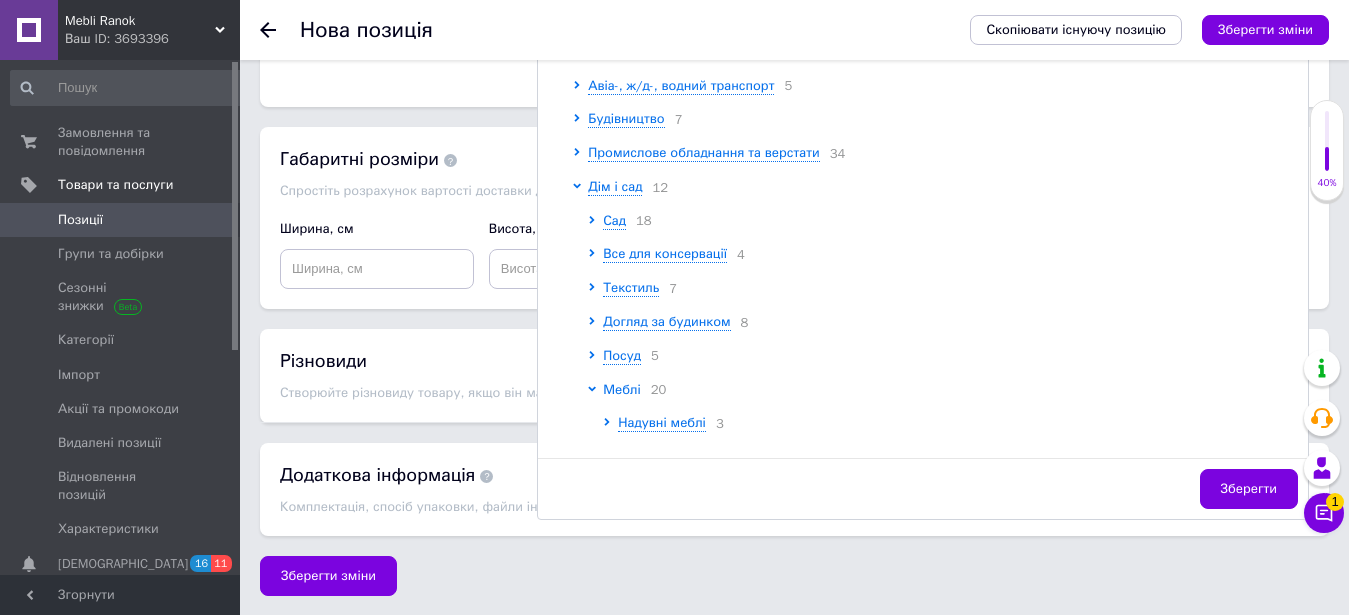 click on "Меблі" at bounding box center [622, 389] 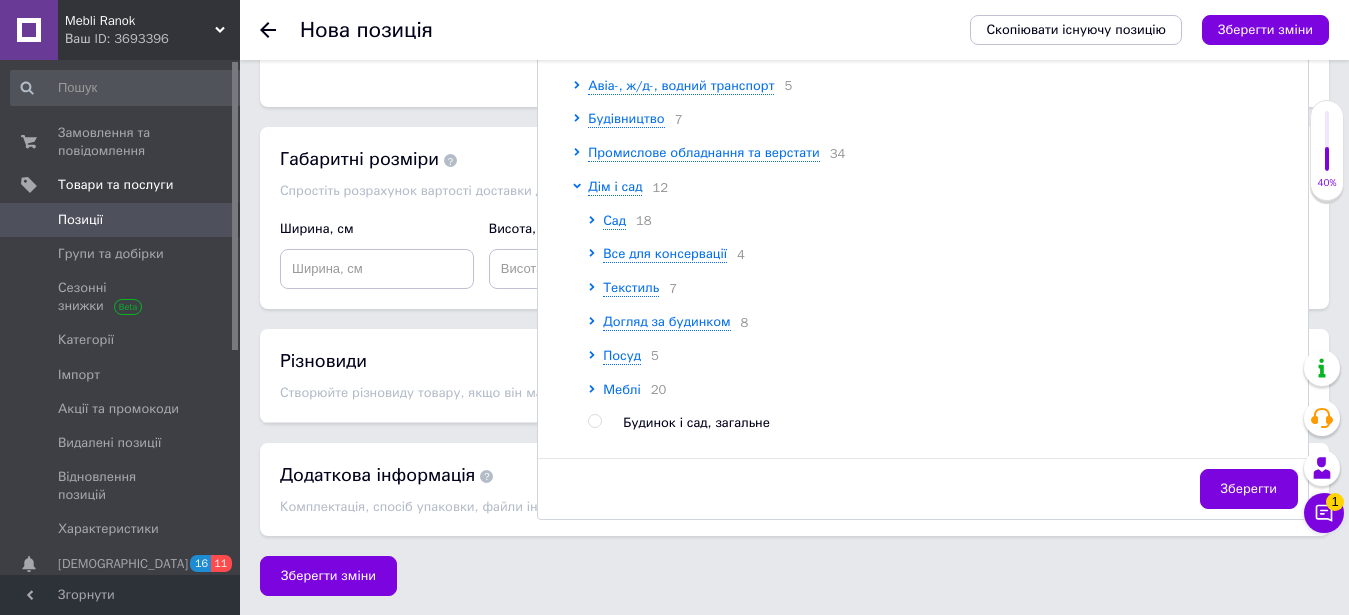 click on "Меблі" at bounding box center [622, 389] 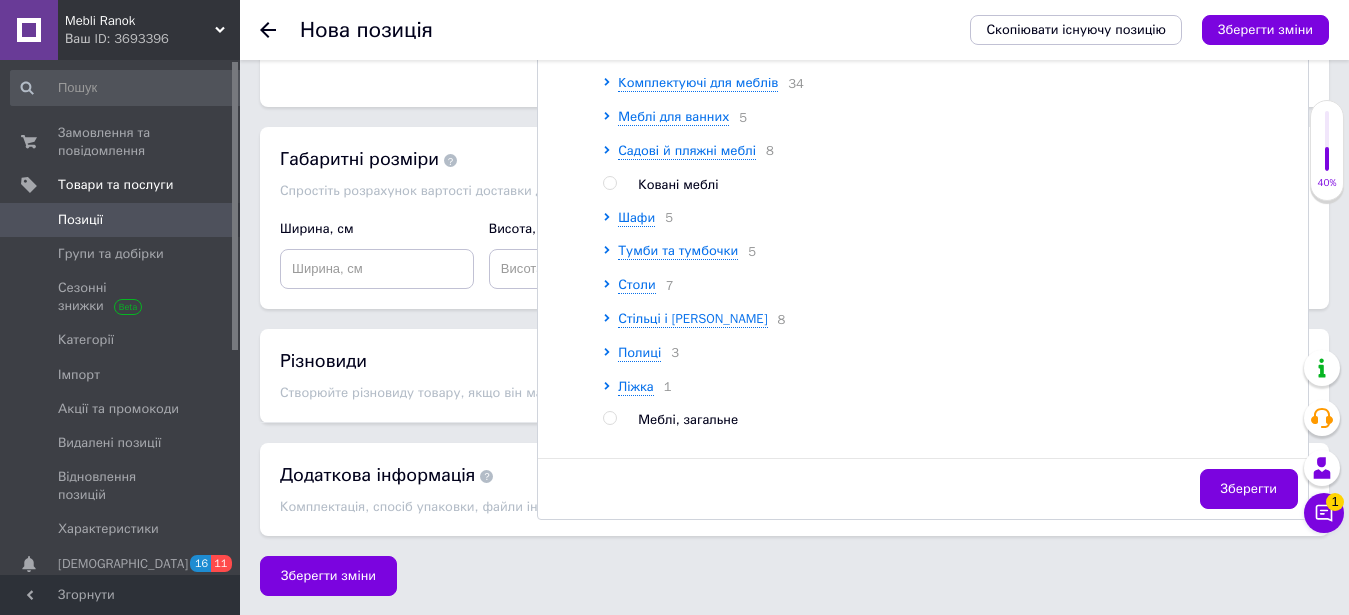scroll, scrollTop: 612, scrollLeft: 0, axis: vertical 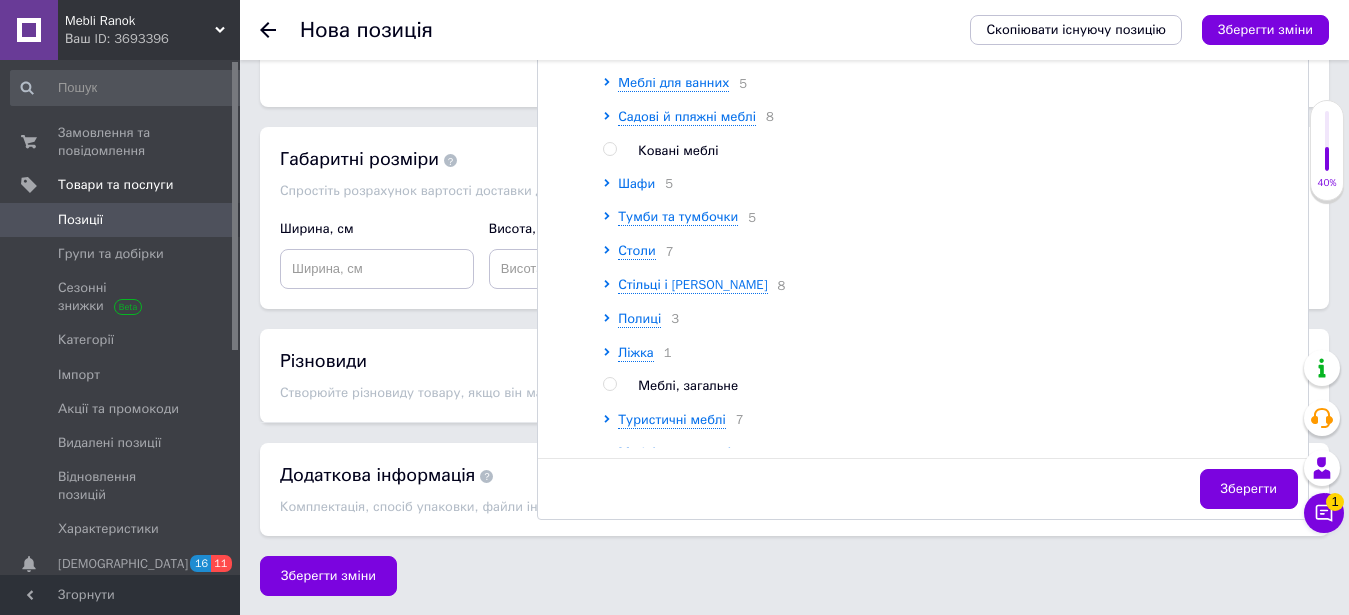 click on "Шафи" at bounding box center (636, 183) 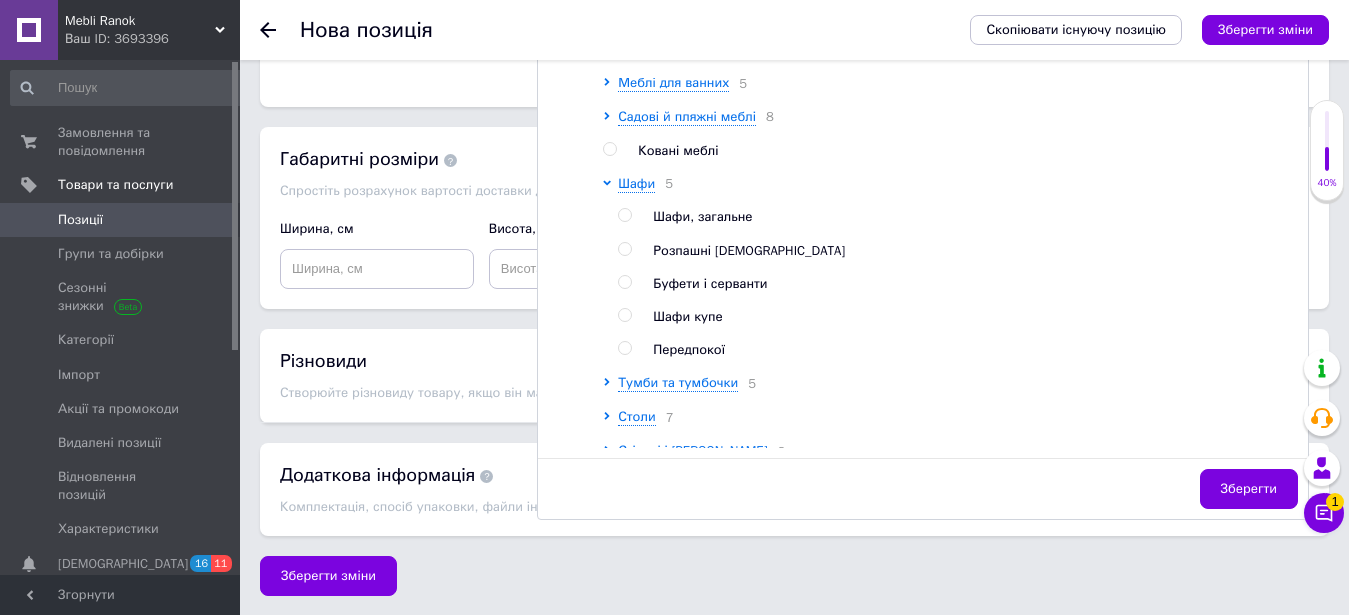 click at bounding box center [624, 249] 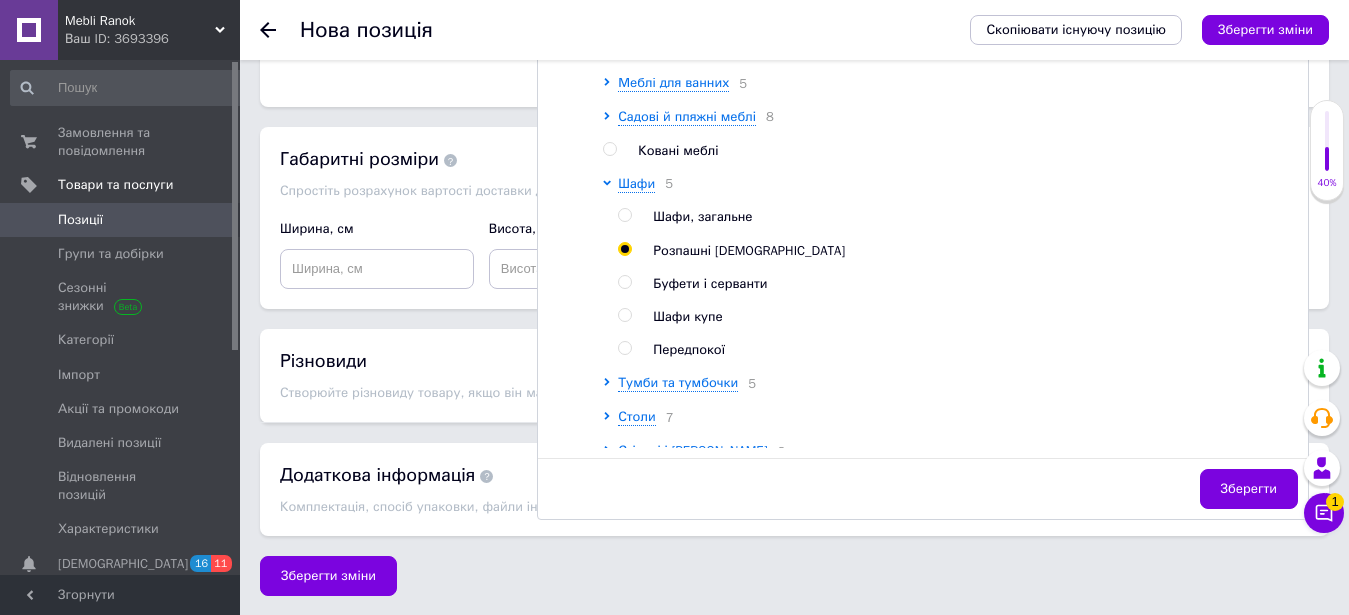 radio on "true" 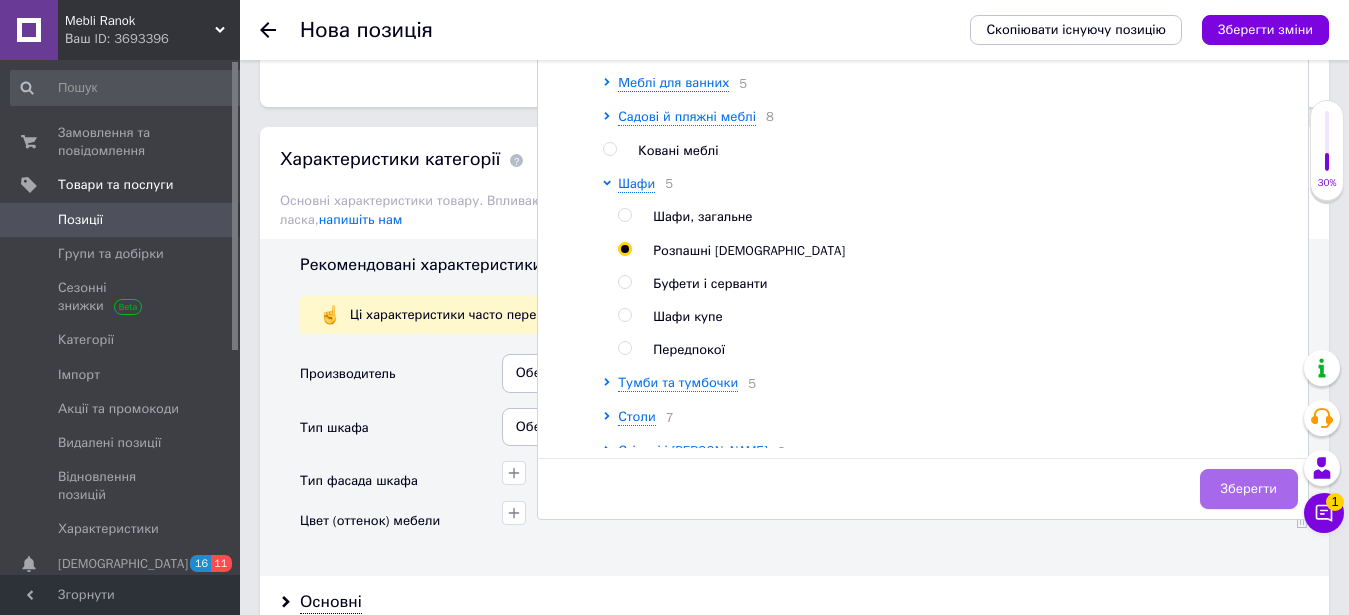 click on "Зберегти" at bounding box center [1249, 489] 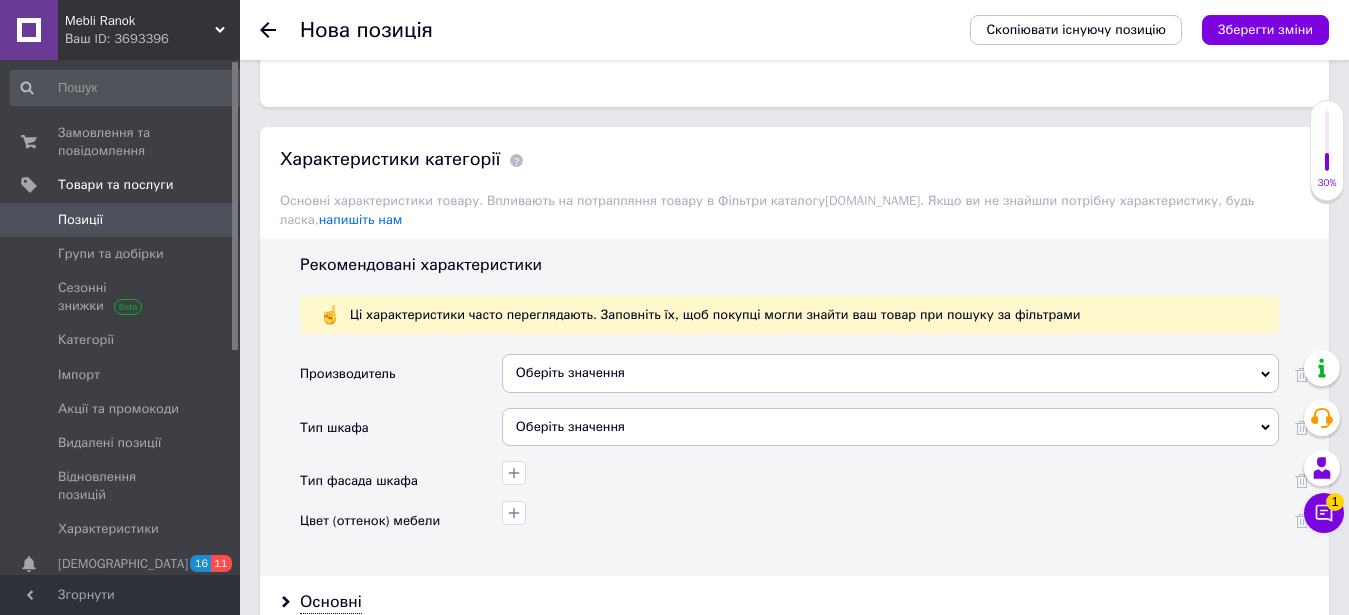 scroll, scrollTop: 1117, scrollLeft: 0, axis: vertical 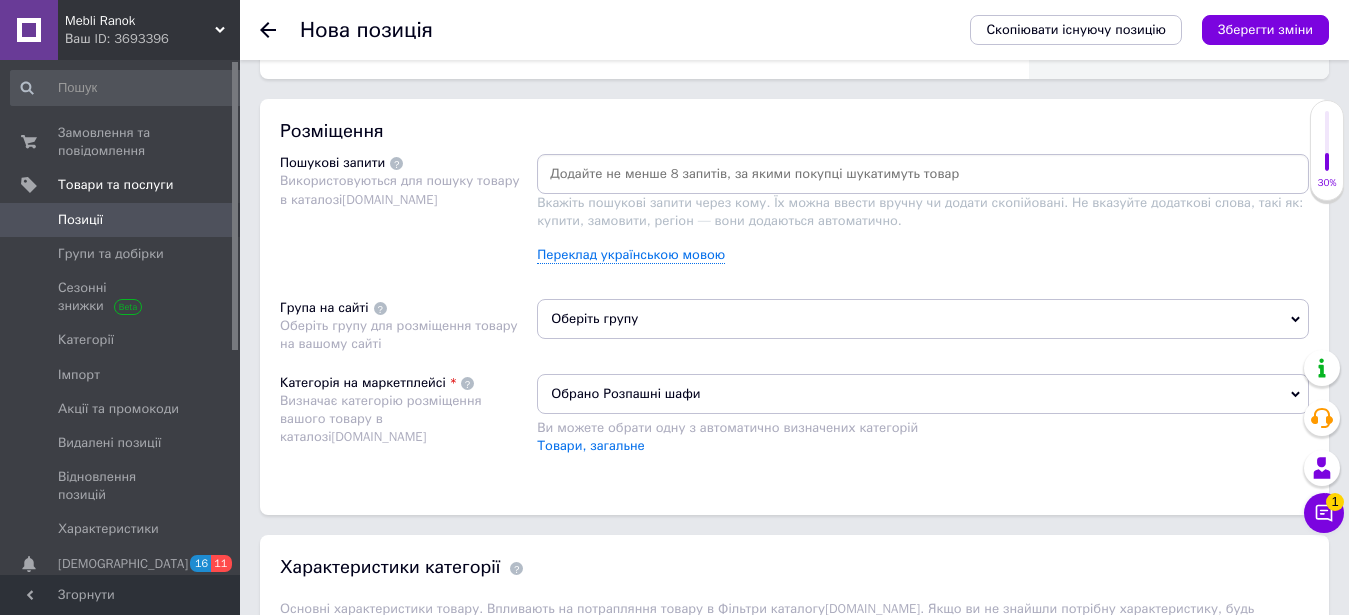 click on "Оберіть групу" at bounding box center (923, 319) 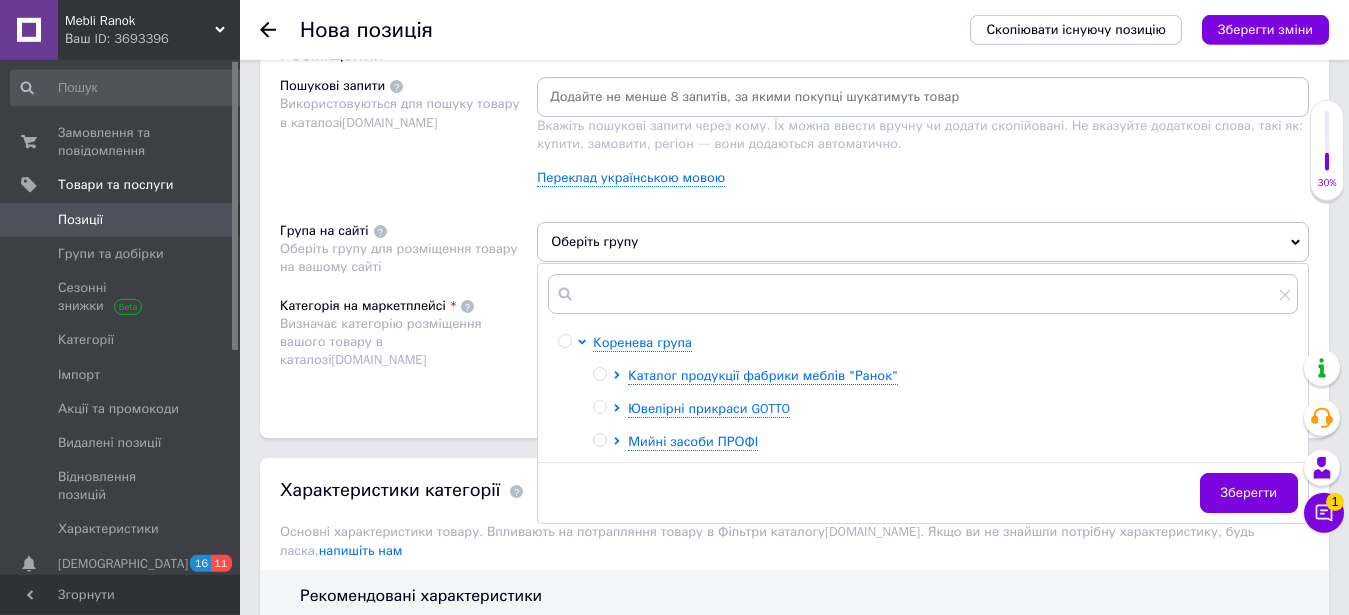 scroll, scrollTop: 1321, scrollLeft: 0, axis: vertical 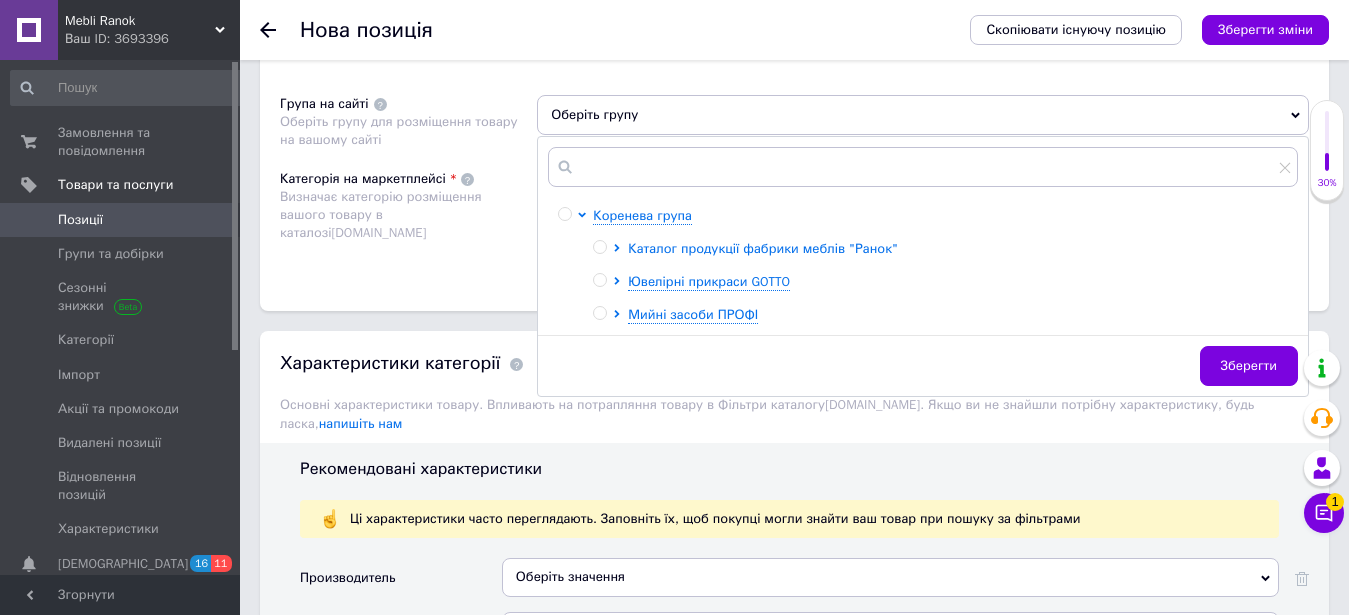 click on "Каталог продукції фабрики меблів "Ранок"" at bounding box center (763, 248) 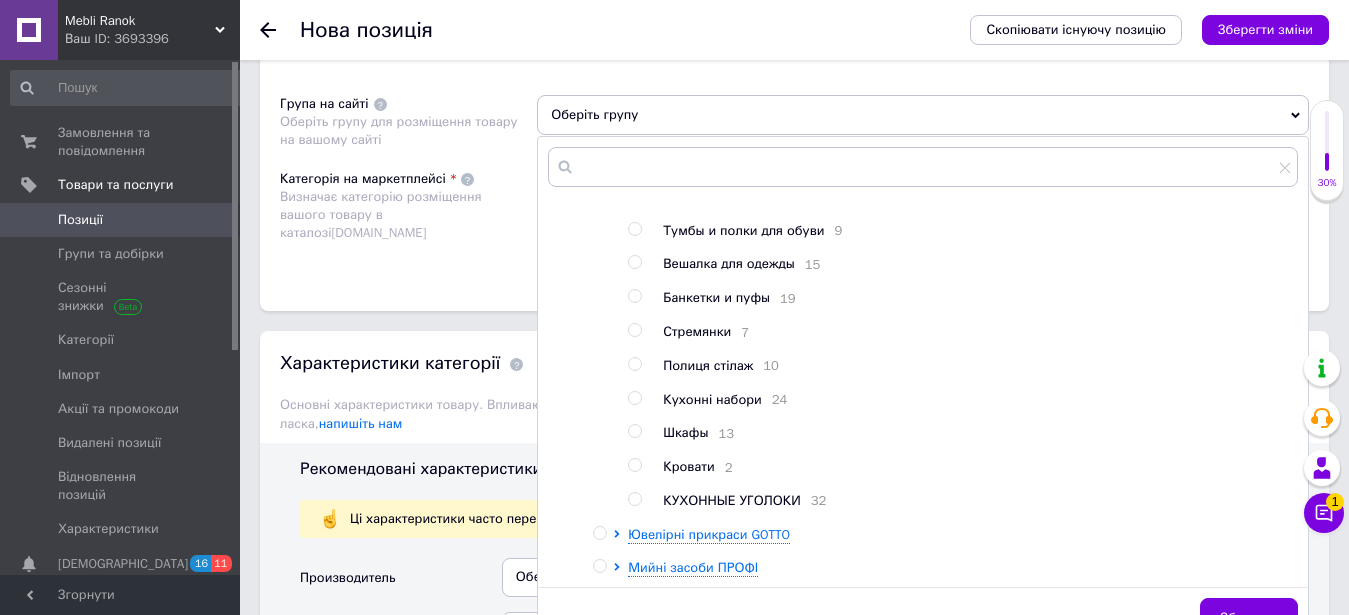 scroll, scrollTop: 174, scrollLeft: 0, axis: vertical 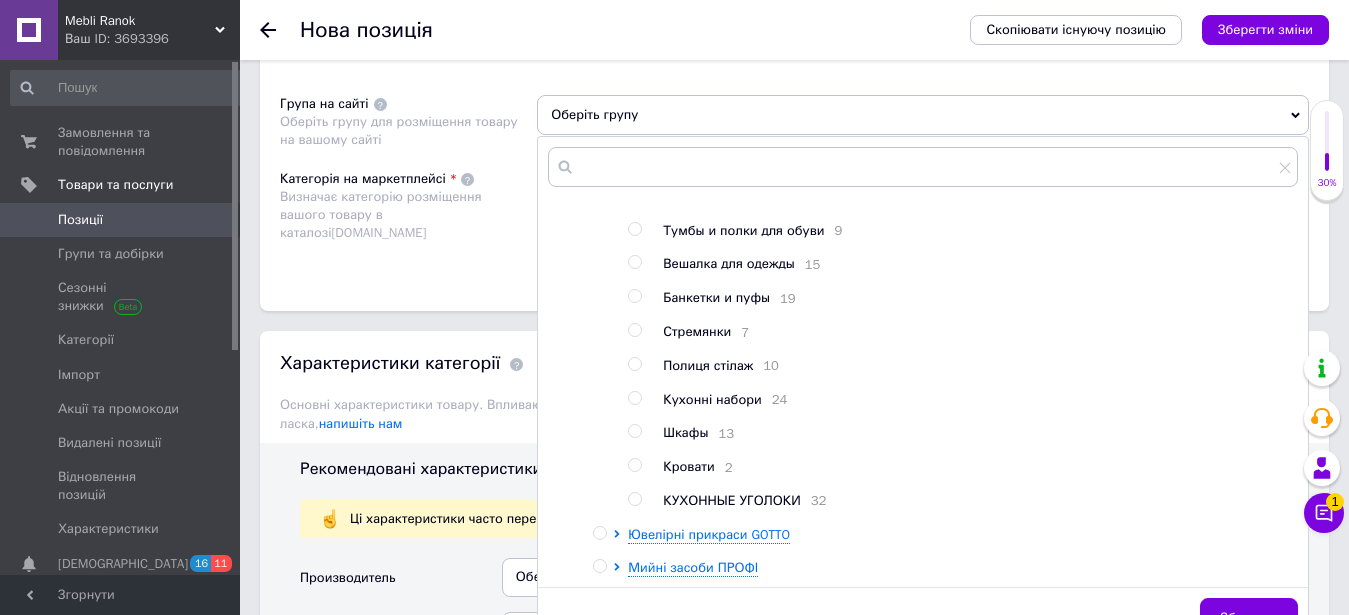 click at bounding box center (634, 431) 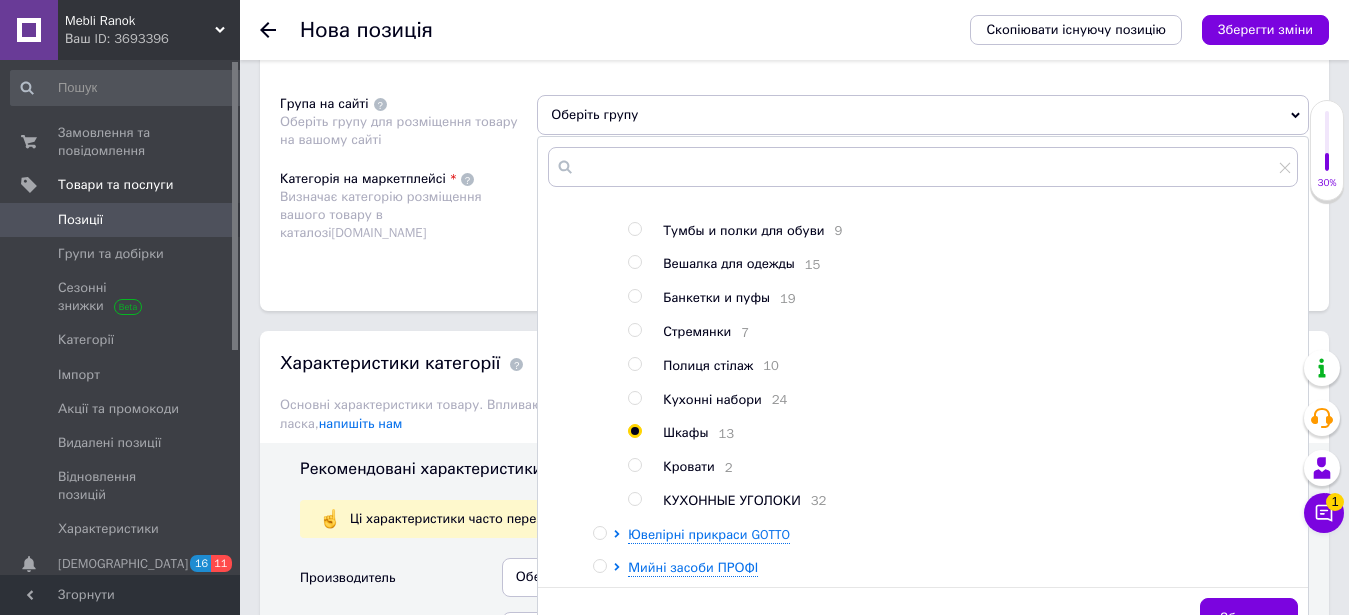 radio on "true" 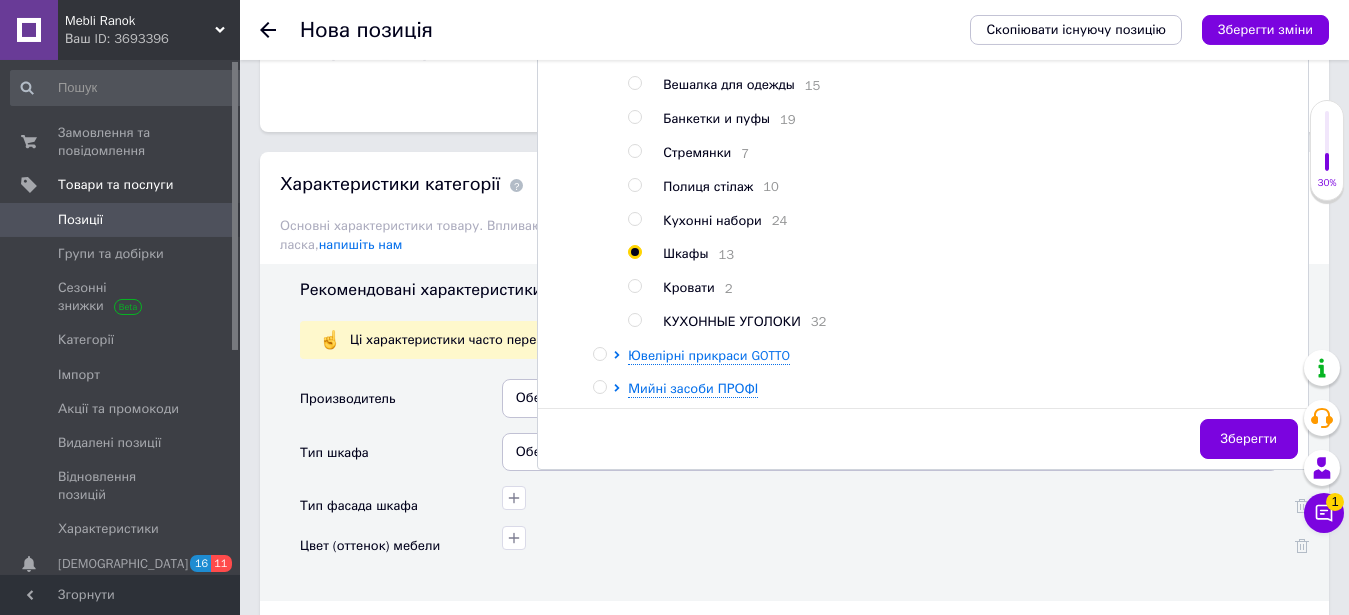 scroll, scrollTop: 1525, scrollLeft: 0, axis: vertical 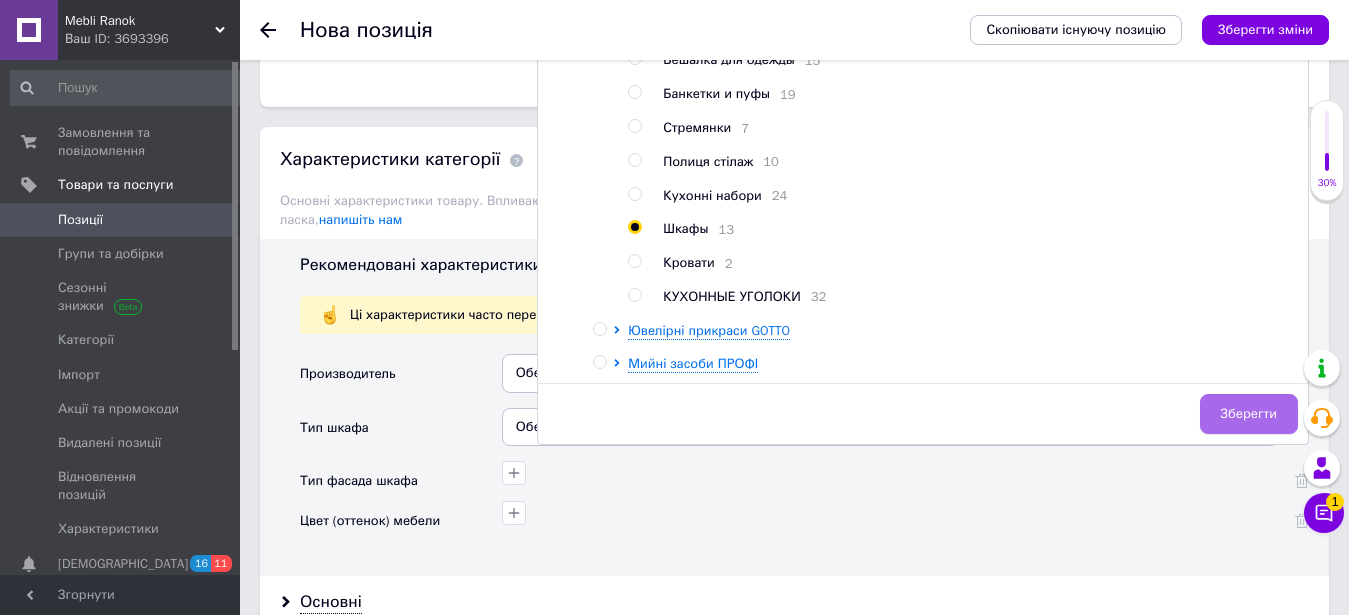 click on "Зберегти" at bounding box center [1249, 414] 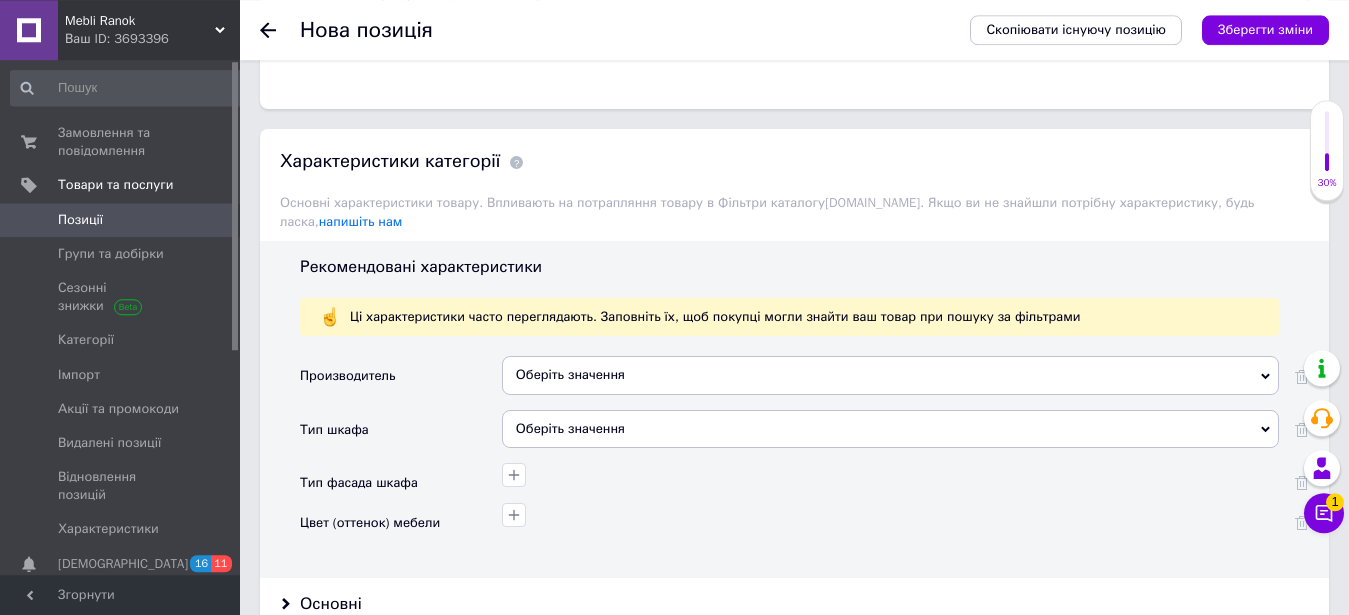 scroll, scrollTop: 1627, scrollLeft: 0, axis: vertical 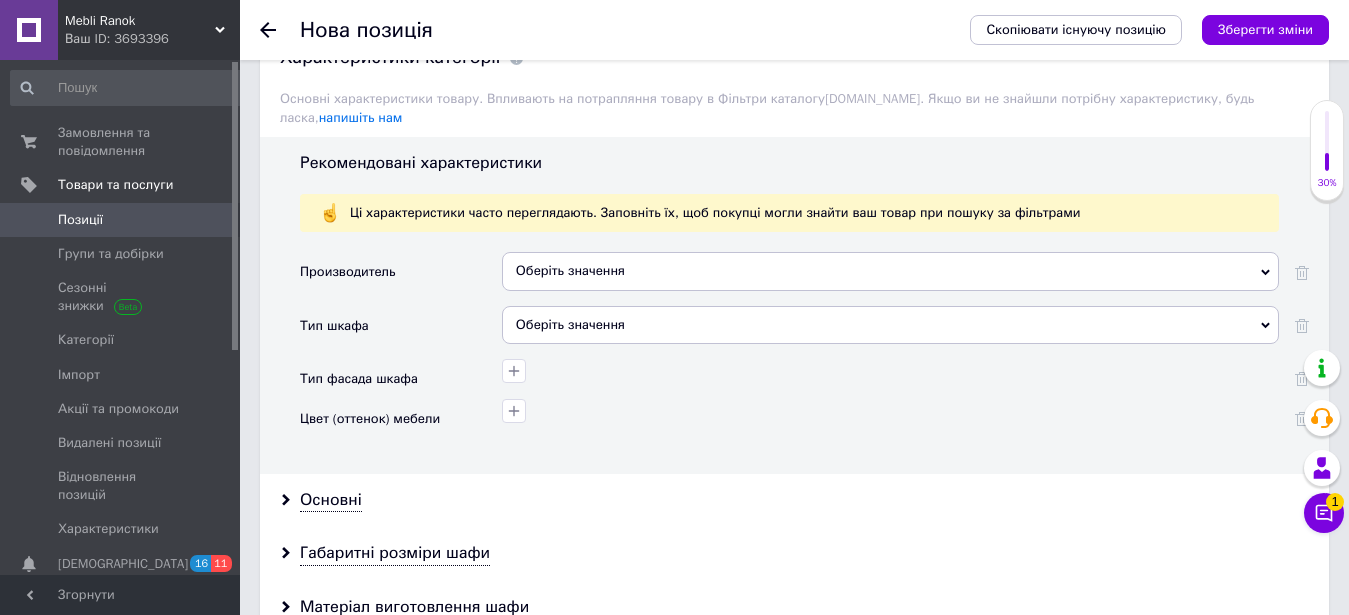 click on "Оберіть значення" at bounding box center (890, 271) 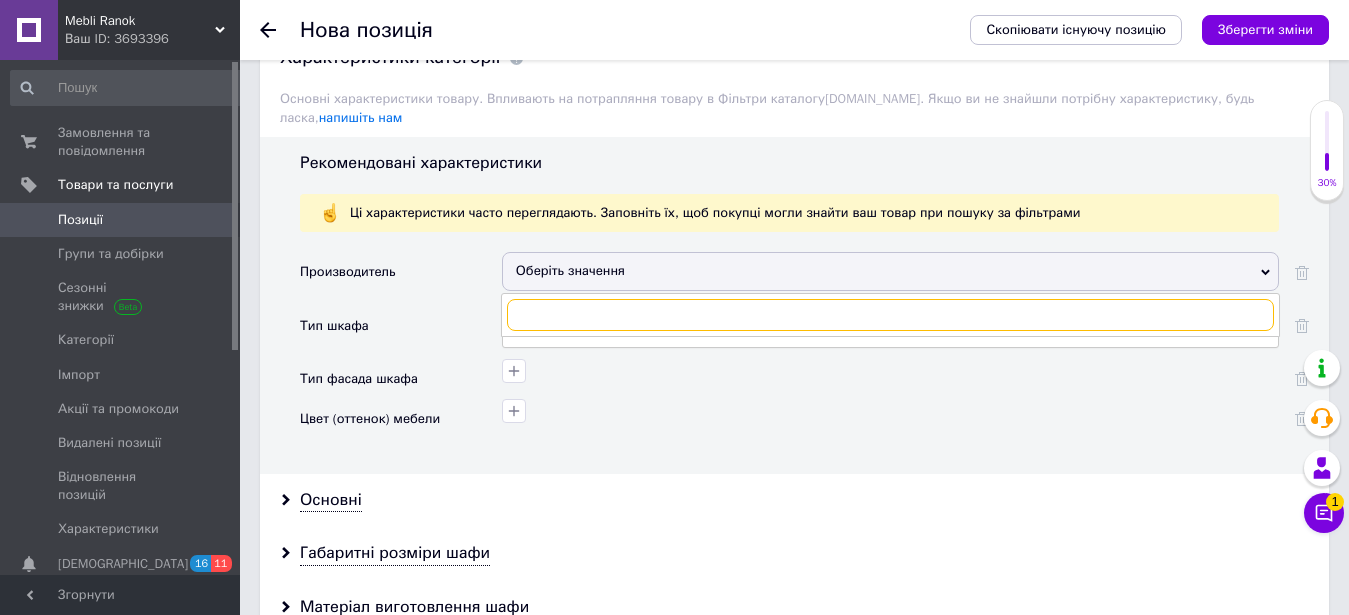 click at bounding box center (890, 315) 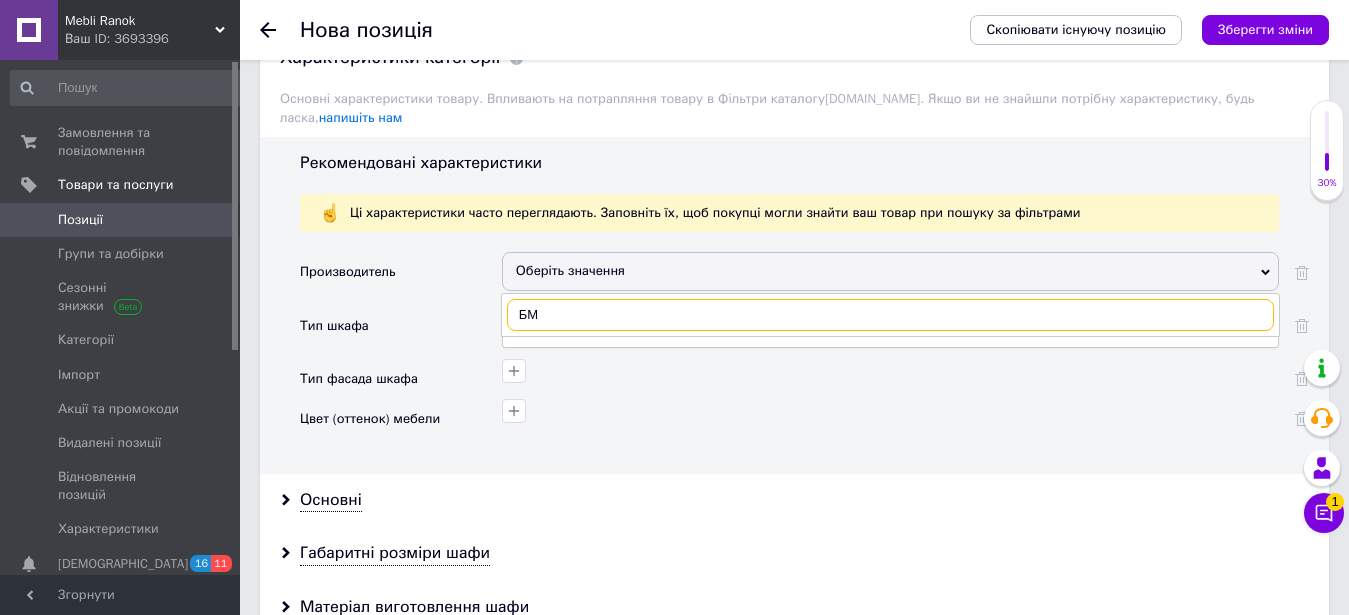 type on "БМФ" 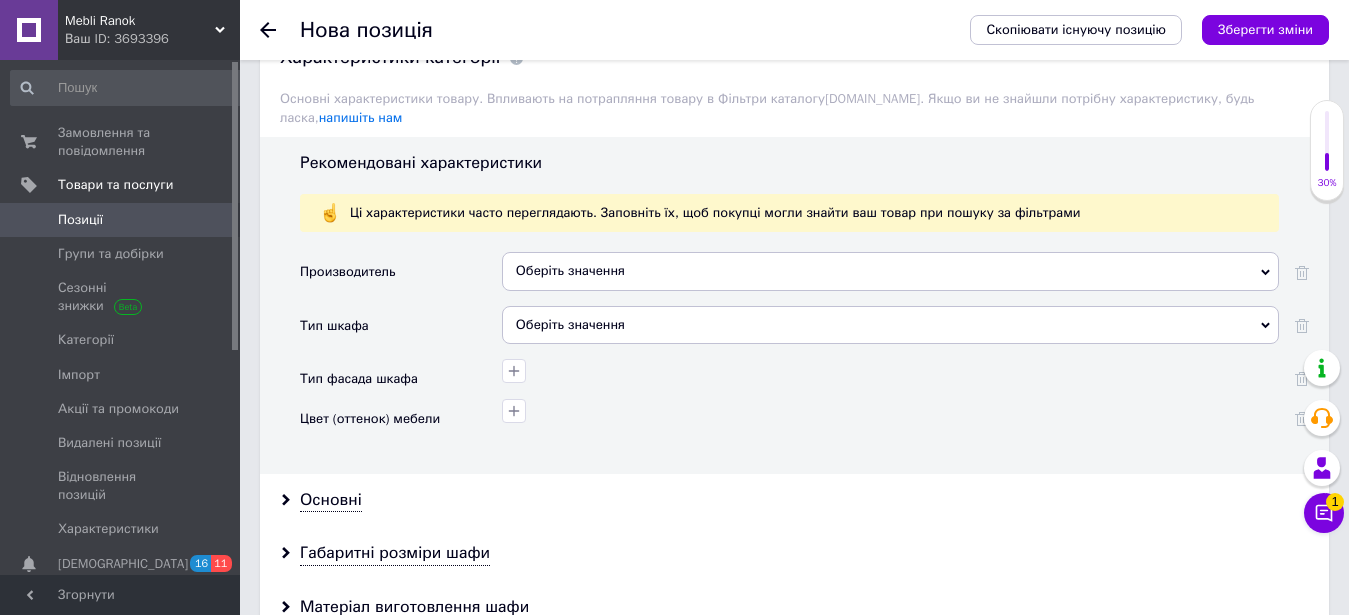 click at bounding box center [890, 419] 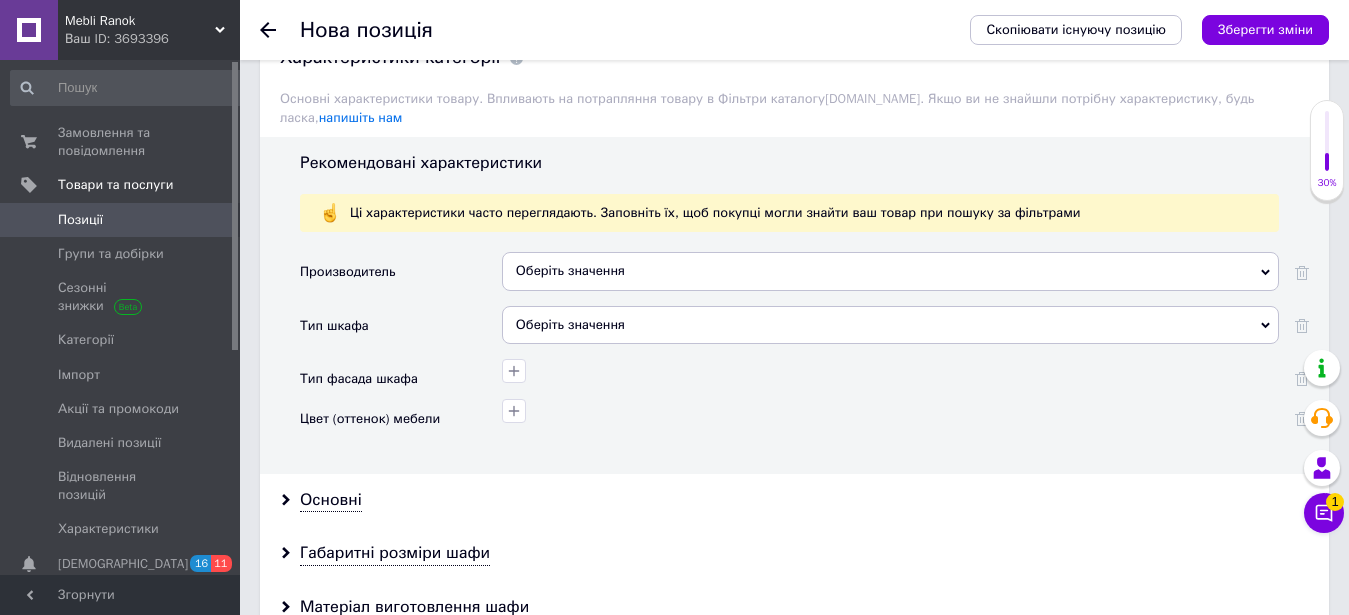 click 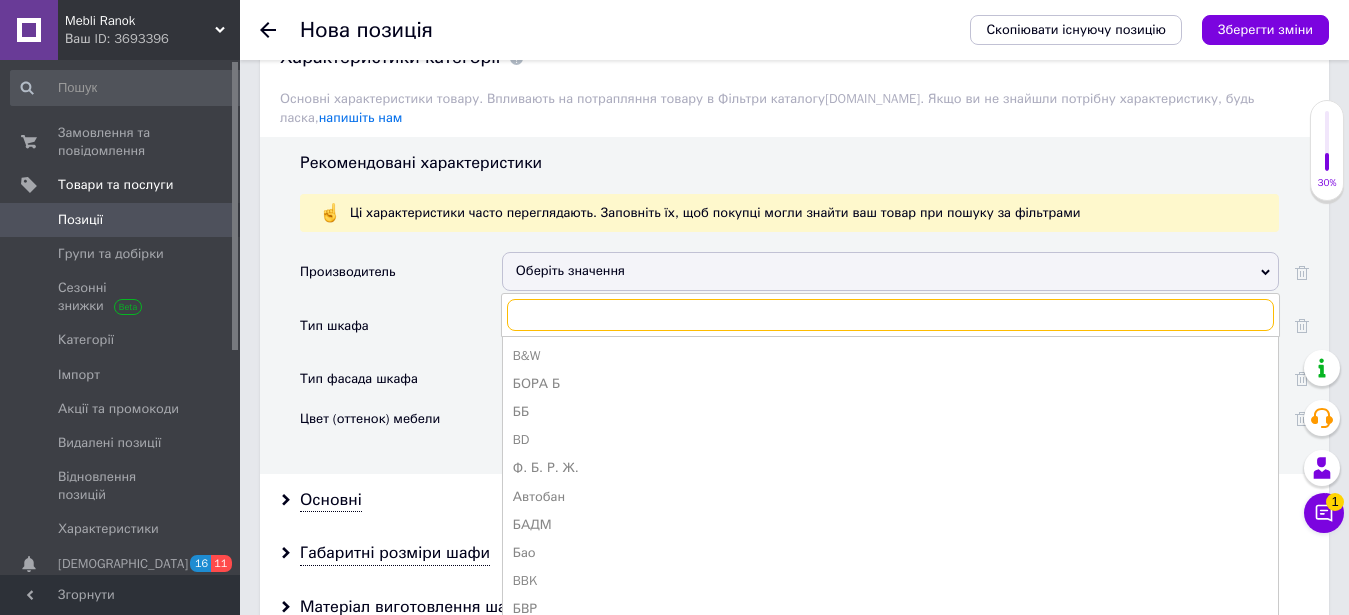click at bounding box center [890, 315] 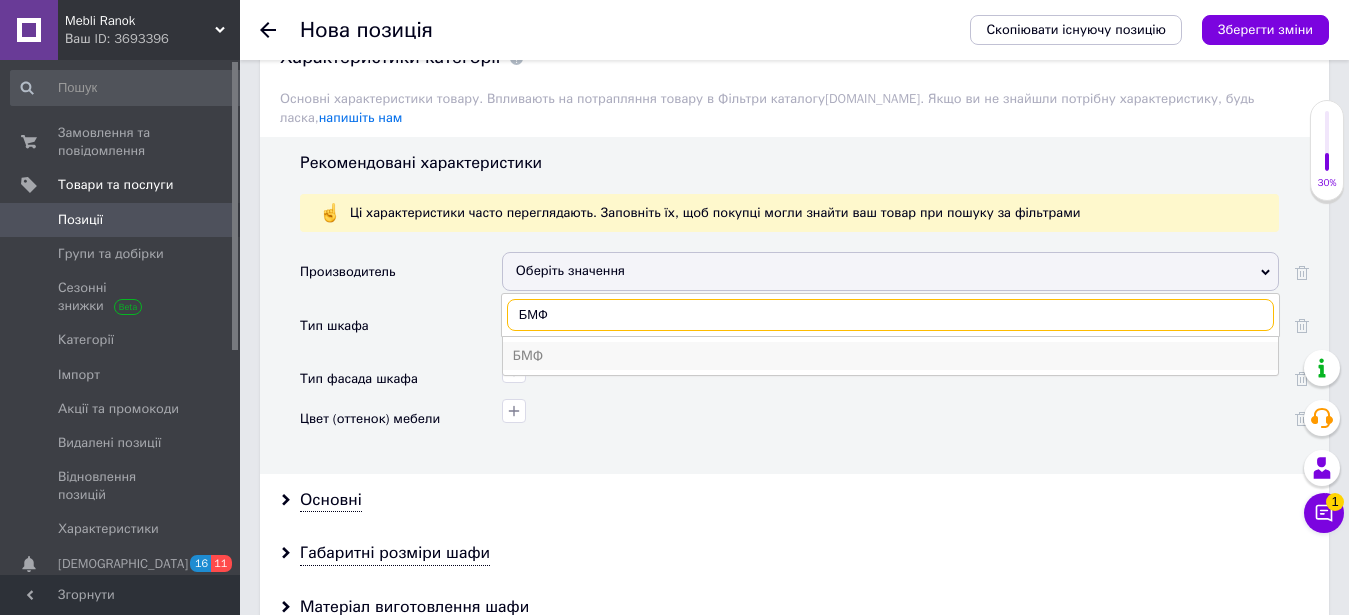 type on "БМФ" 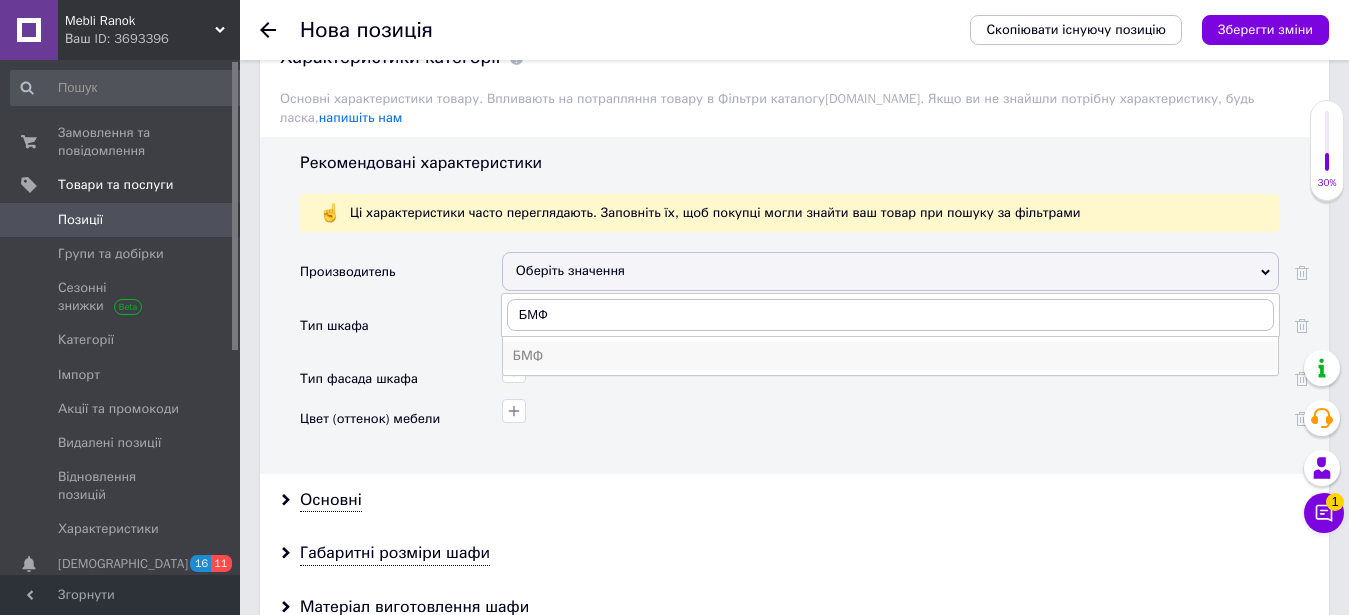click on "БМФ" at bounding box center [890, 356] 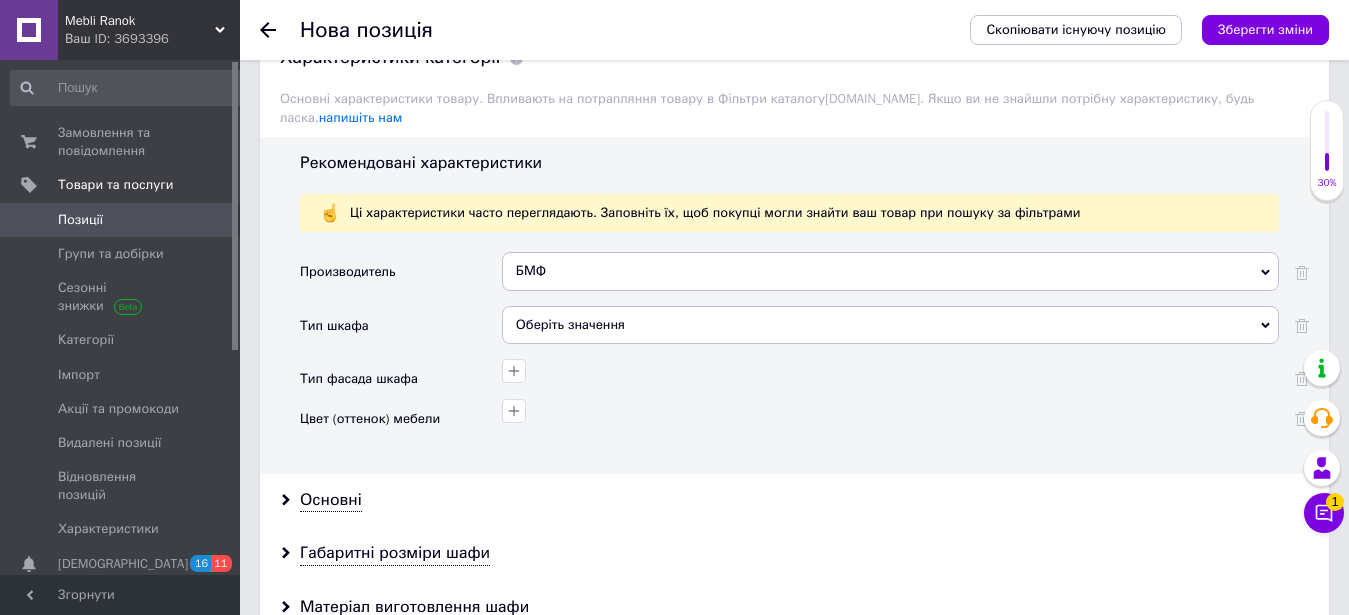 click 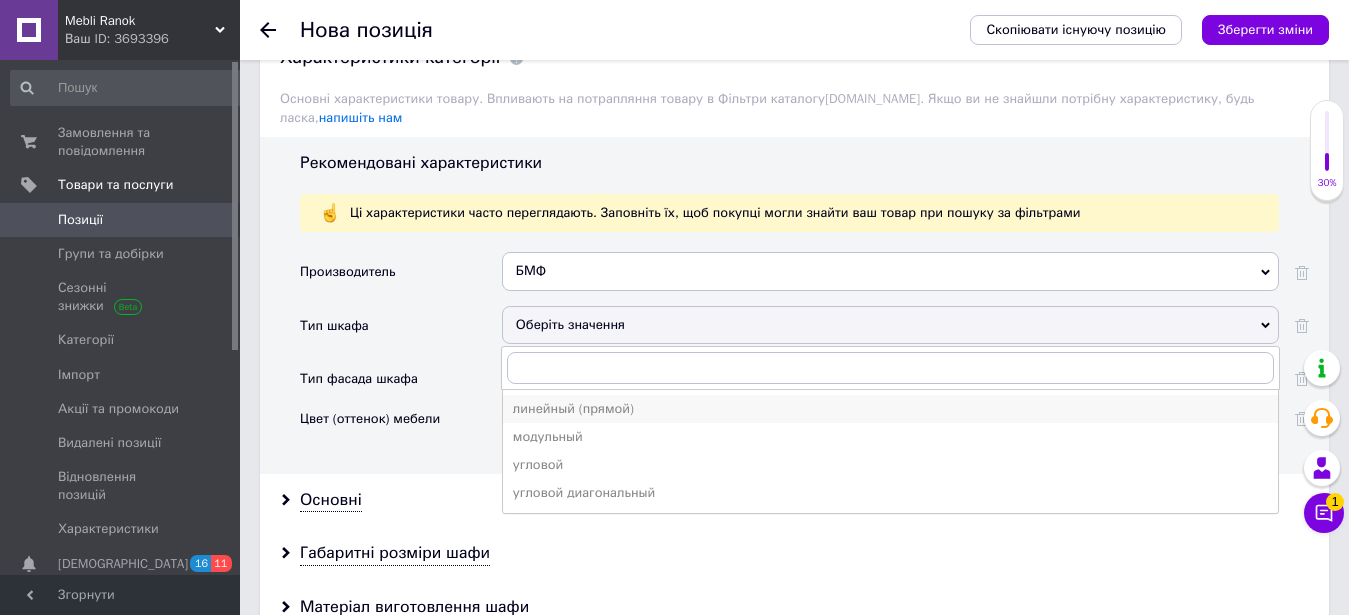 click on "линейный (прямой)" at bounding box center (890, 409) 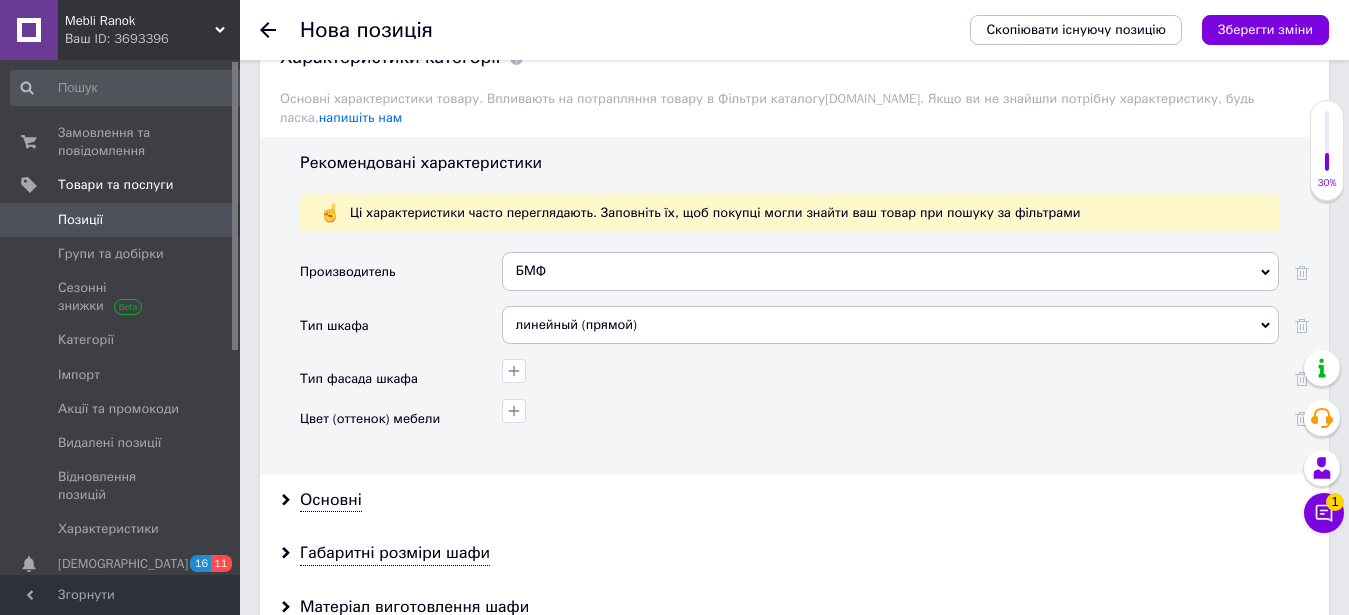 click at bounding box center (890, 419) 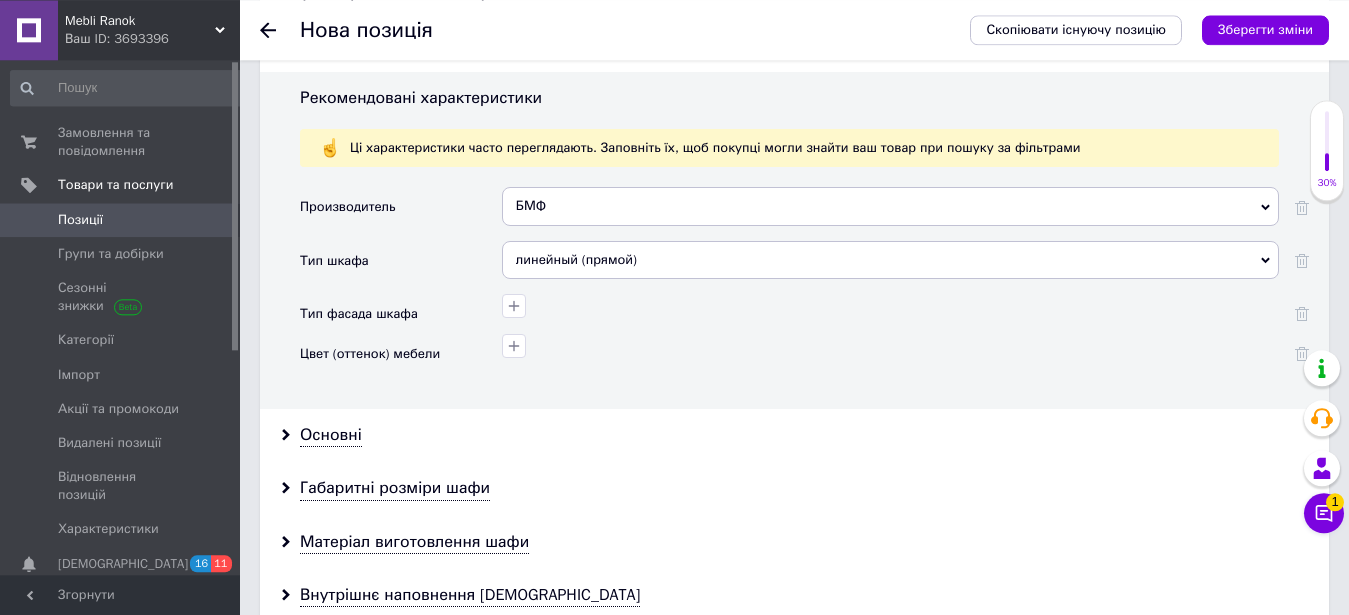 scroll, scrollTop: 1729, scrollLeft: 0, axis: vertical 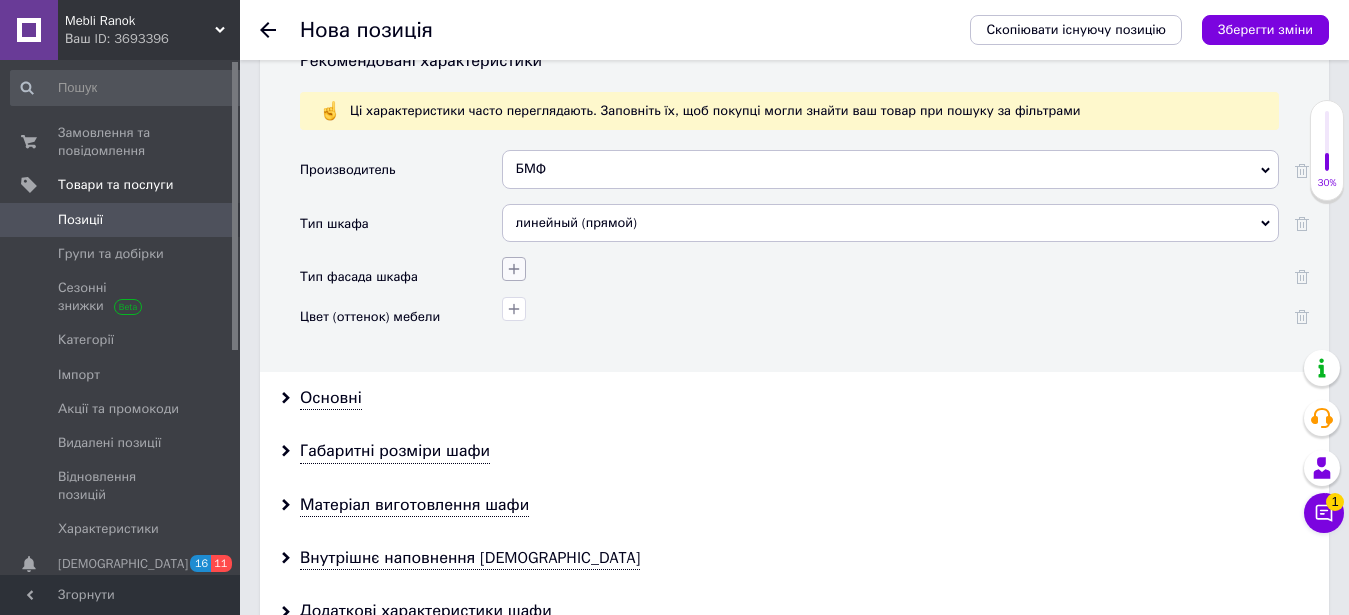 click 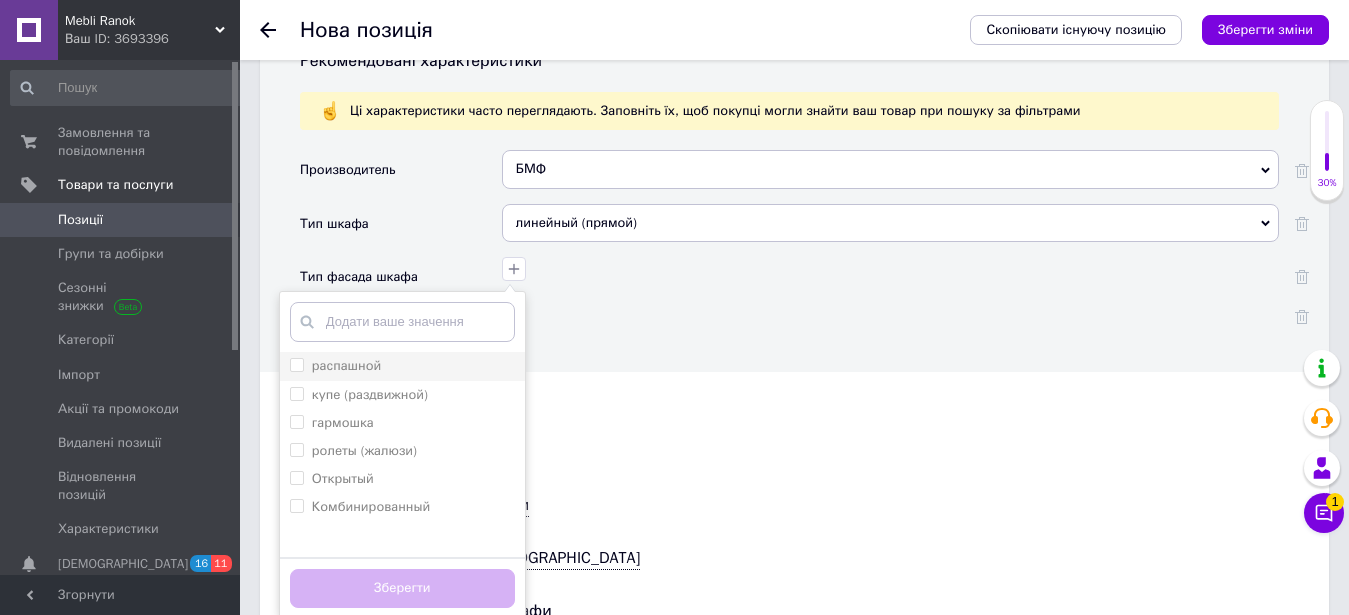 click on "распашной" at bounding box center [296, 364] 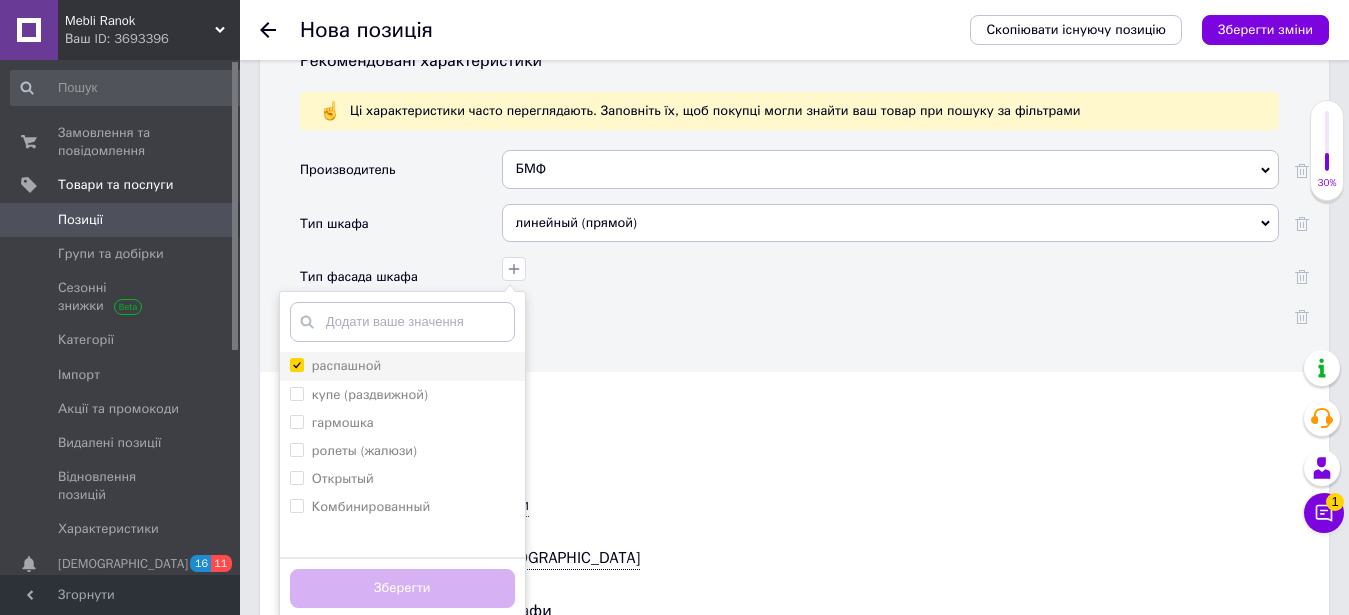 checkbox on "true" 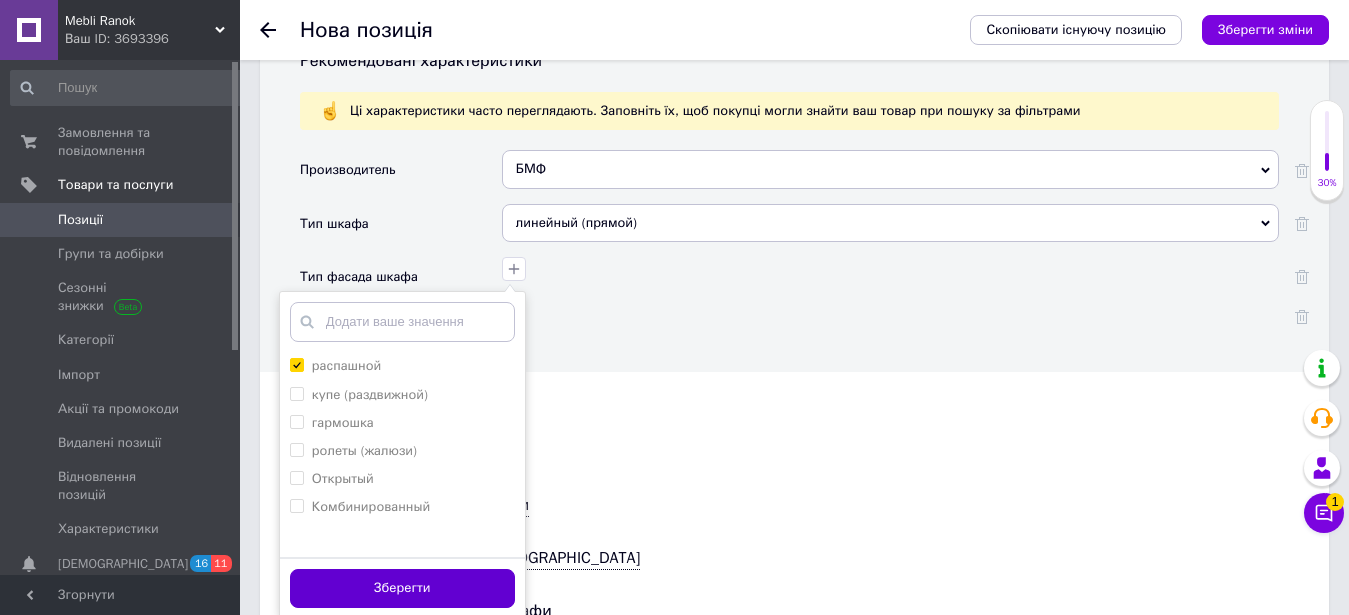 click on "Зберегти" at bounding box center [402, 588] 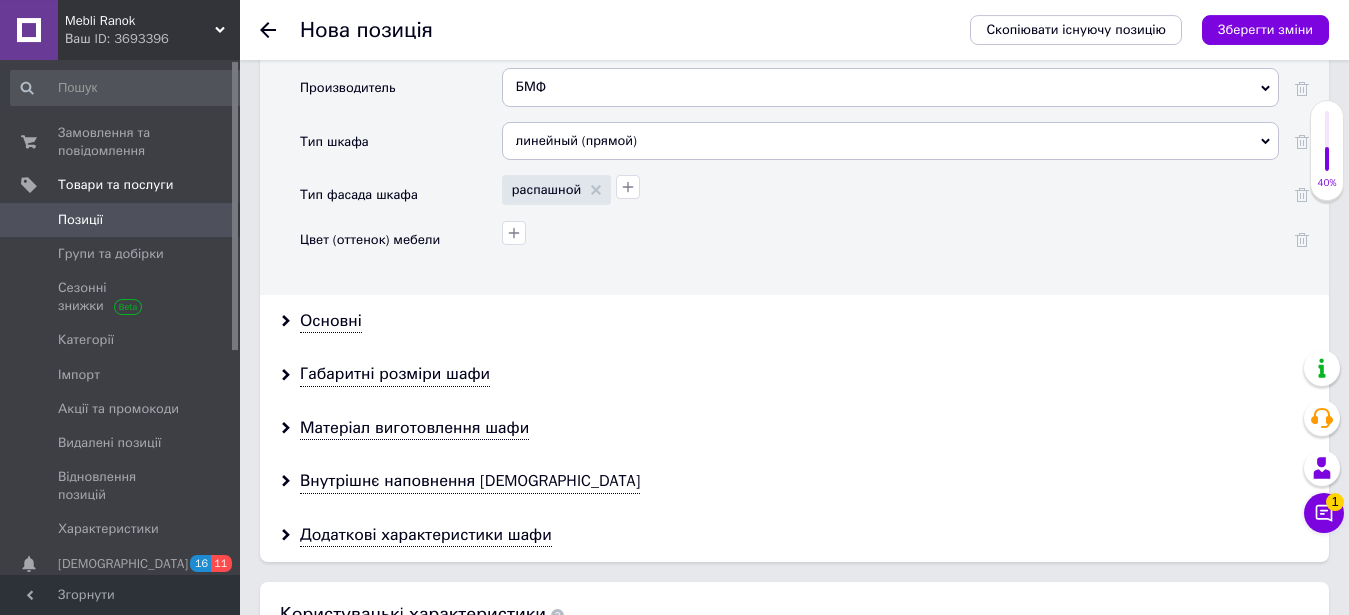 scroll, scrollTop: 1729, scrollLeft: 0, axis: vertical 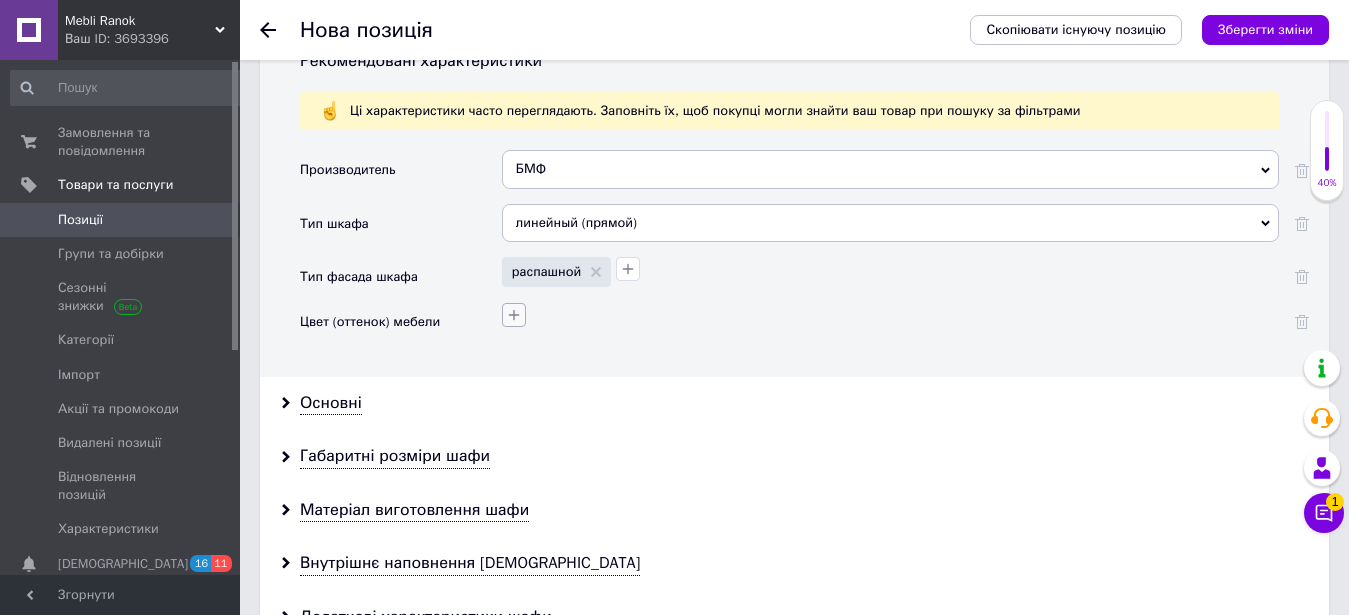 click 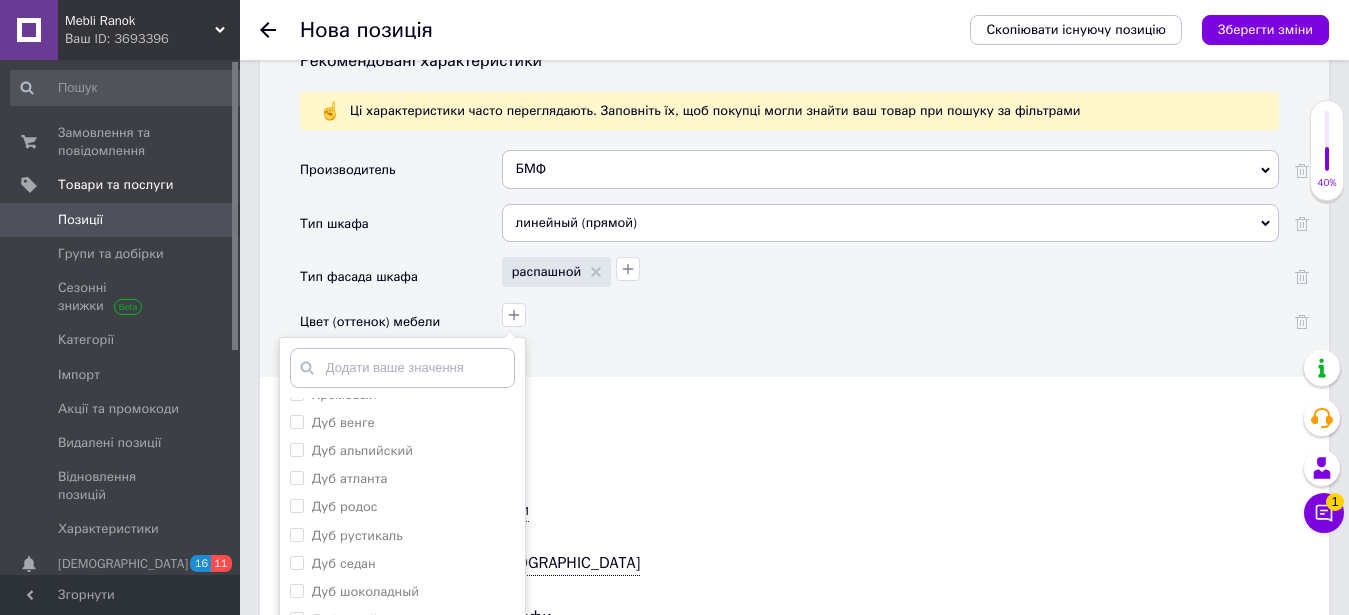 scroll, scrollTop: 612, scrollLeft: 0, axis: vertical 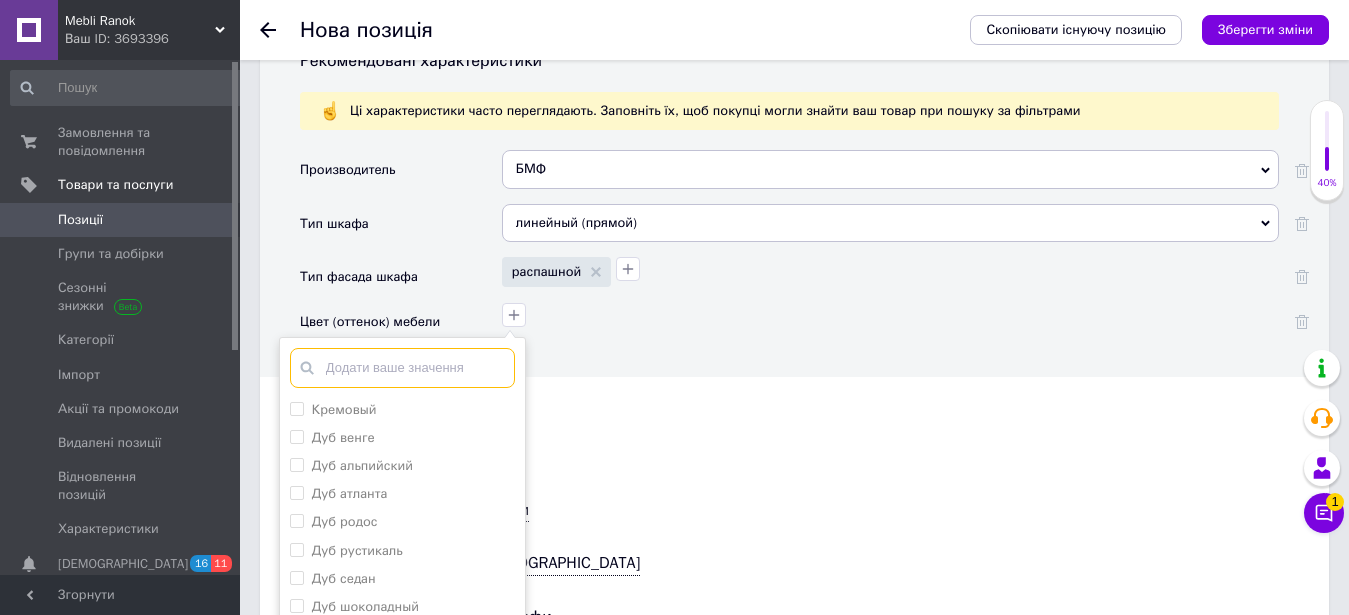 click at bounding box center (402, 368) 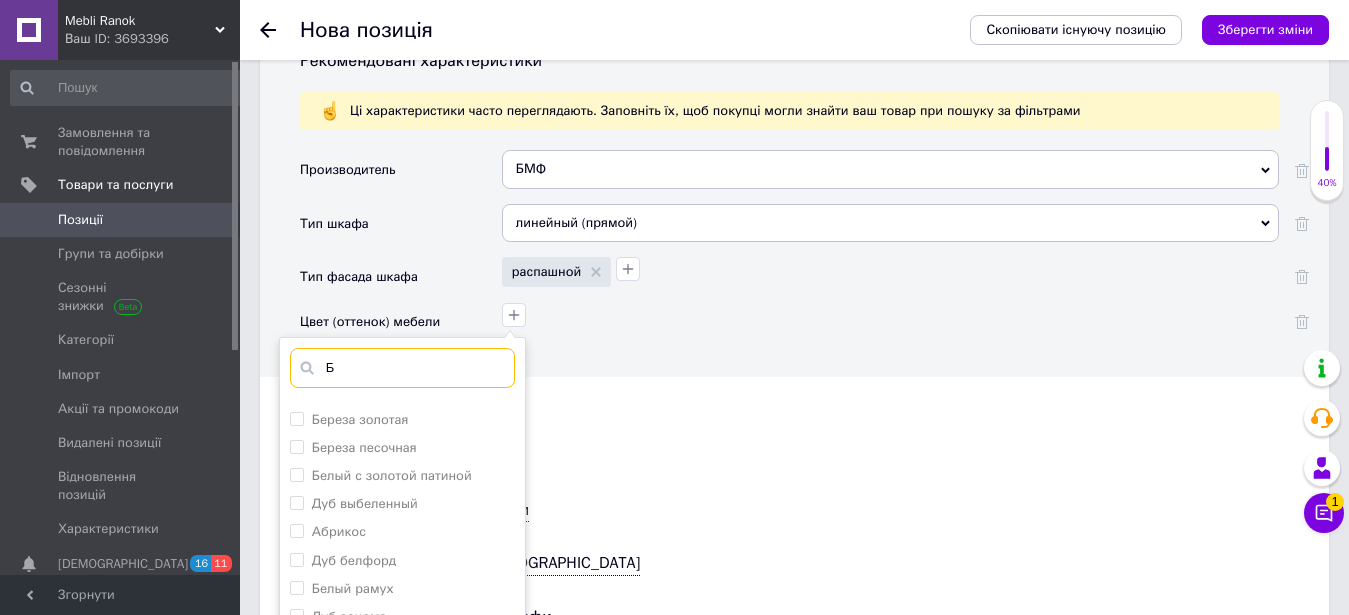 scroll, scrollTop: 245, scrollLeft: 0, axis: vertical 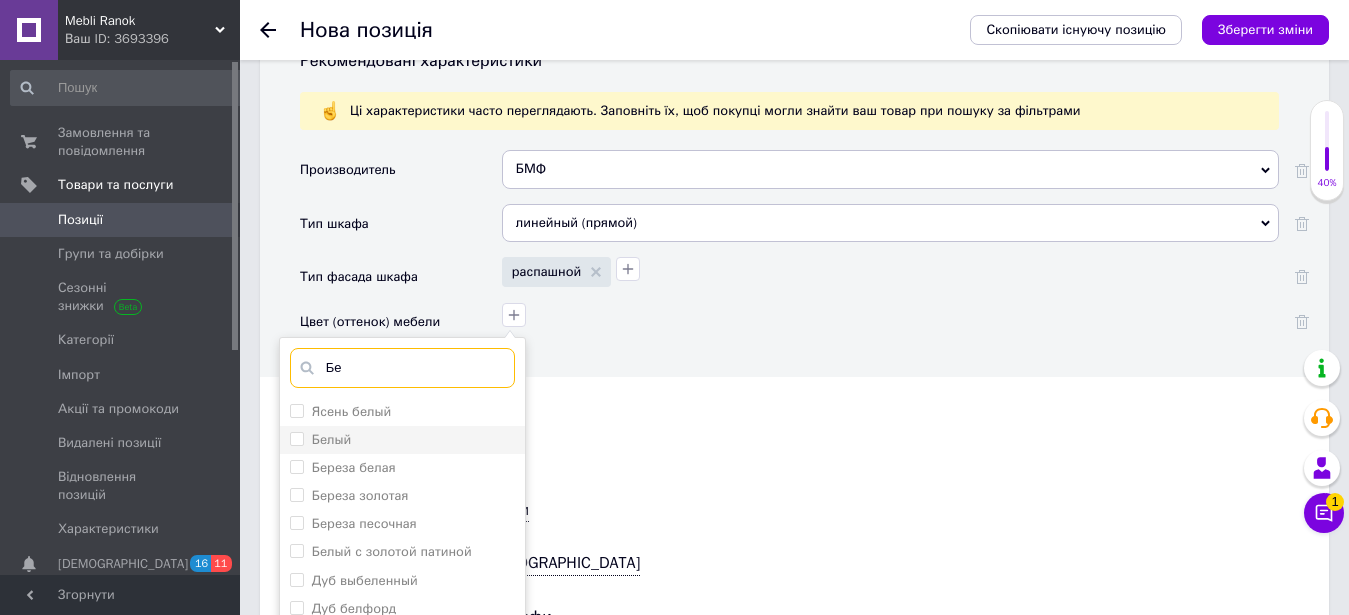 type on "Бе" 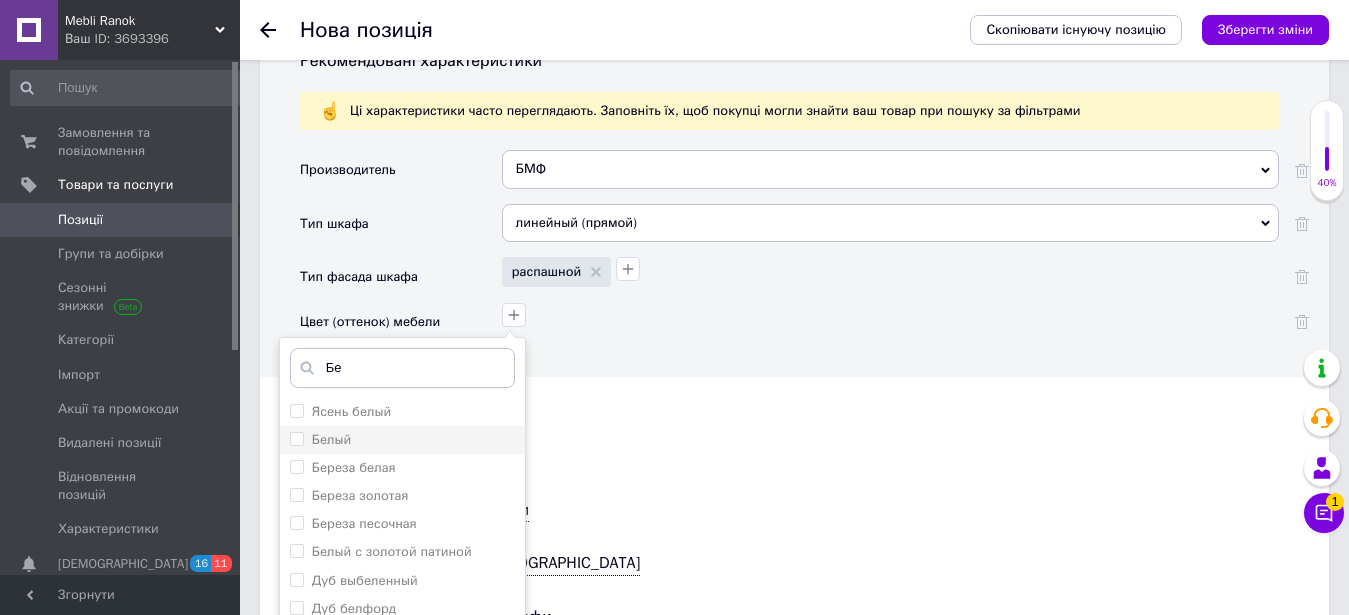 click on "Белый" at bounding box center [402, 440] 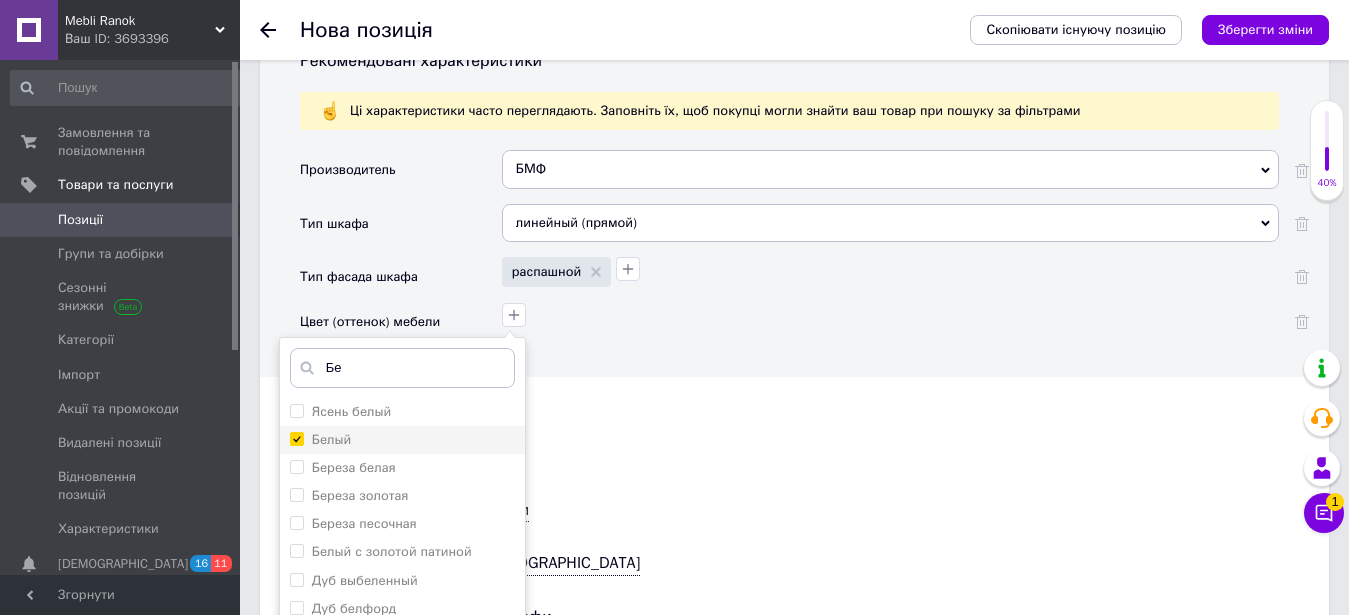 checkbox on "true" 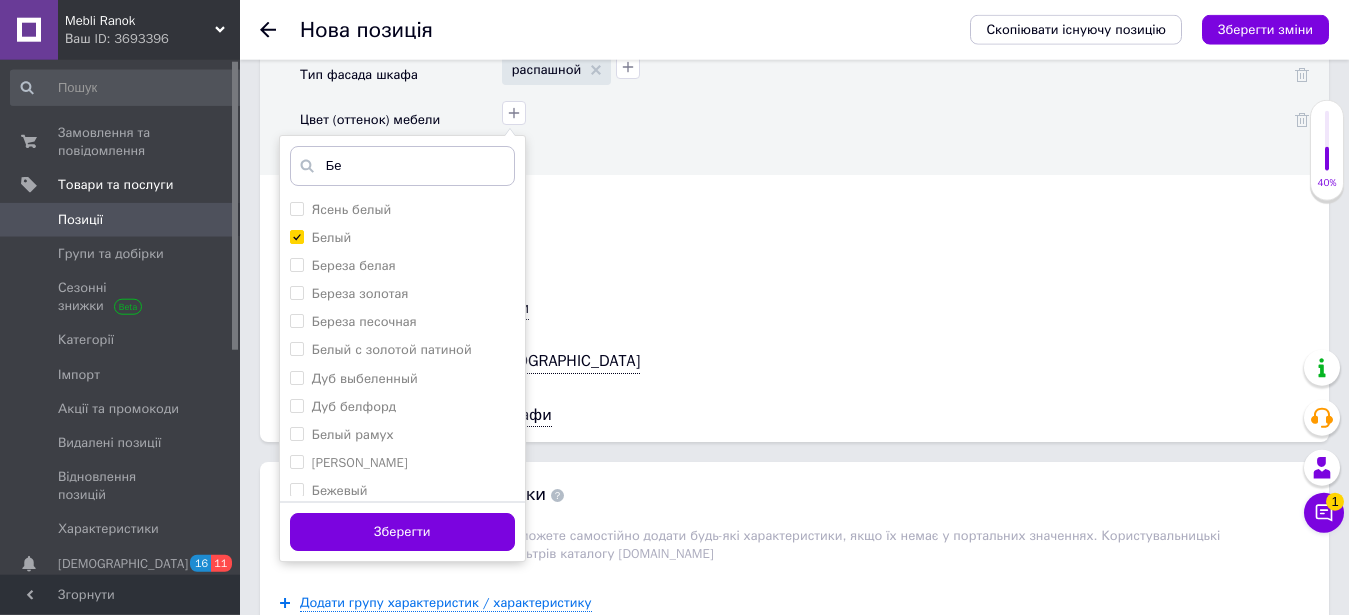scroll, scrollTop: 2137, scrollLeft: 0, axis: vertical 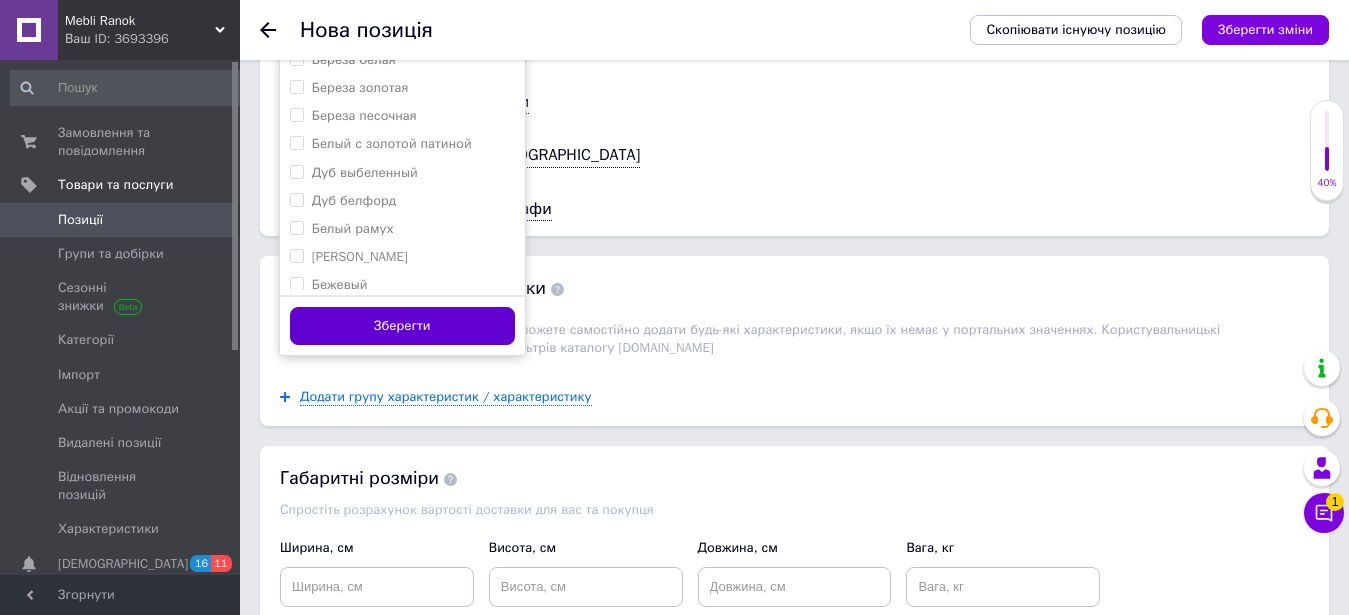 click on "Зберегти" at bounding box center [402, 326] 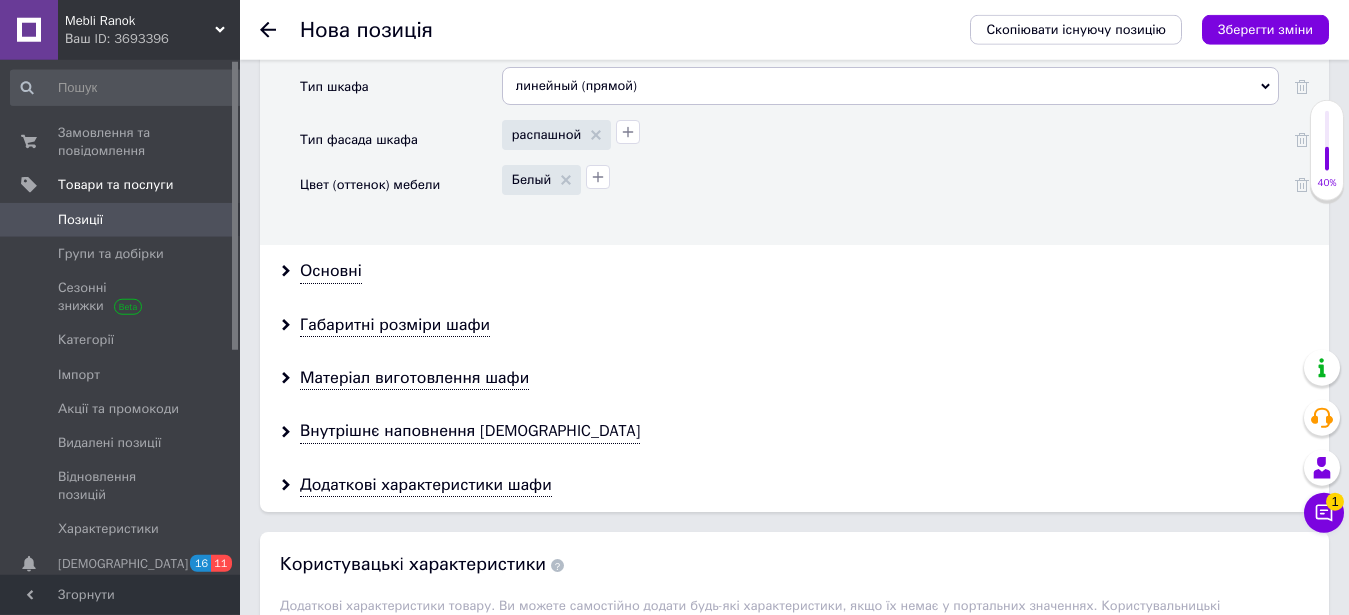 scroll, scrollTop: 1830, scrollLeft: 0, axis: vertical 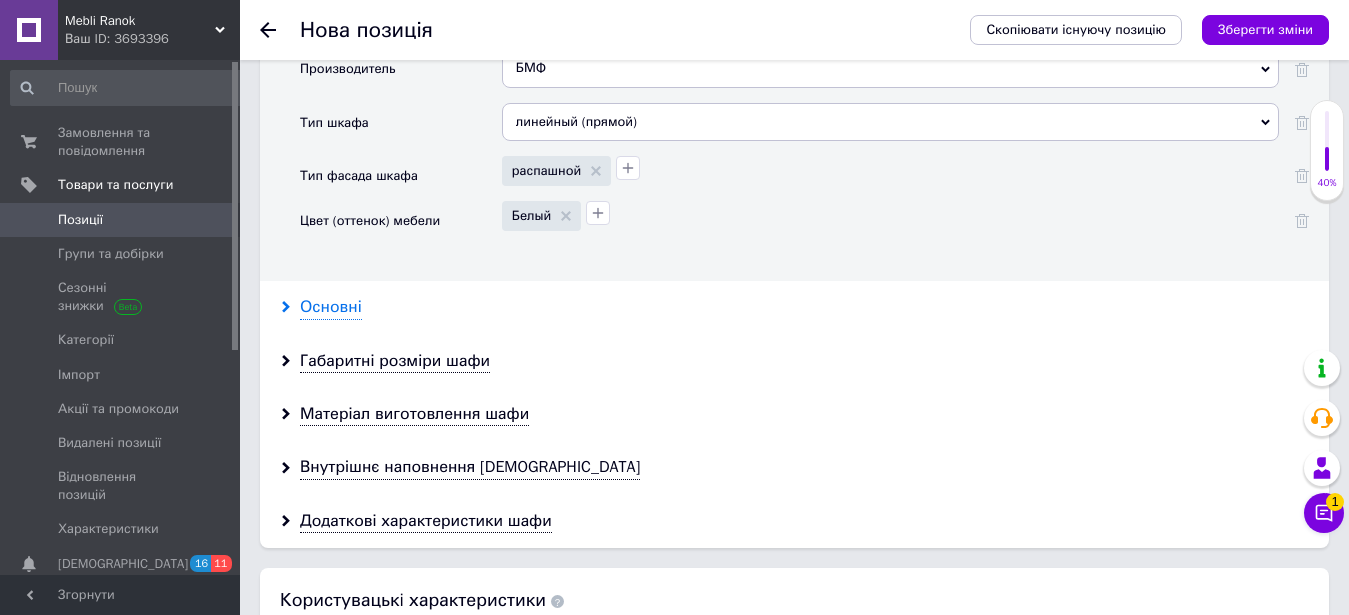 click on "Основні" at bounding box center [331, 307] 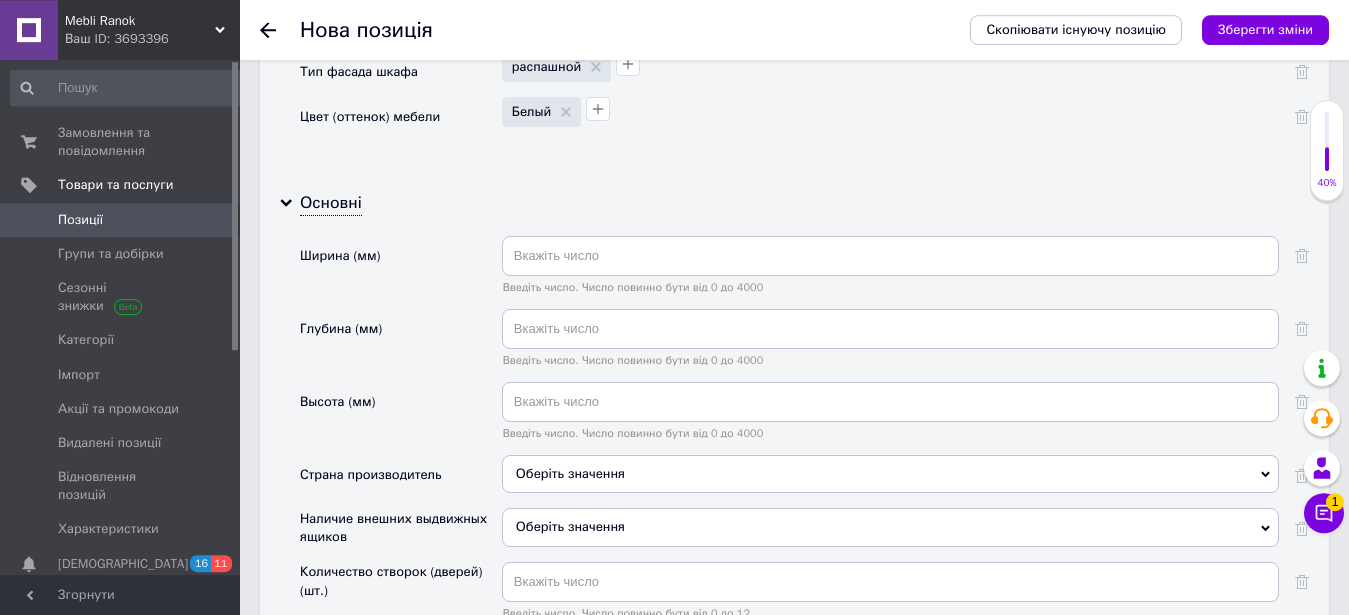 scroll, scrollTop: 1932, scrollLeft: 0, axis: vertical 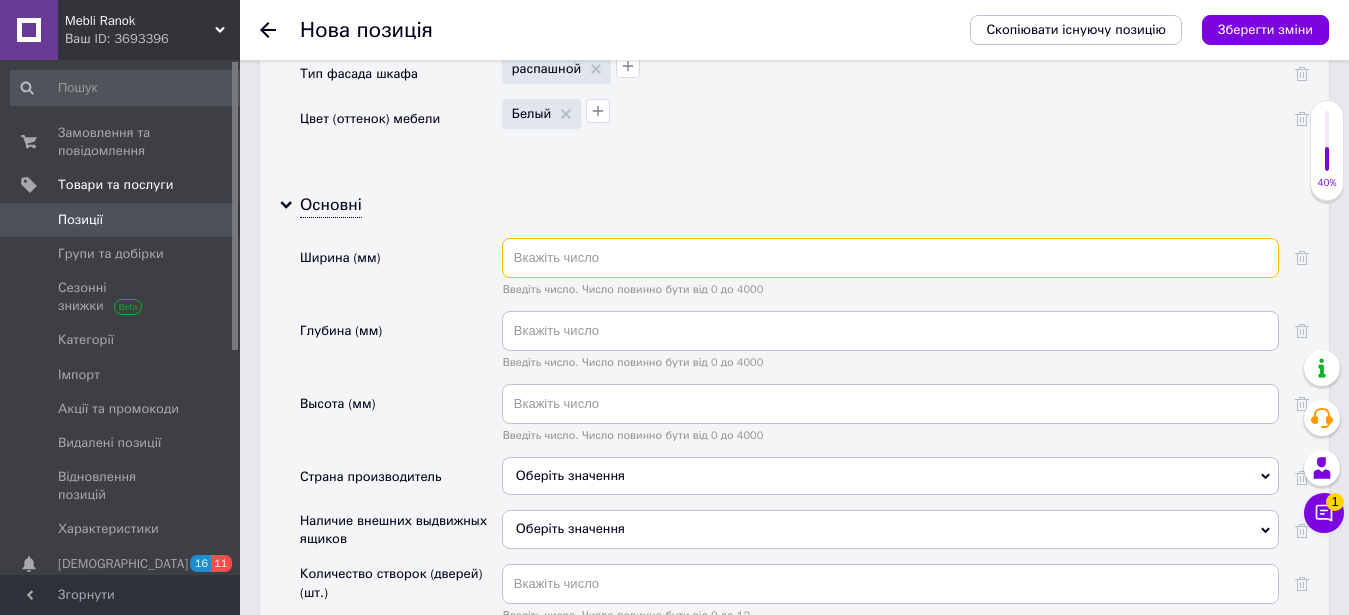 click at bounding box center [890, 258] 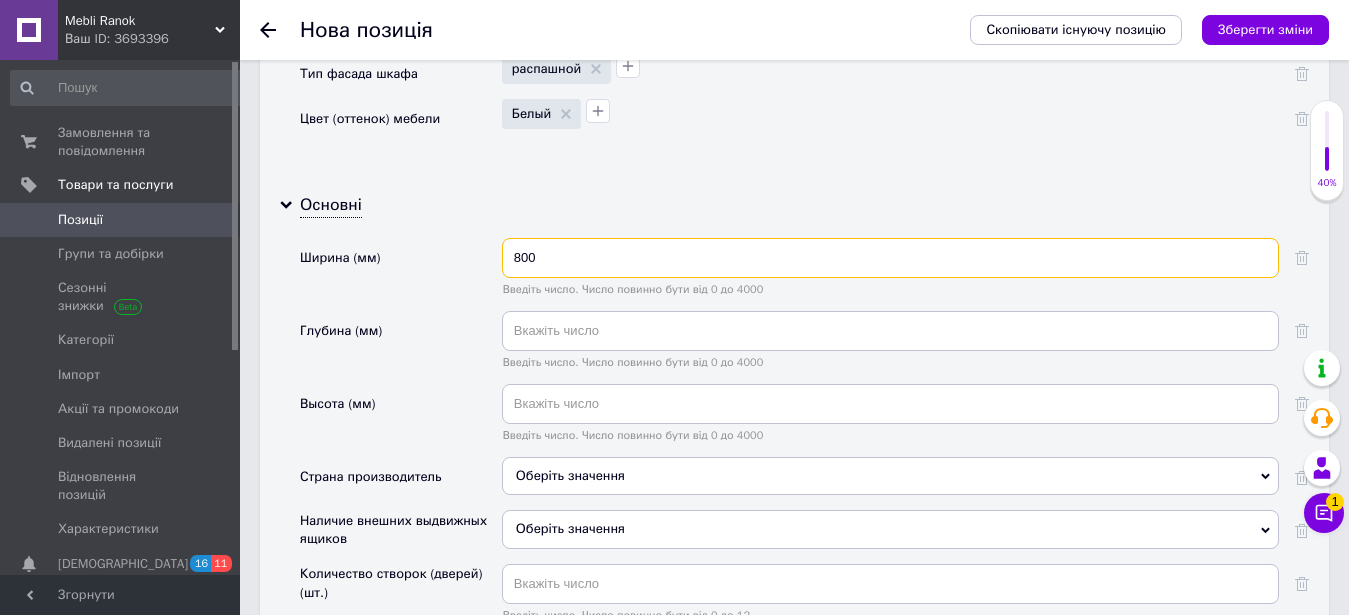 type on "800" 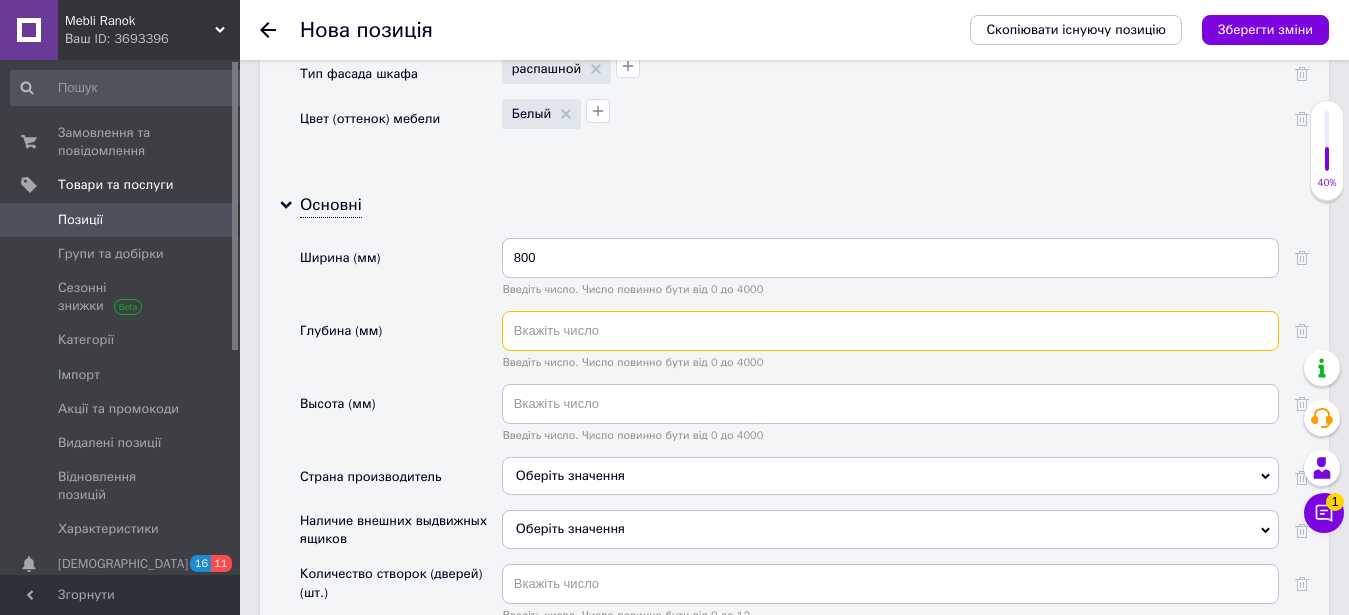 click at bounding box center [890, 331] 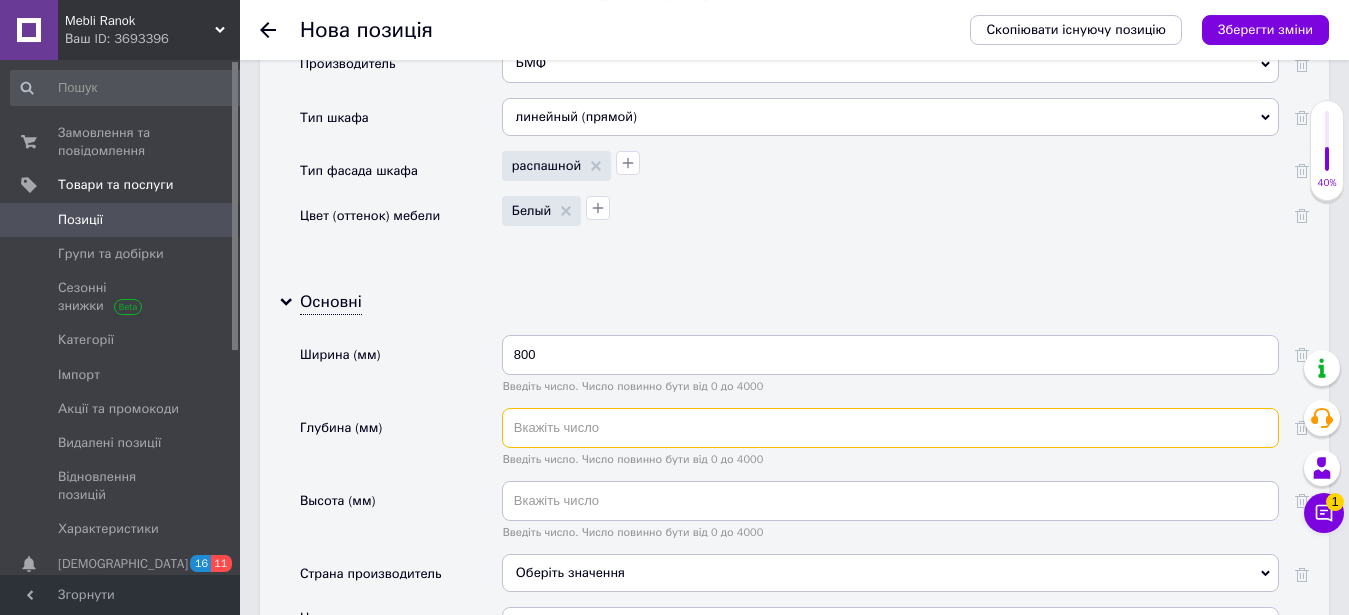 scroll, scrollTop: 2034, scrollLeft: 0, axis: vertical 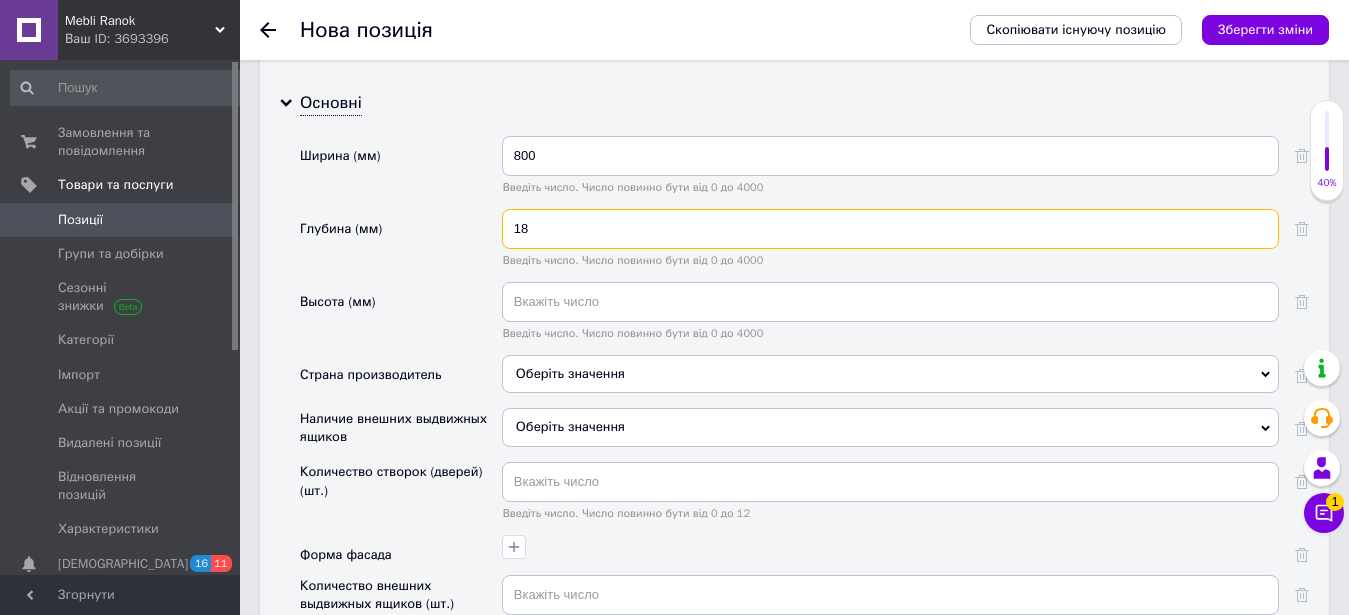 type on "1" 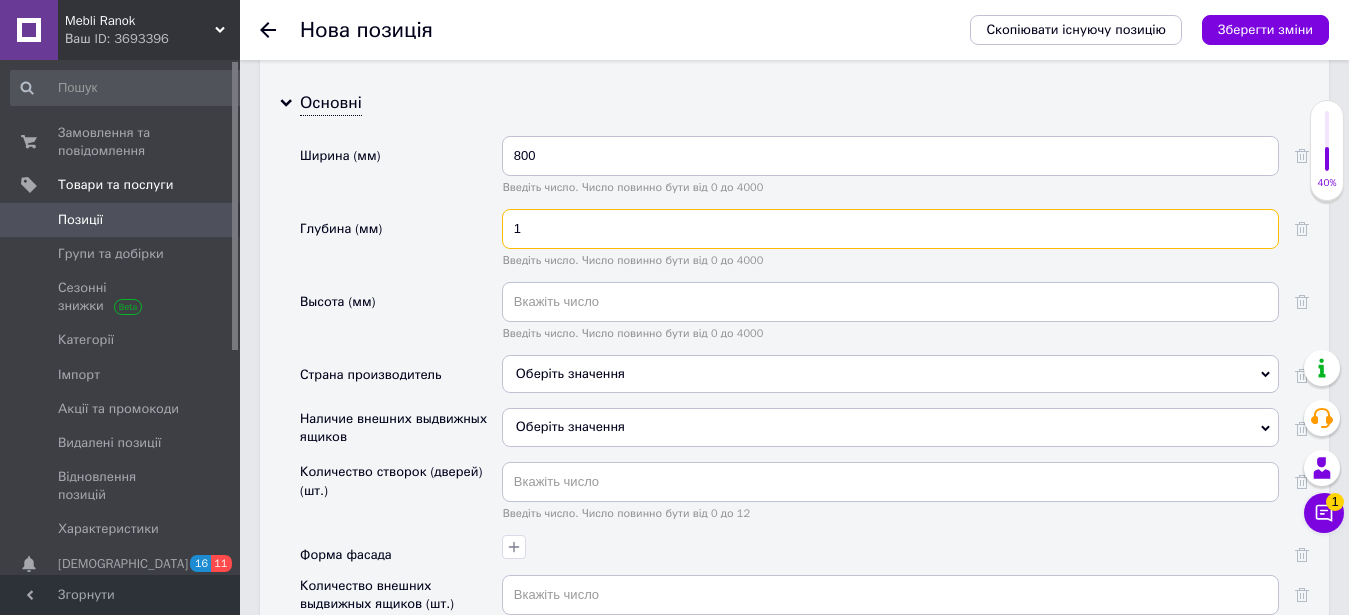 type 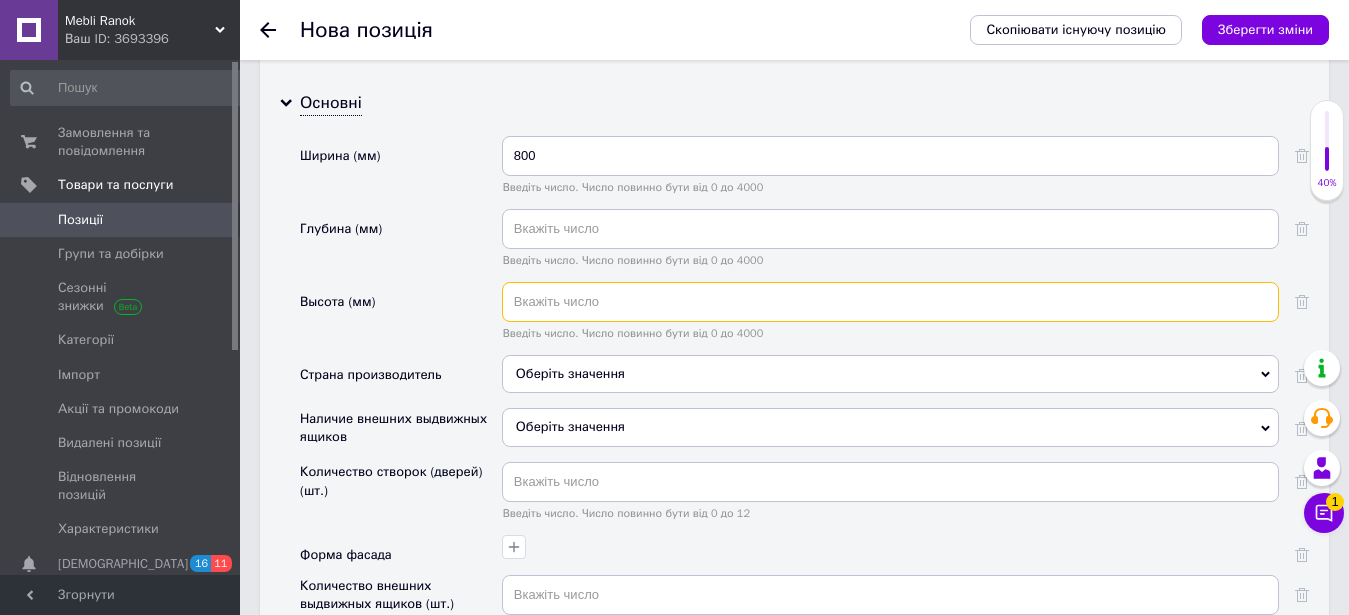 click at bounding box center [890, 302] 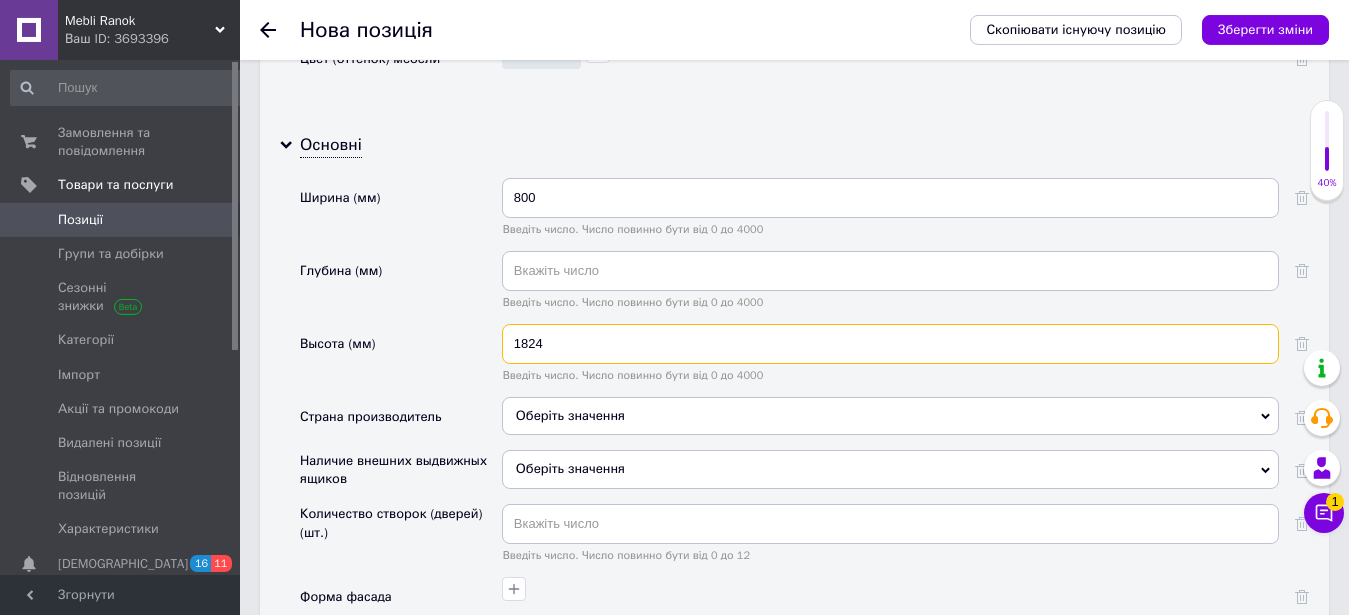 scroll, scrollTop: 2040, scrollLeft: 0, axis: vertical 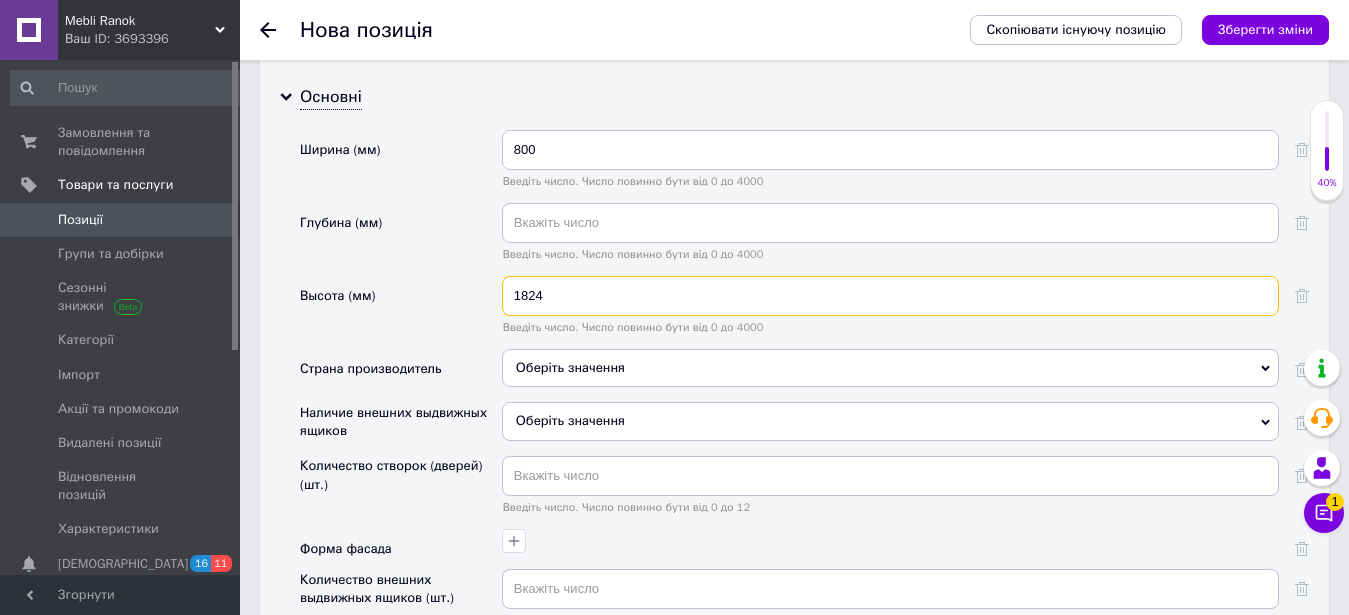 type on "1824" 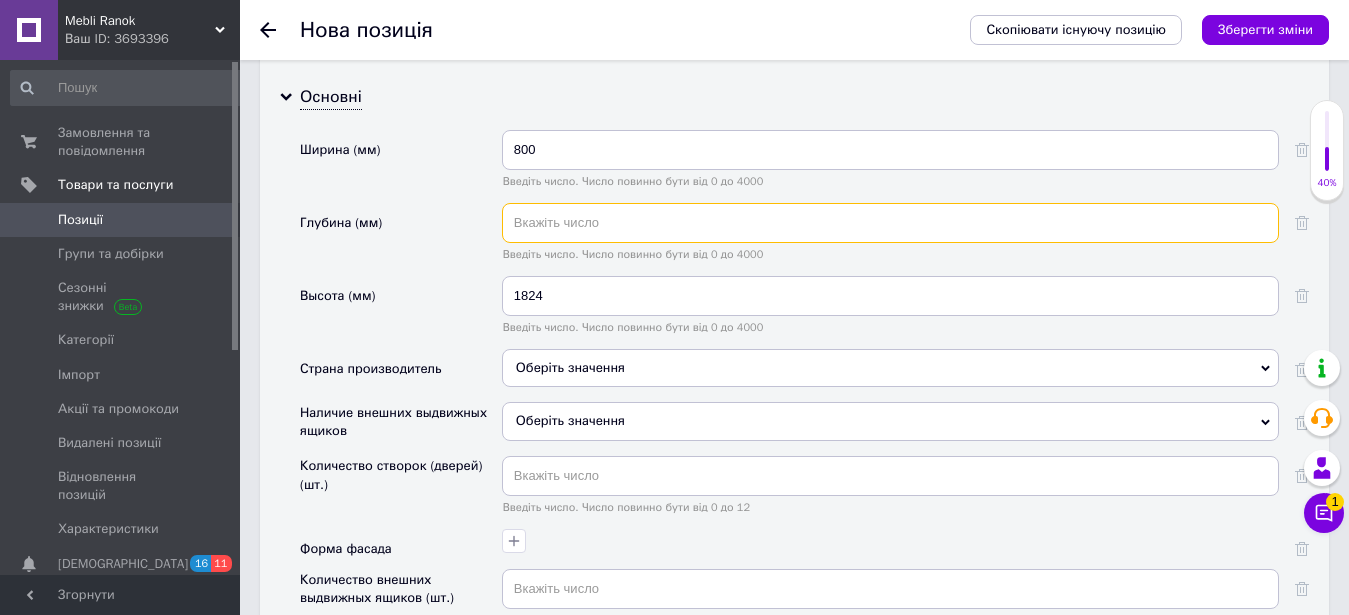 click at bounding box center (890, 223) 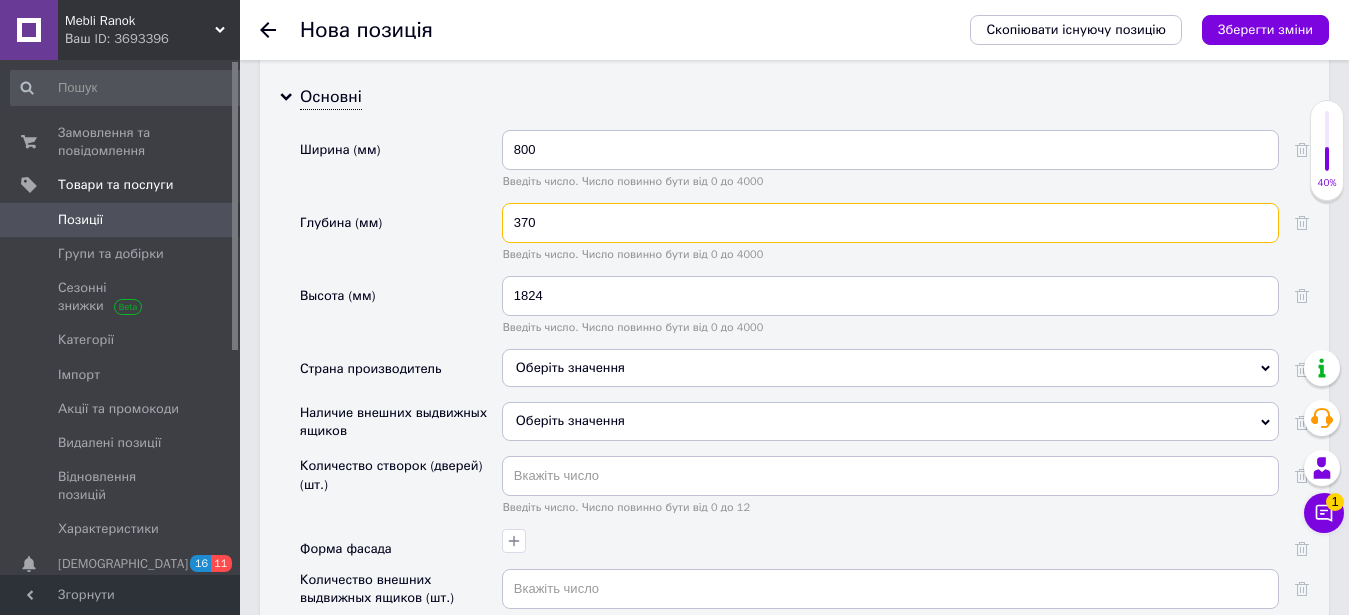 type on "370" 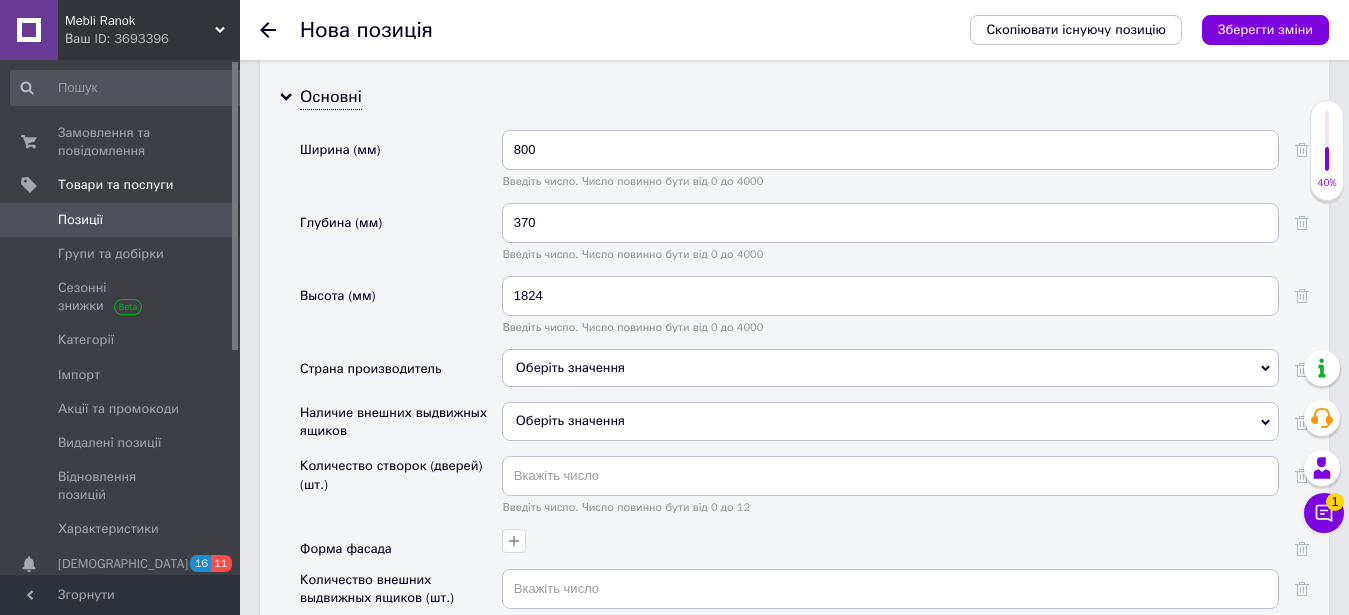 click 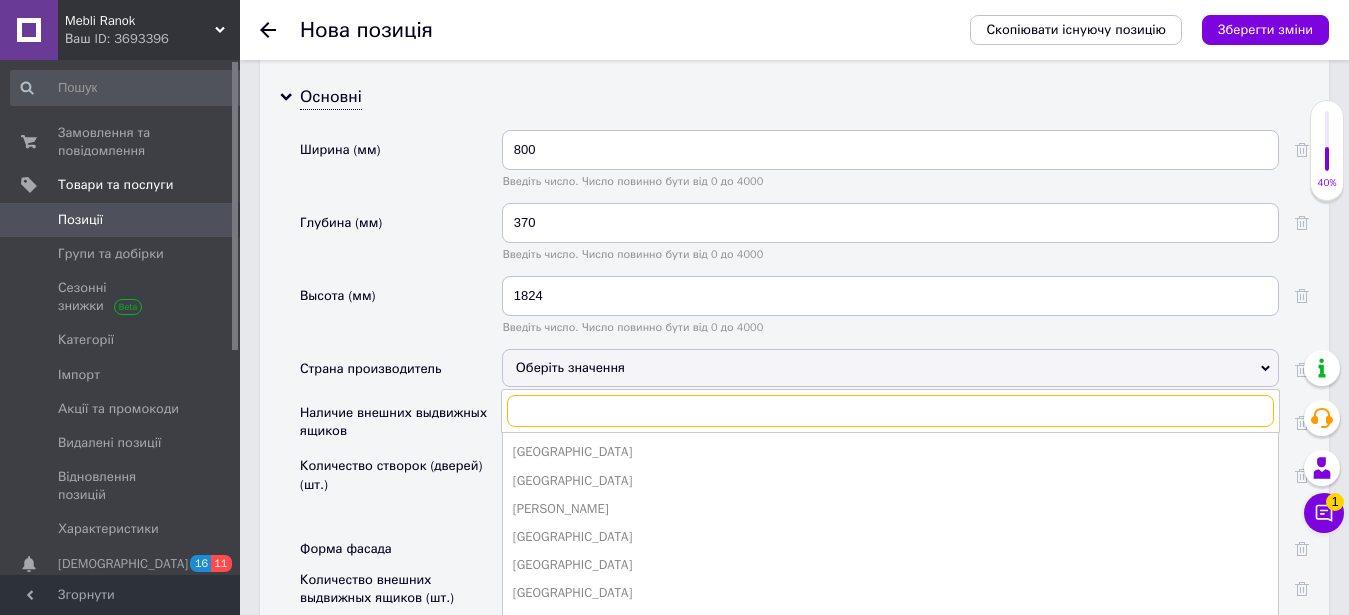 click at bounding box center (890, 411) 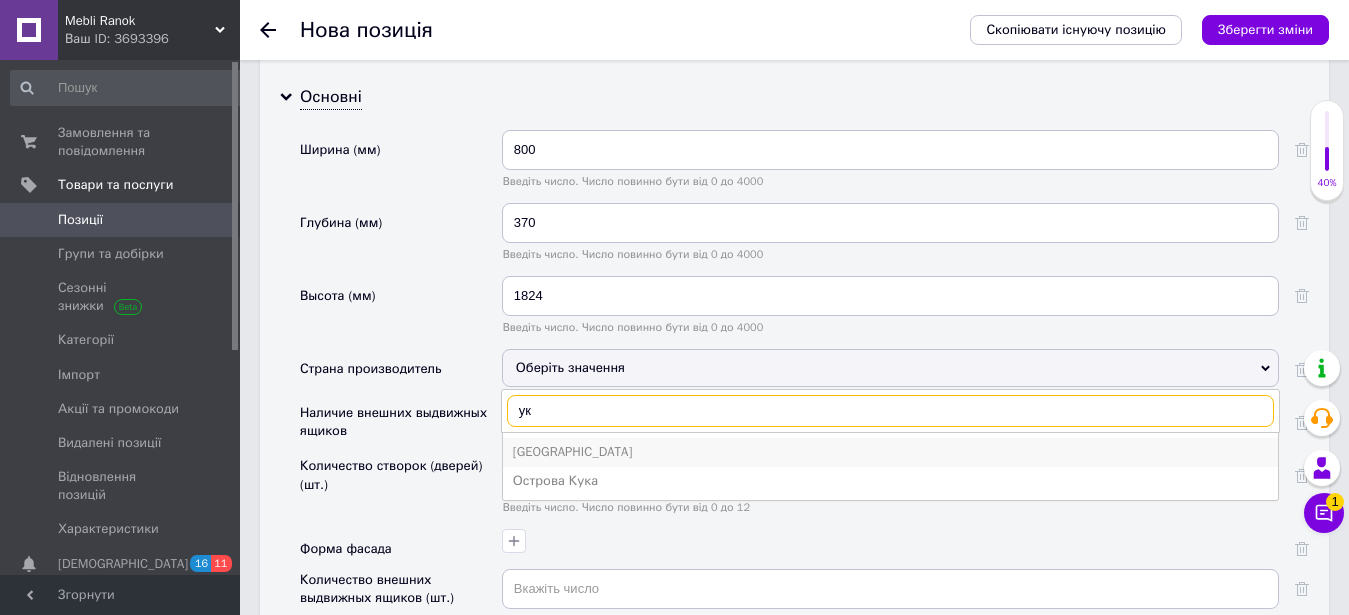 type on "ук" 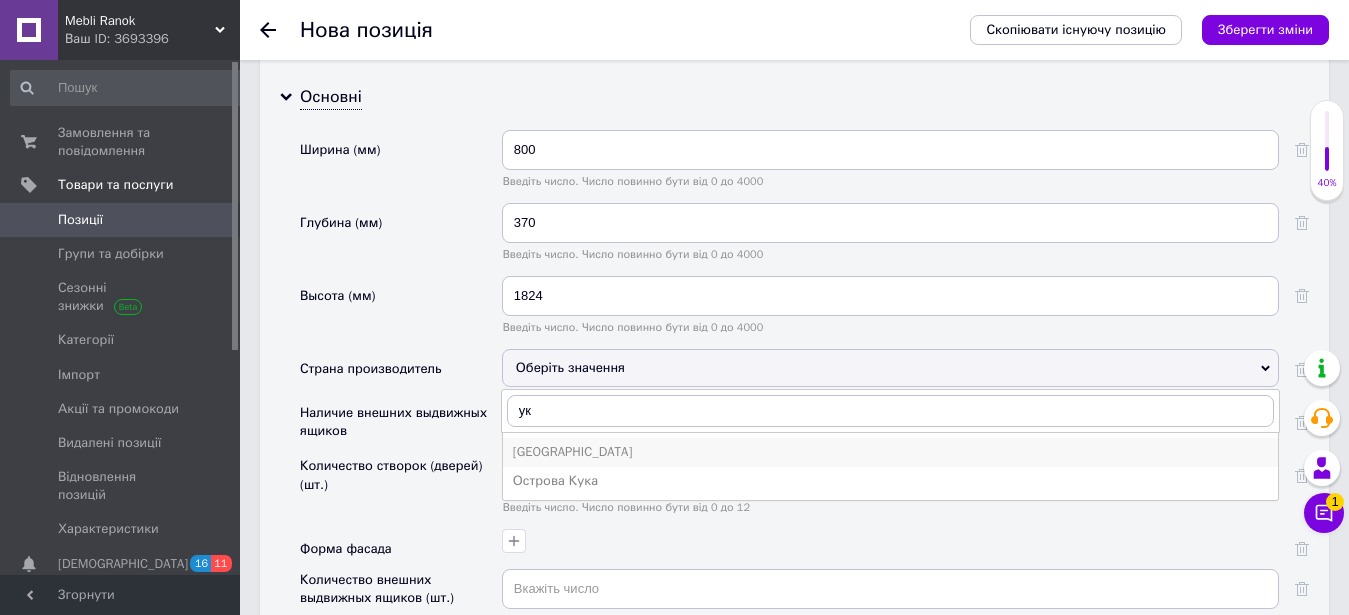 click on "[GEOGRAPHIC_DATA]" at bounding box center (890, 452) 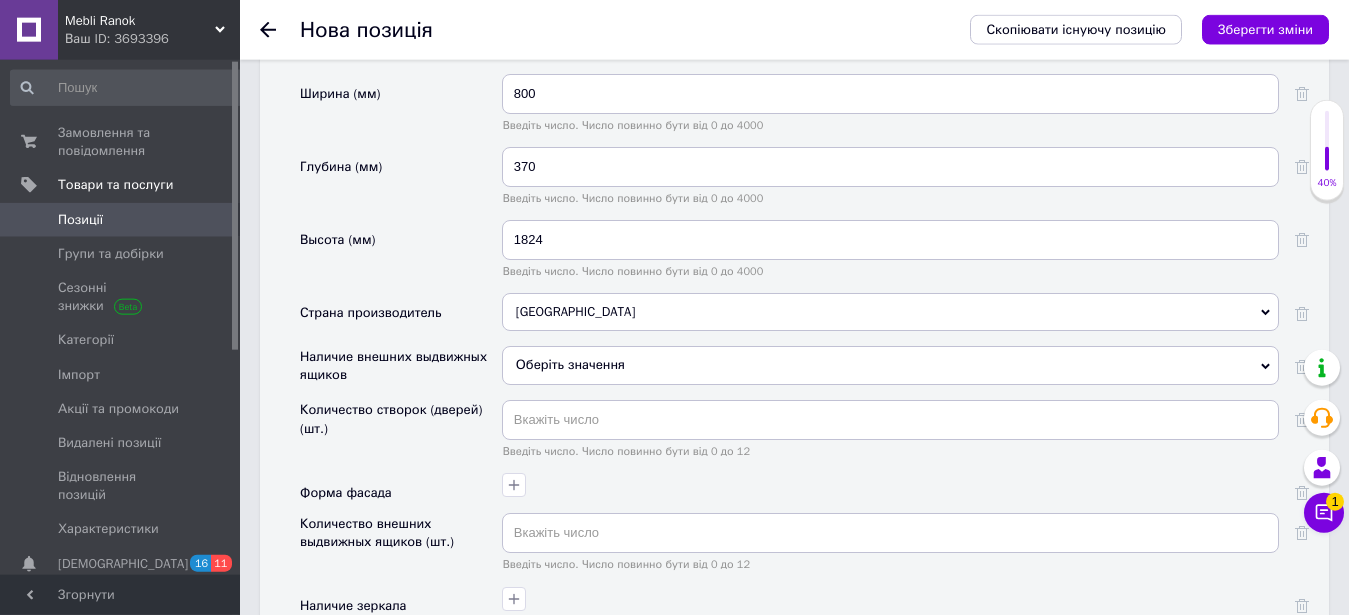scroll, scrollTop: 2244, scrollLeft: 0, axis: vertical 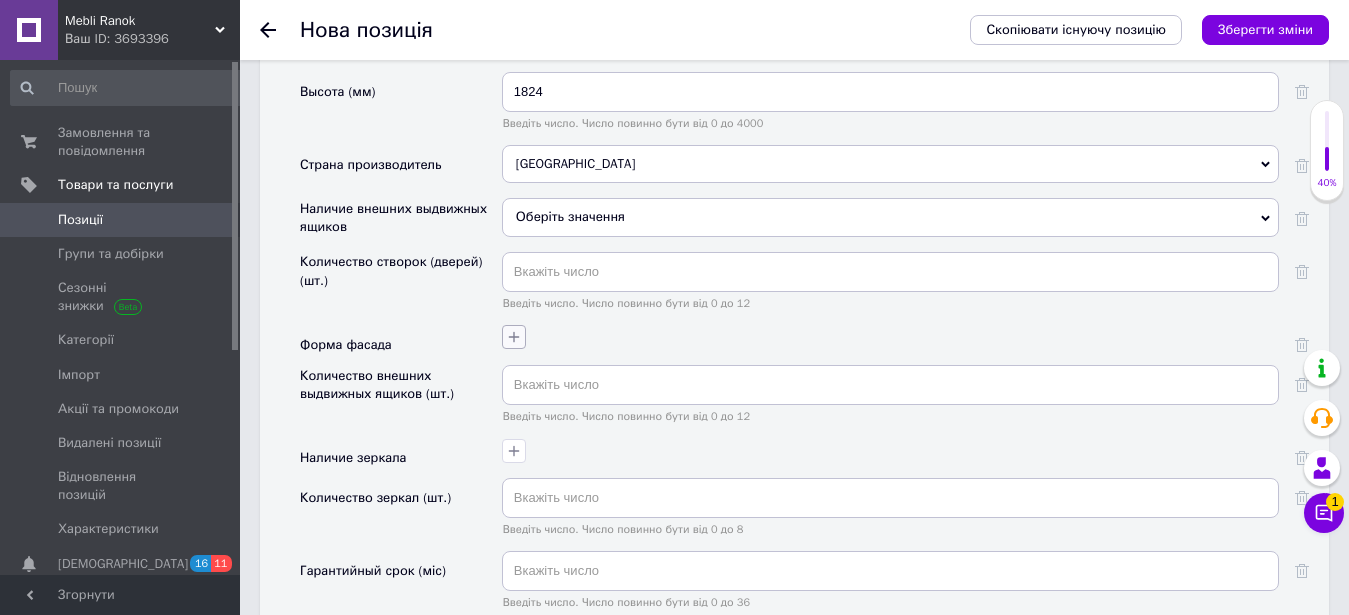 click 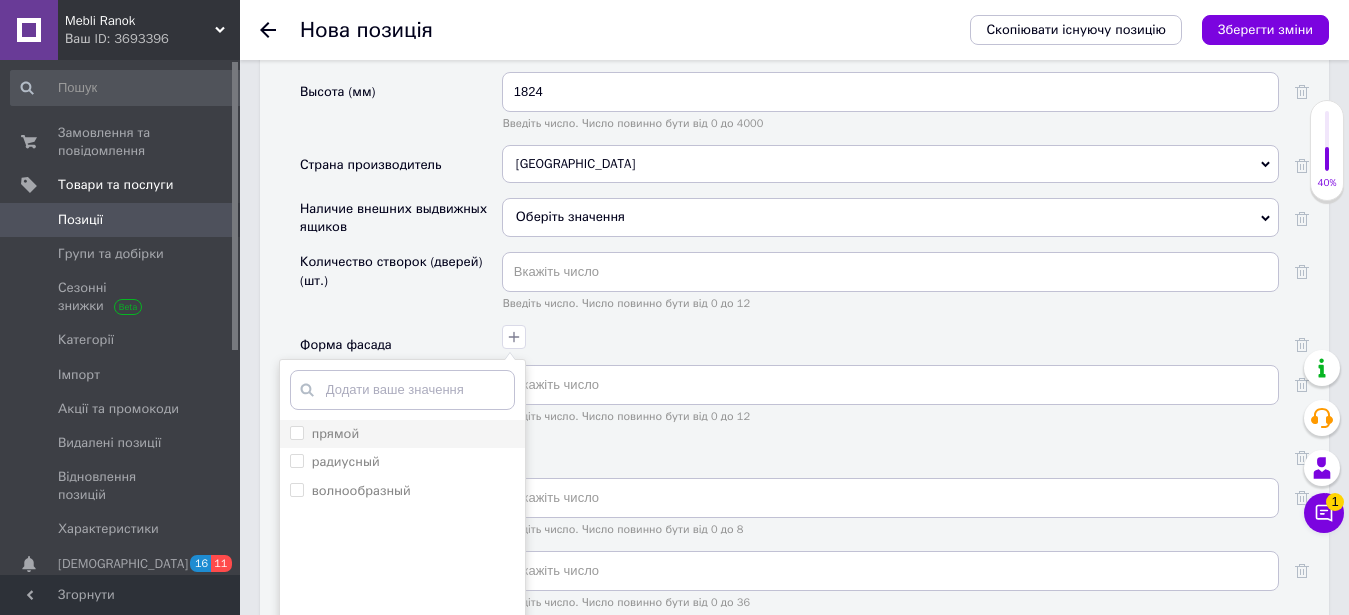 click on "прямой" at bounding box center [296, 432] 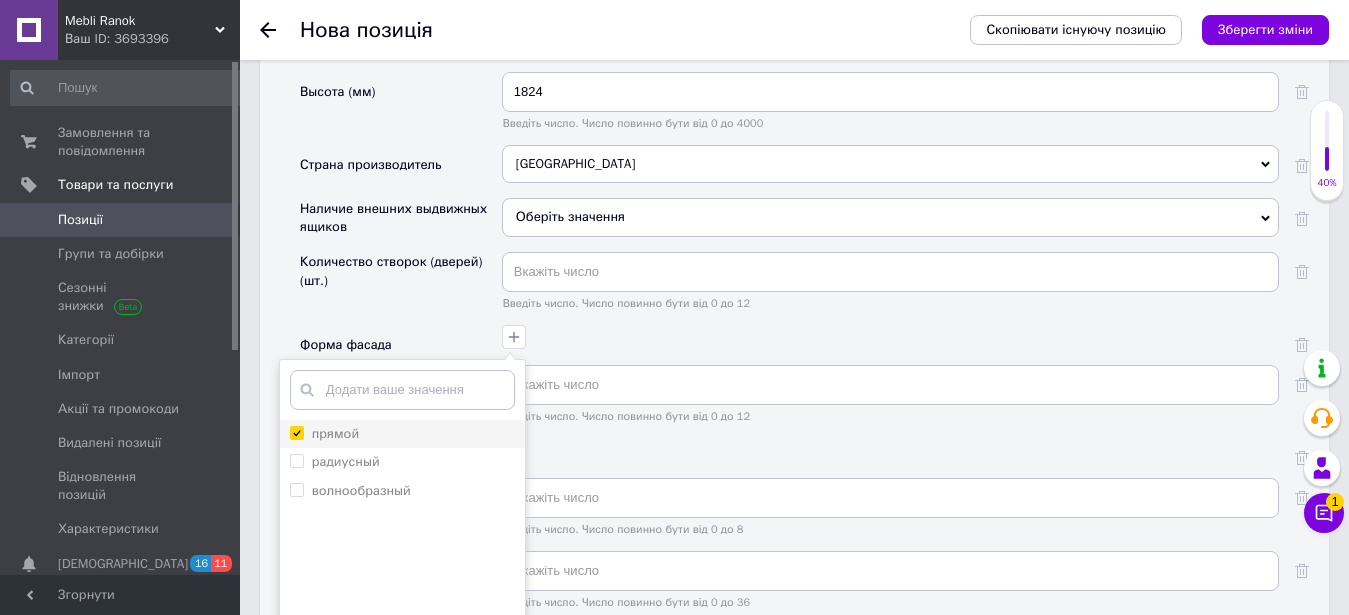 checkbox on "true" 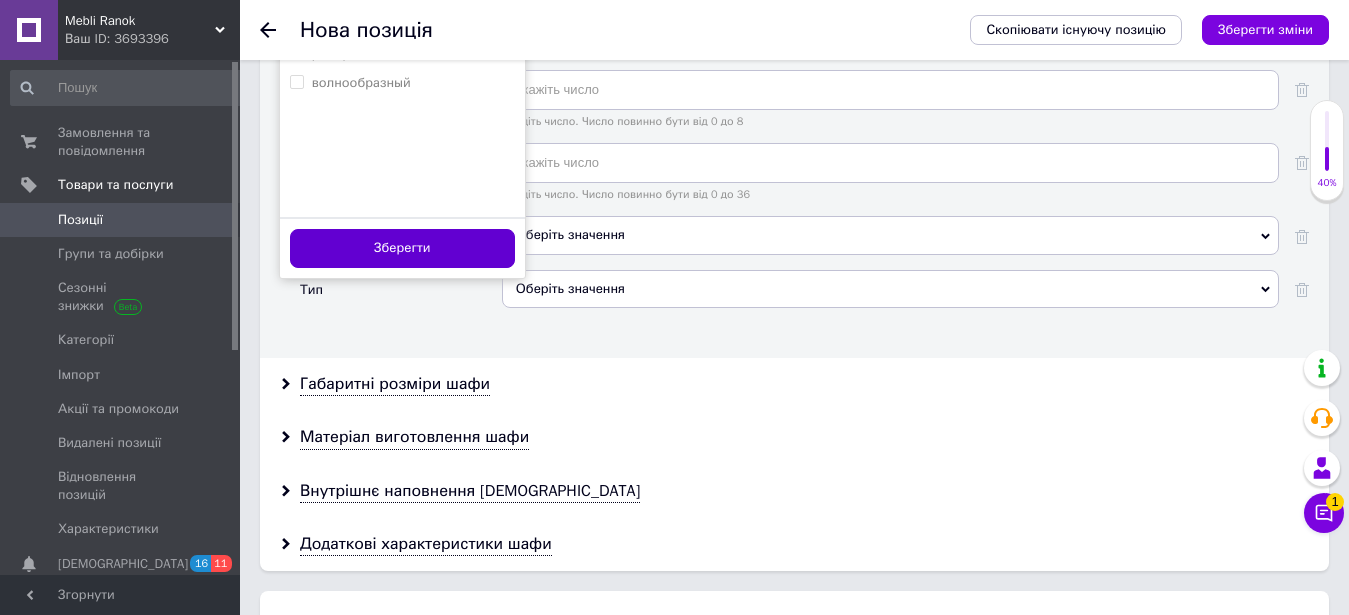 click on "Зберегти" at bounding box center [402, 248] 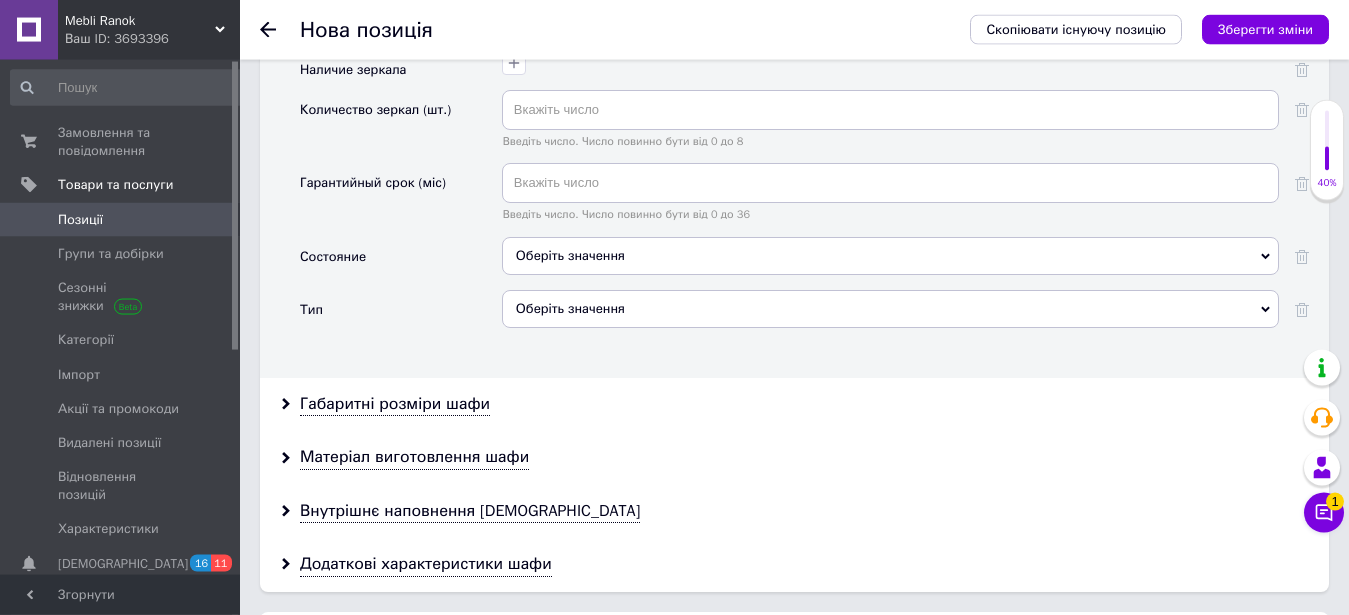 scroll, scrollTop: 2651, scrollLeft: 0, axis: vertical 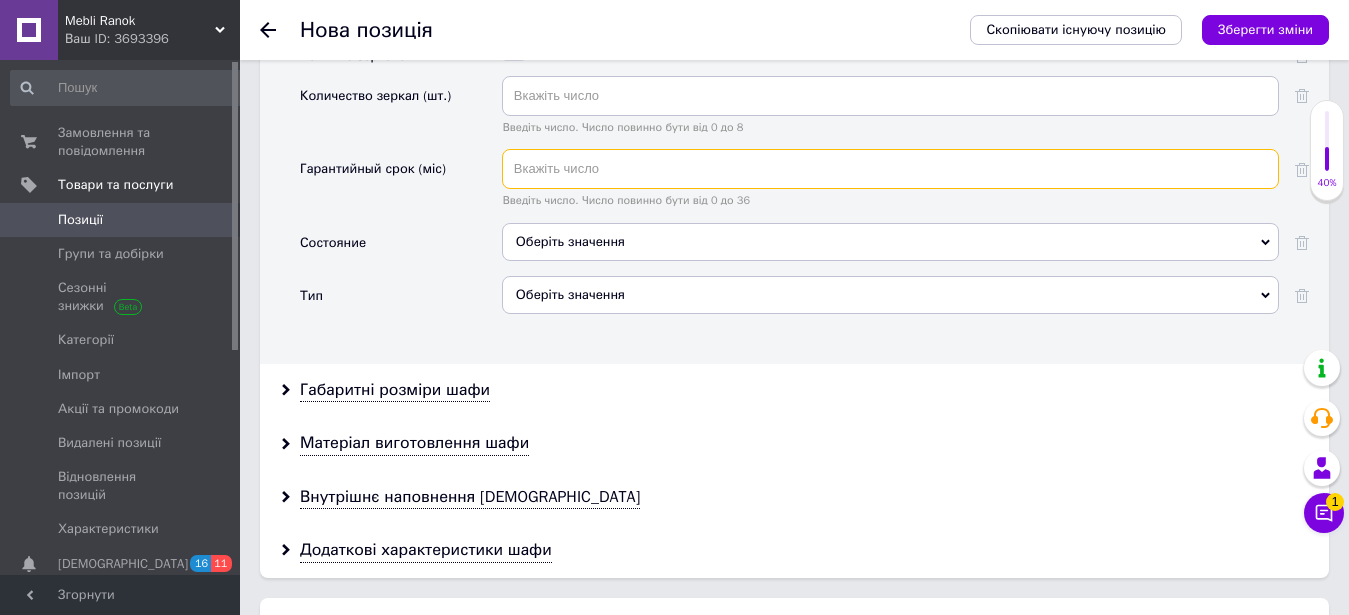 click at bounding box center [890, 169] 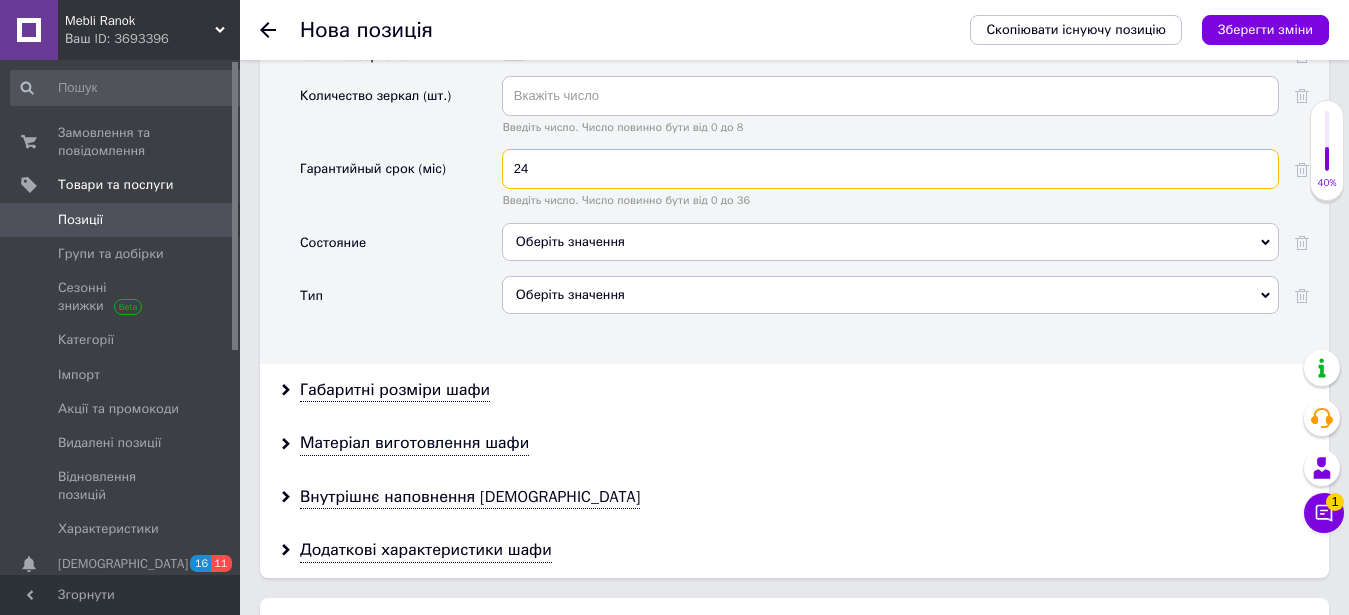 type on "24" 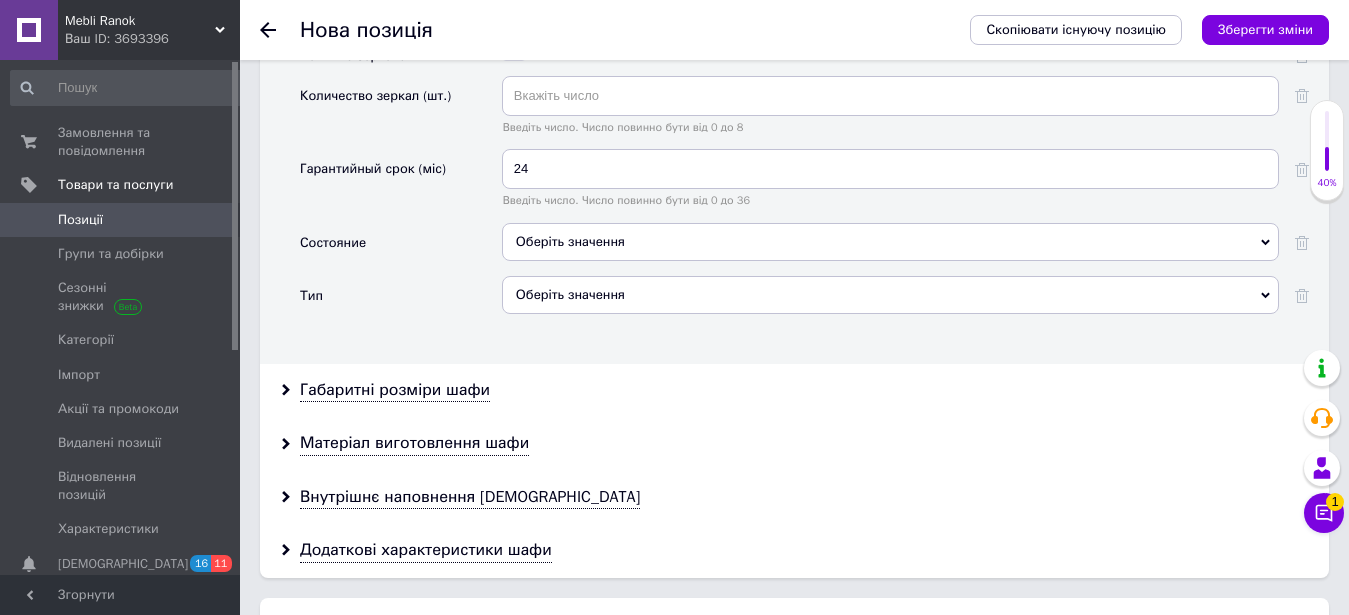 click on "Оберіть значення" at bounding box center (890, 242) 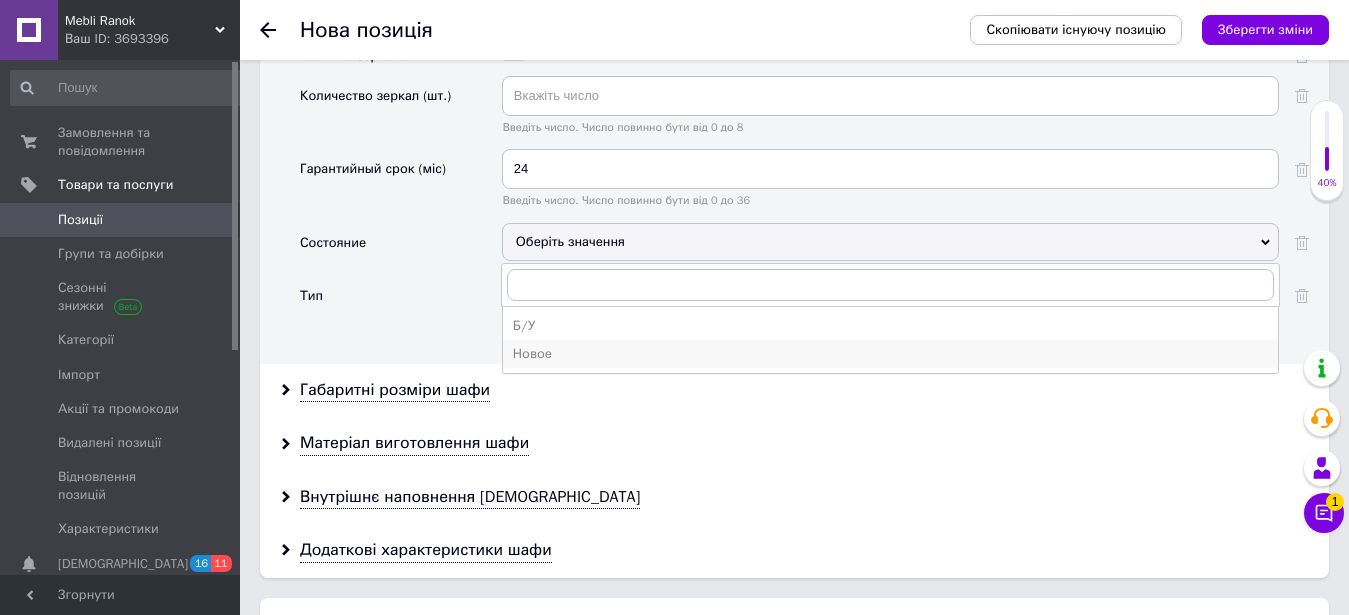 click on "Новое" at bounding box center (890, 354) 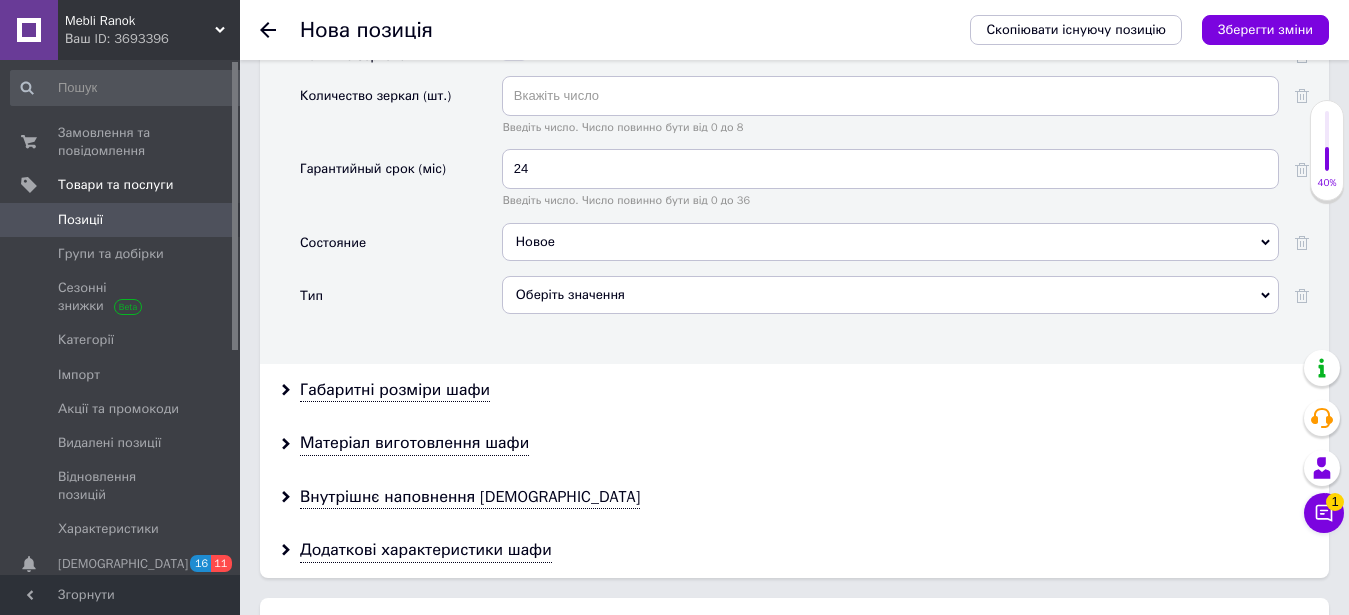click 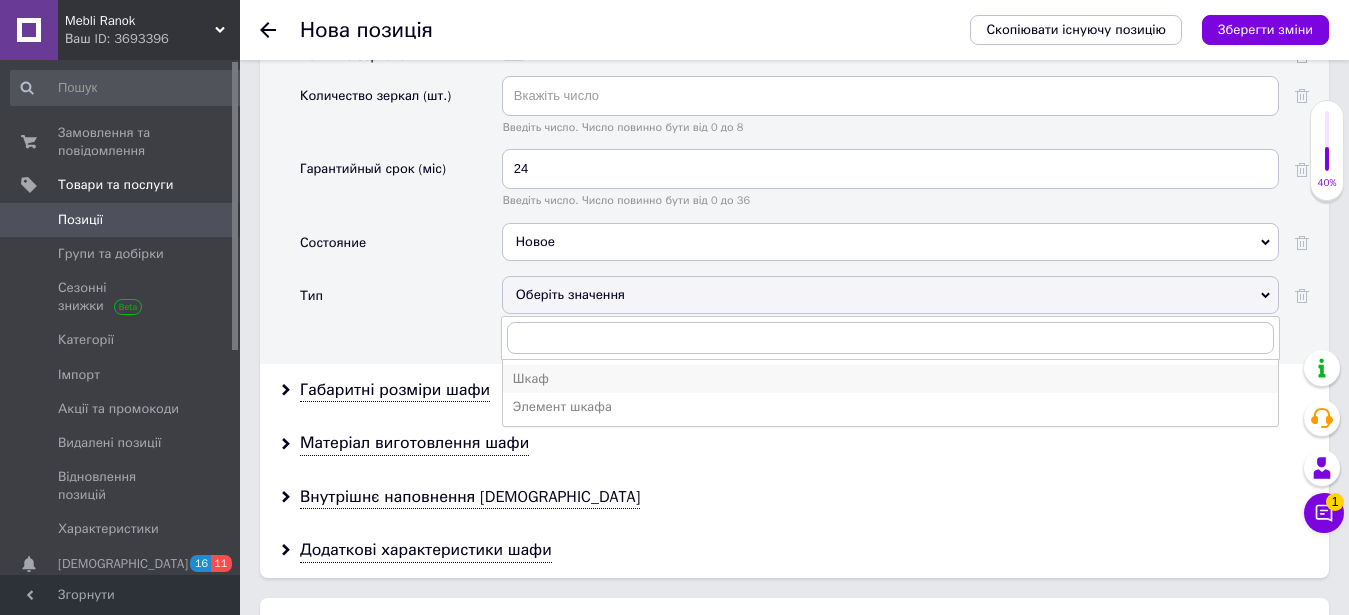 click on "Шкаф" at bounding box center (890, 379) 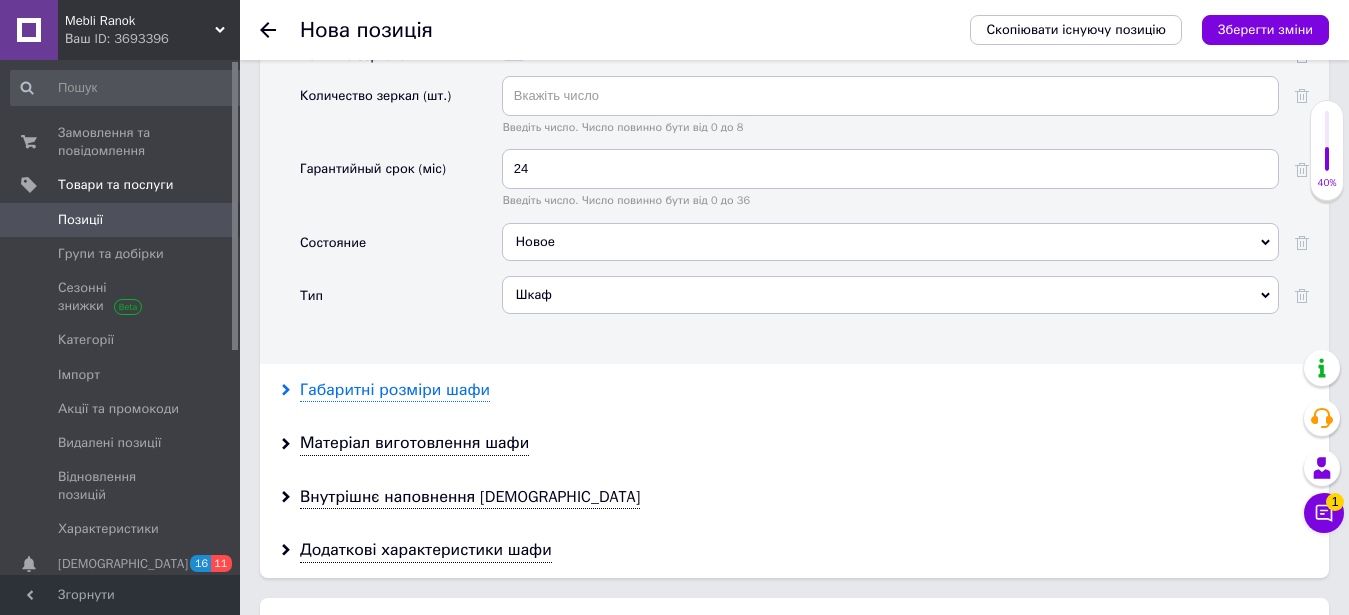 click on "Габаритні розміри шафи" at bounding box center [395, 390] 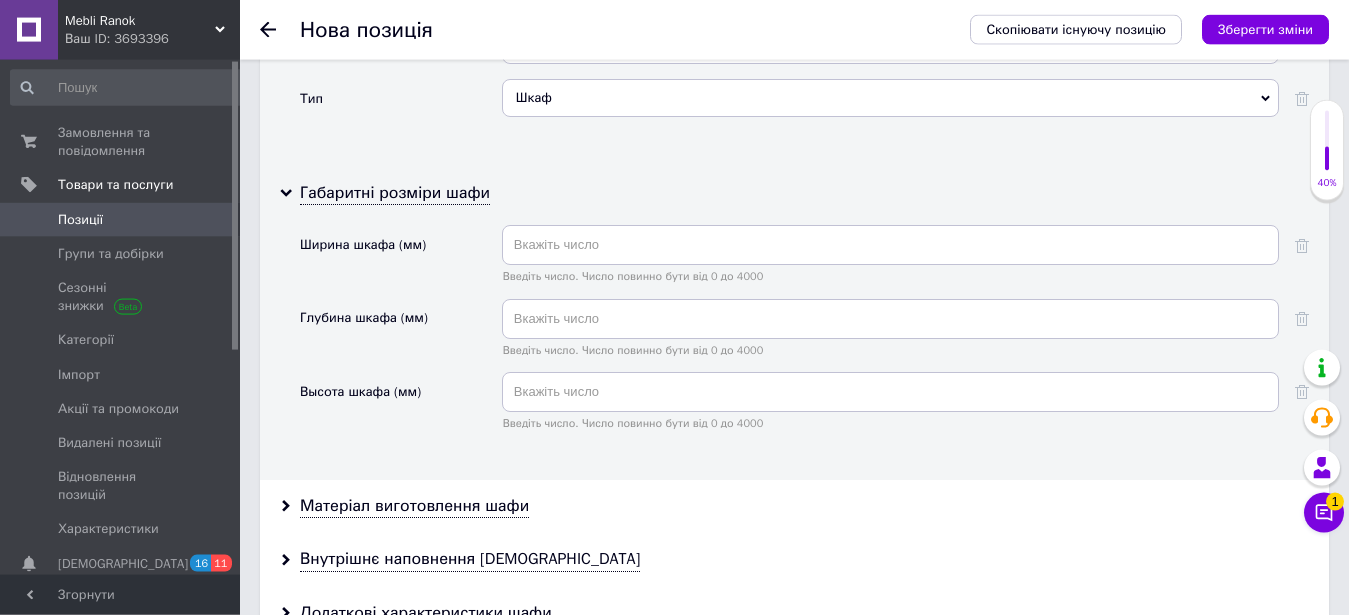 scroll, scrollTop: 2855, scrollLeft: 0, axis: vertical 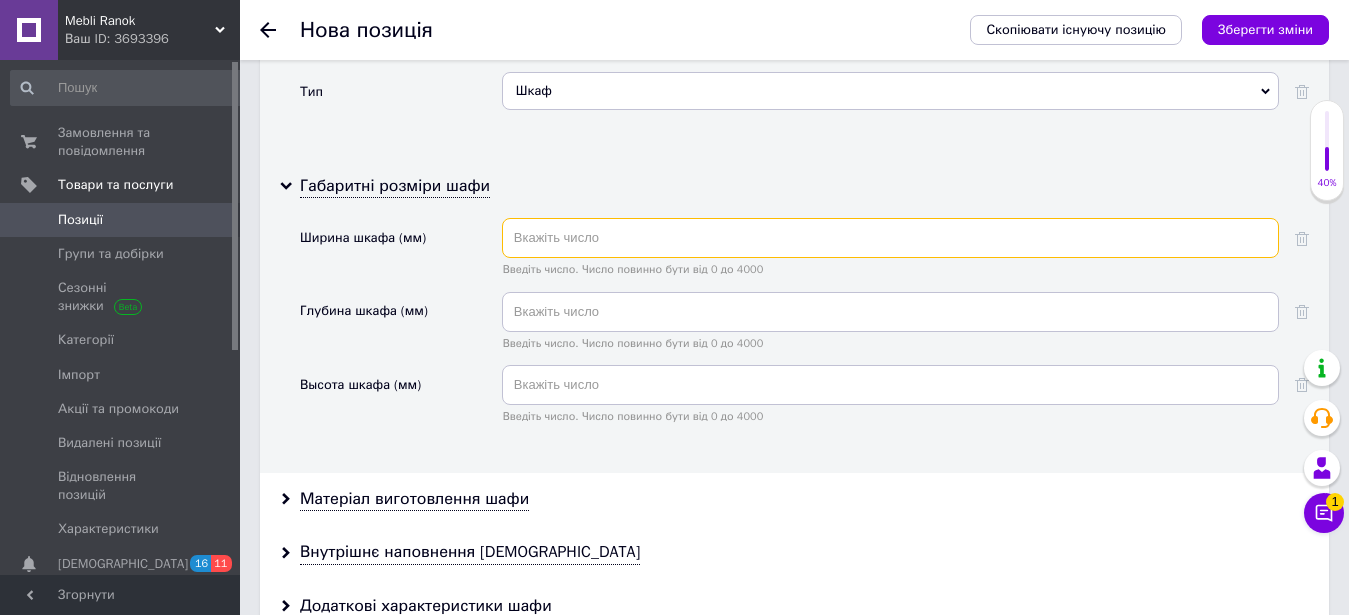click at bounding box center (890, 238) 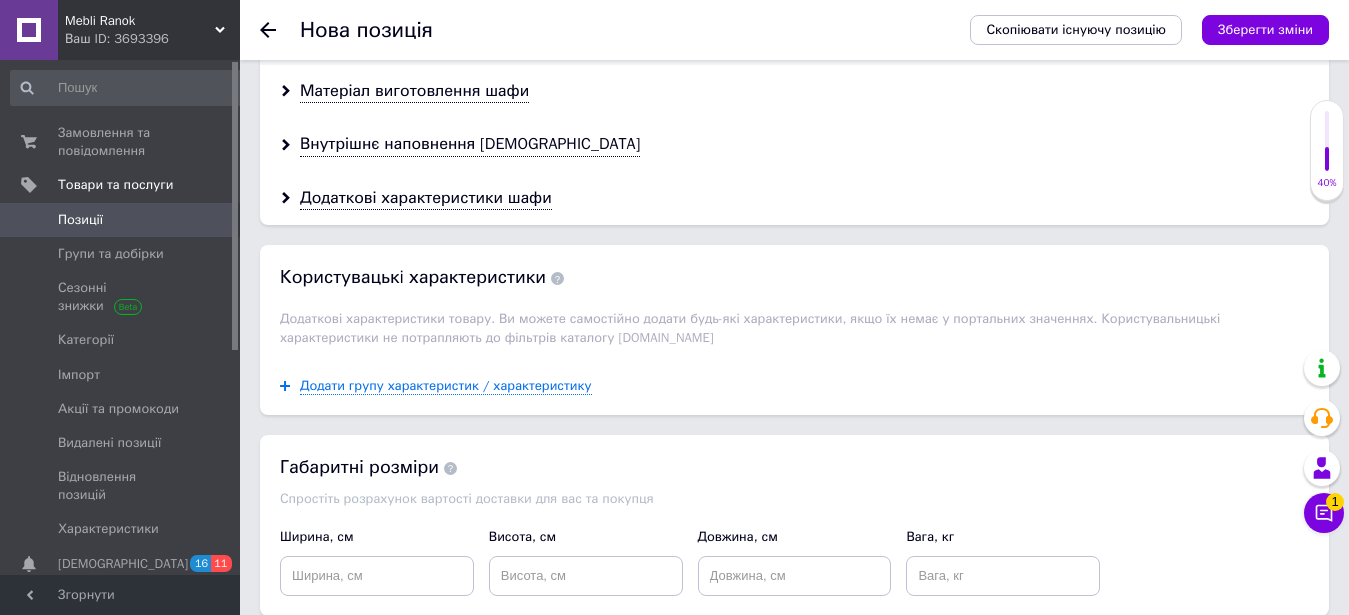 scroll, scrollTop: 2855, scrollLeft: 0, axis: vertical 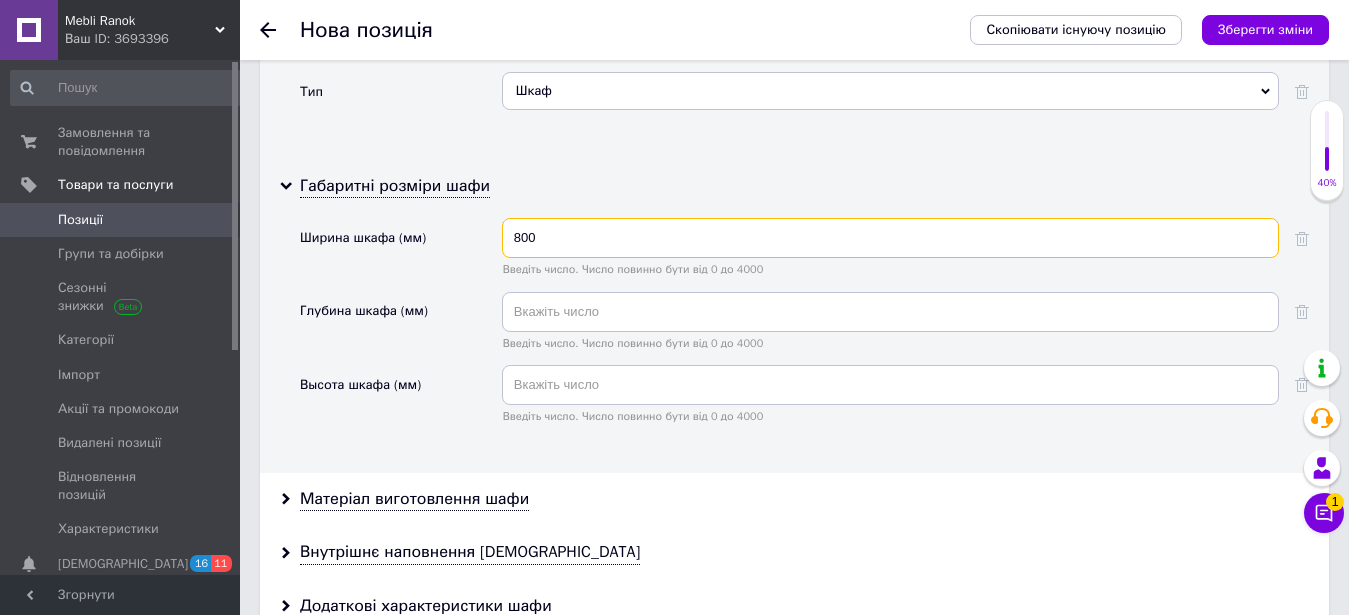 type on "800" 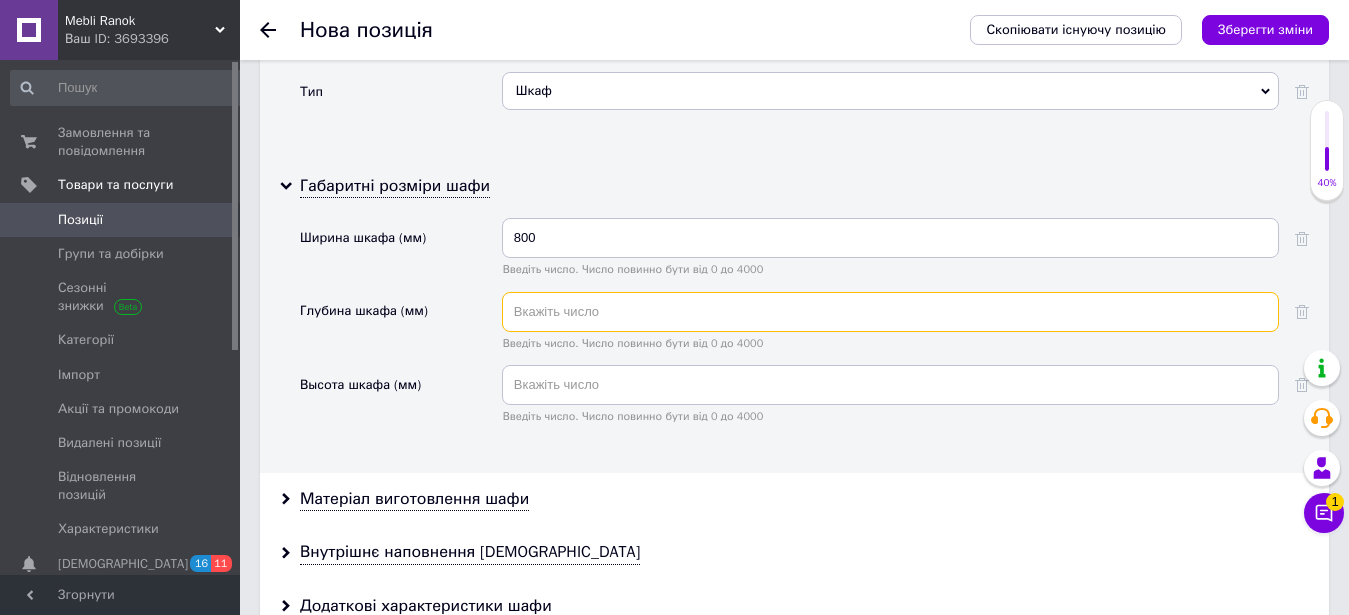 click at bounding box center [890, 312] 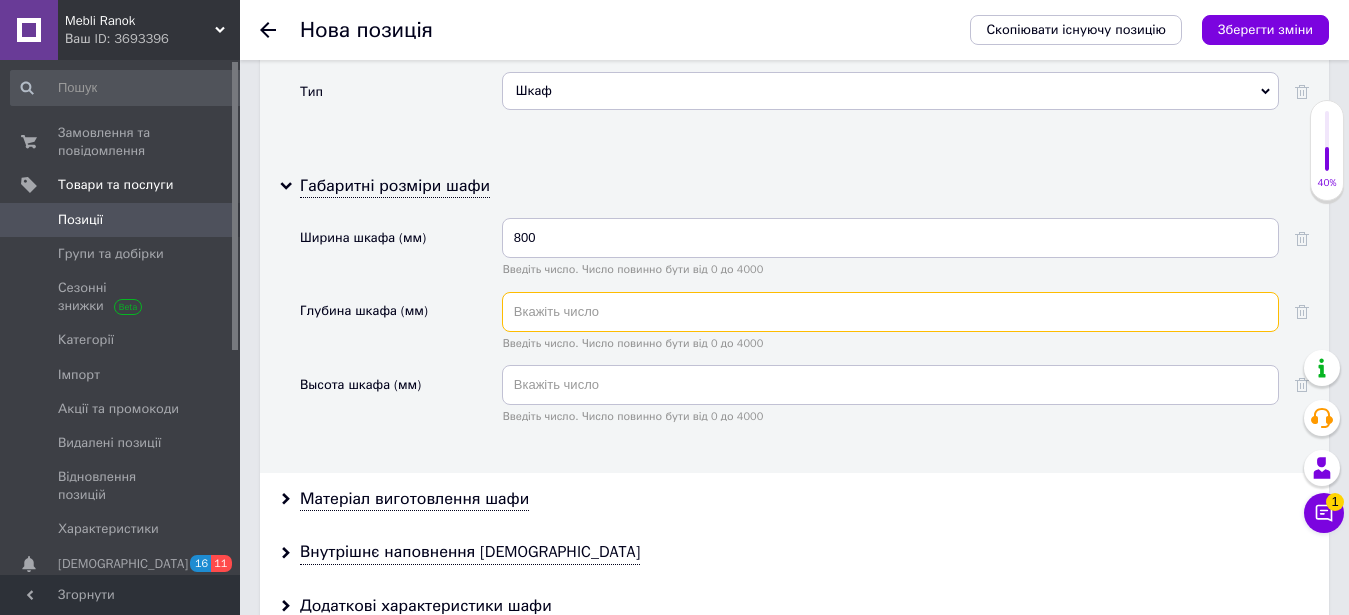 type on "1" 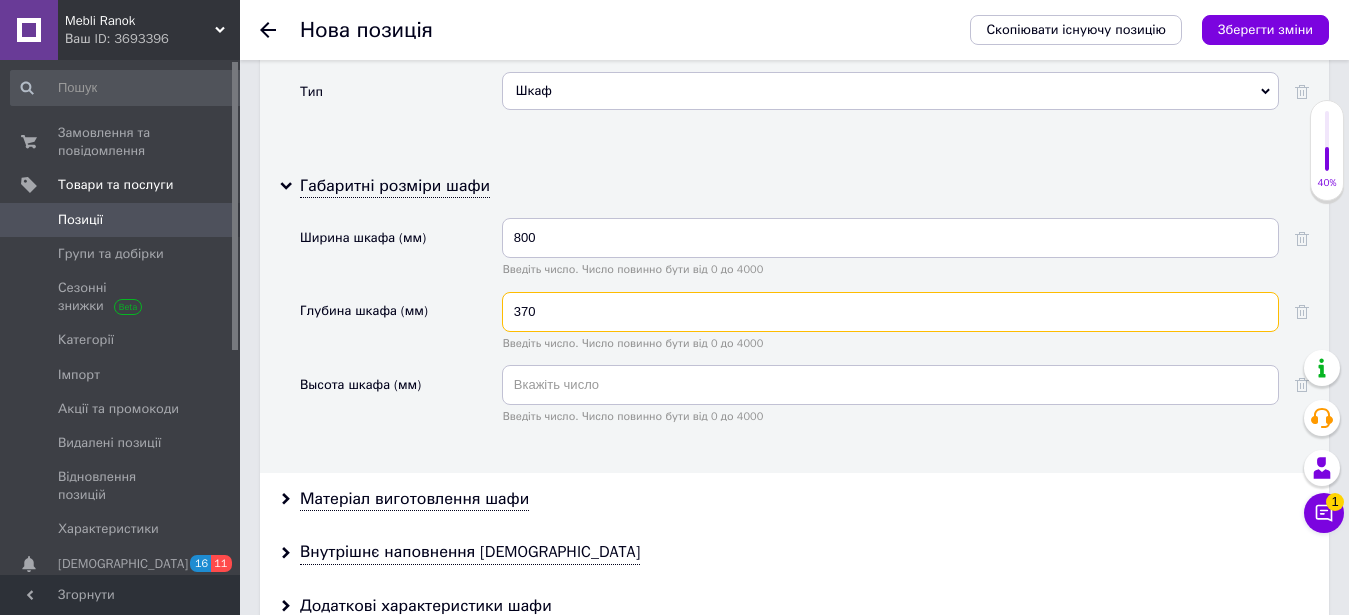type on "370" 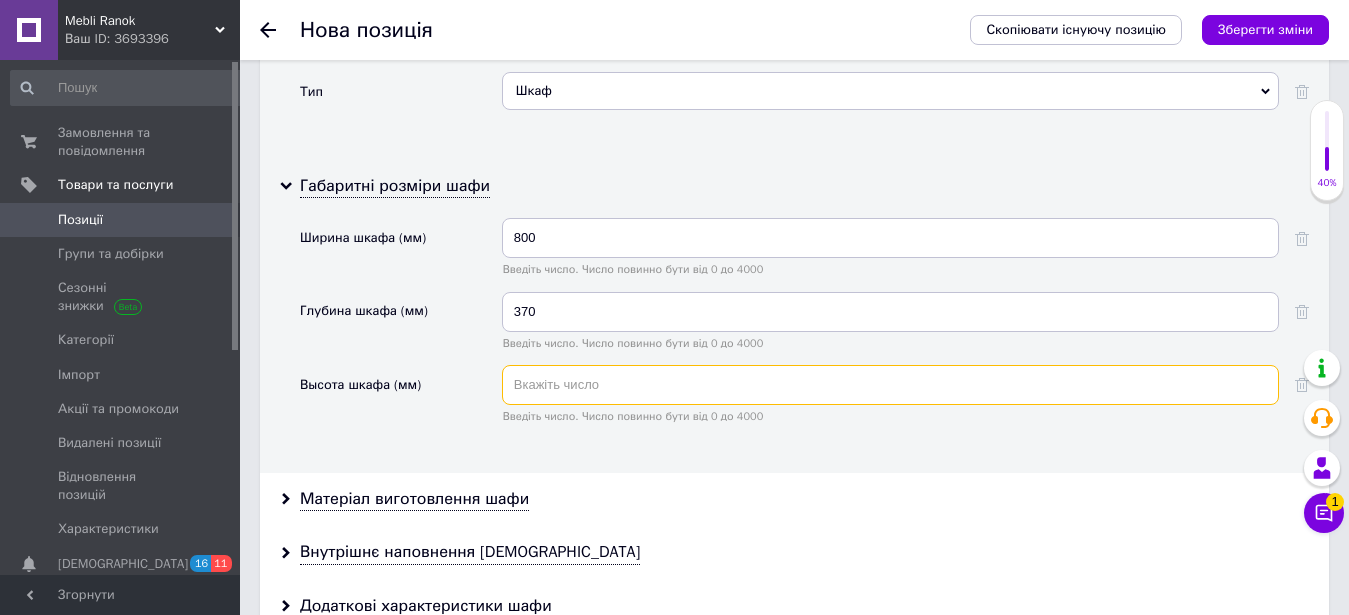 click at bounding box center (890, 385) 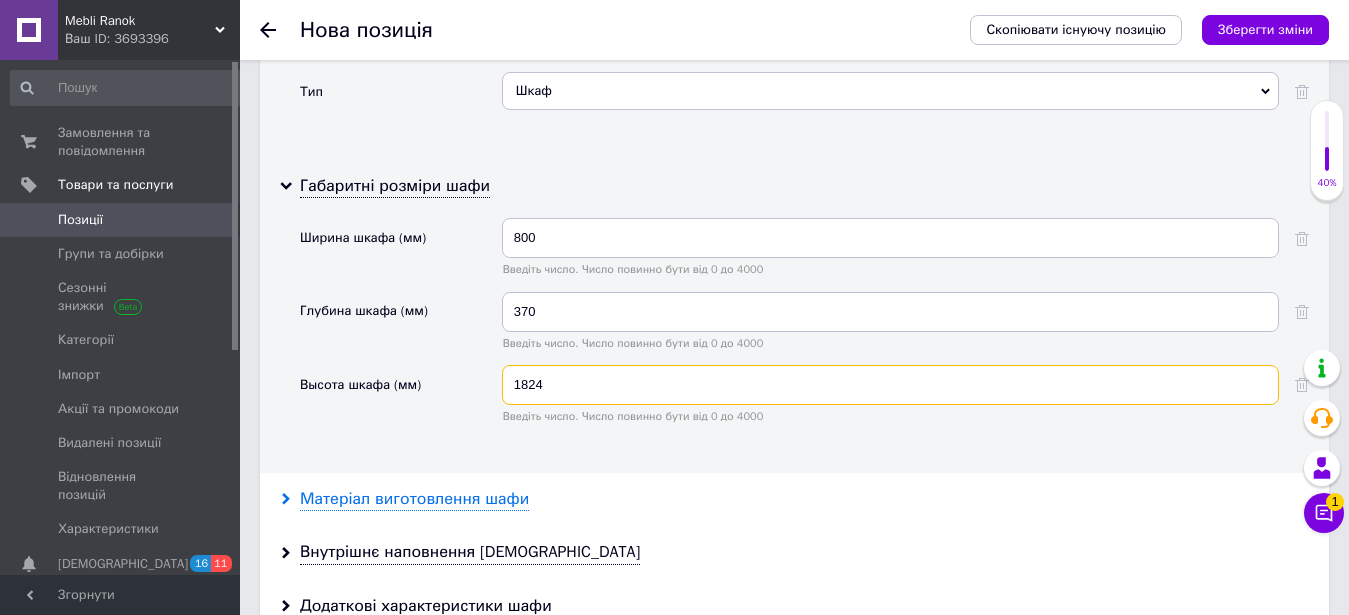 type on "1824" 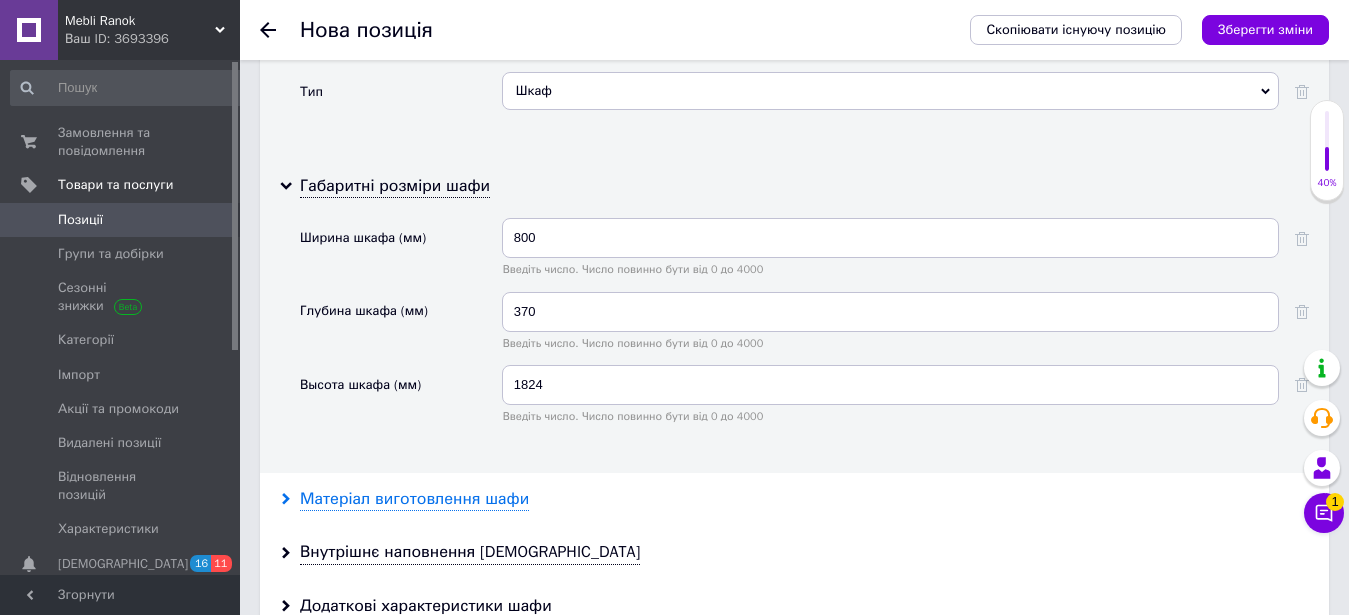 click on "Матеріал виготовлення шафи" at bounding box center (414, 499) 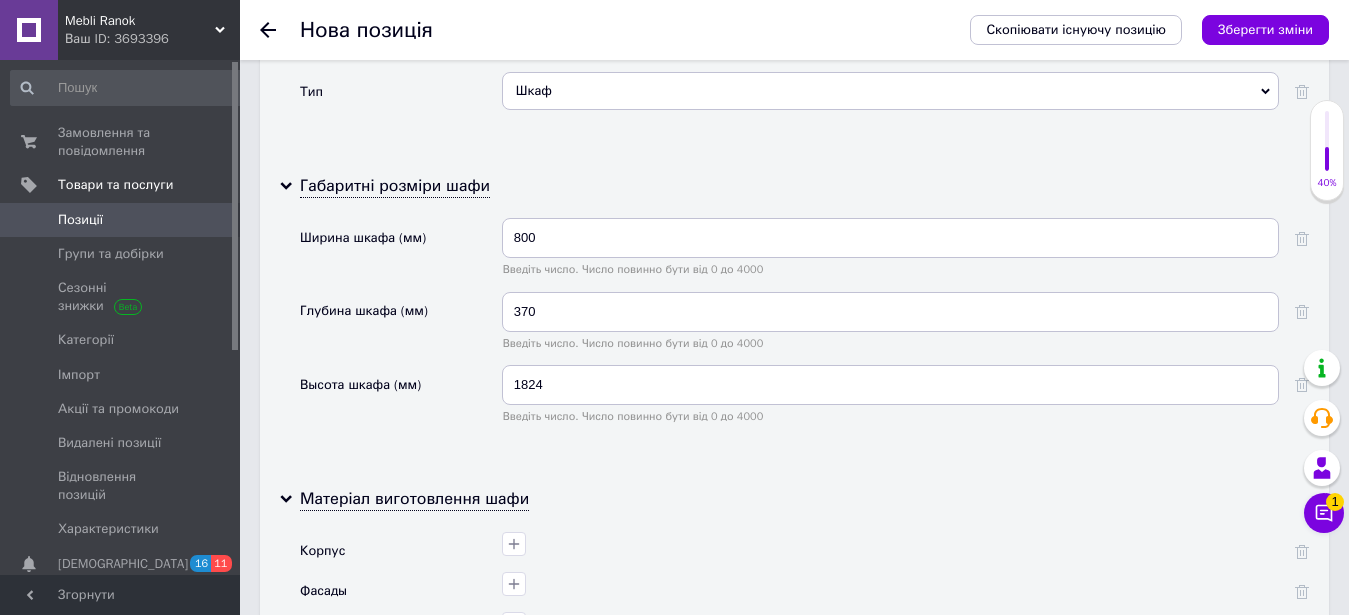 scroll, scrollTop: 3059, scrollLeft: 0, axis: vertical 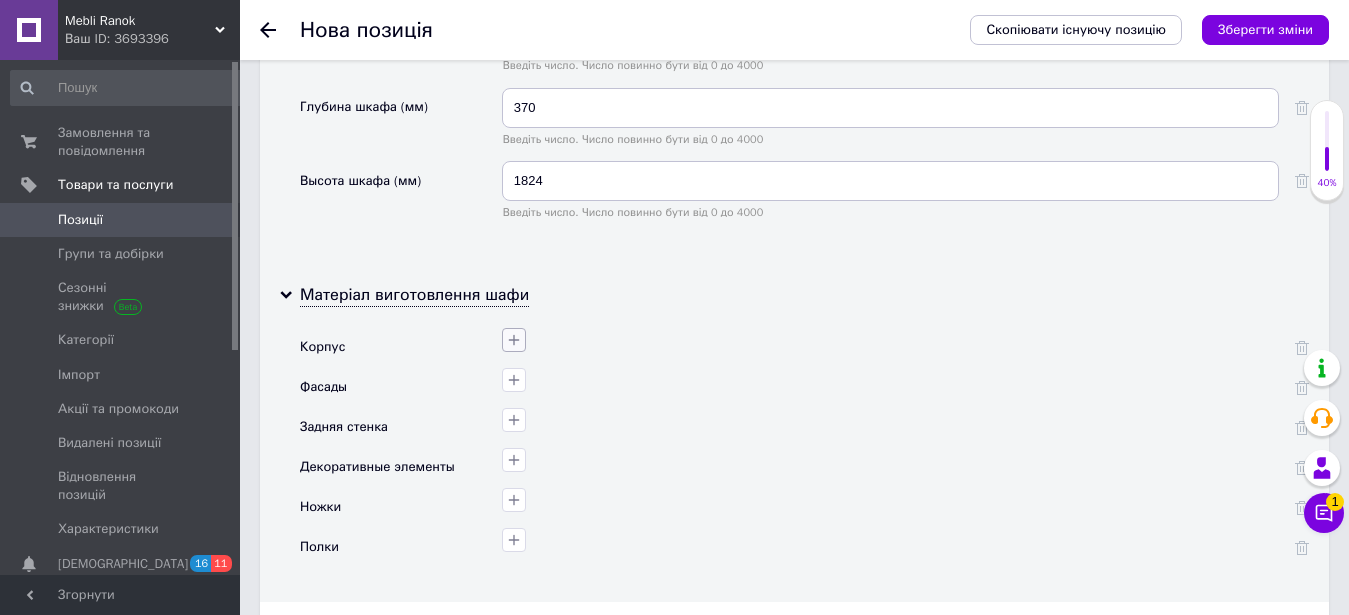 click at bounding box center [514, 340] 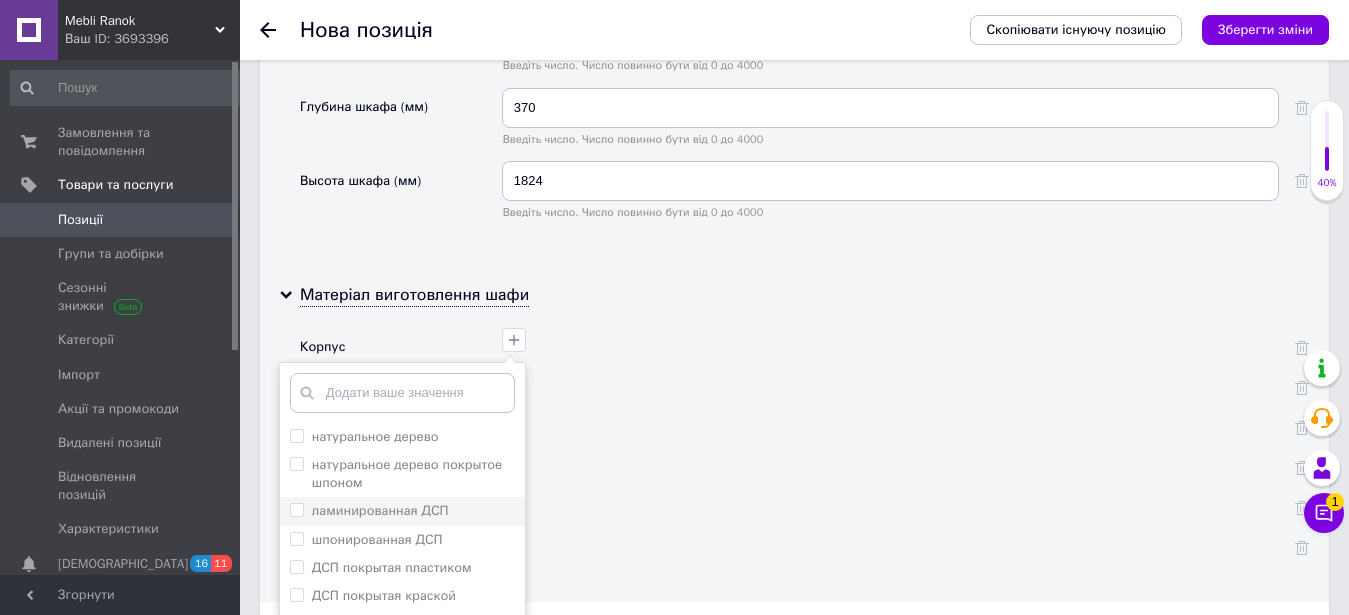 click on "ламинированная ДСП" at bounding box center (296, 509) 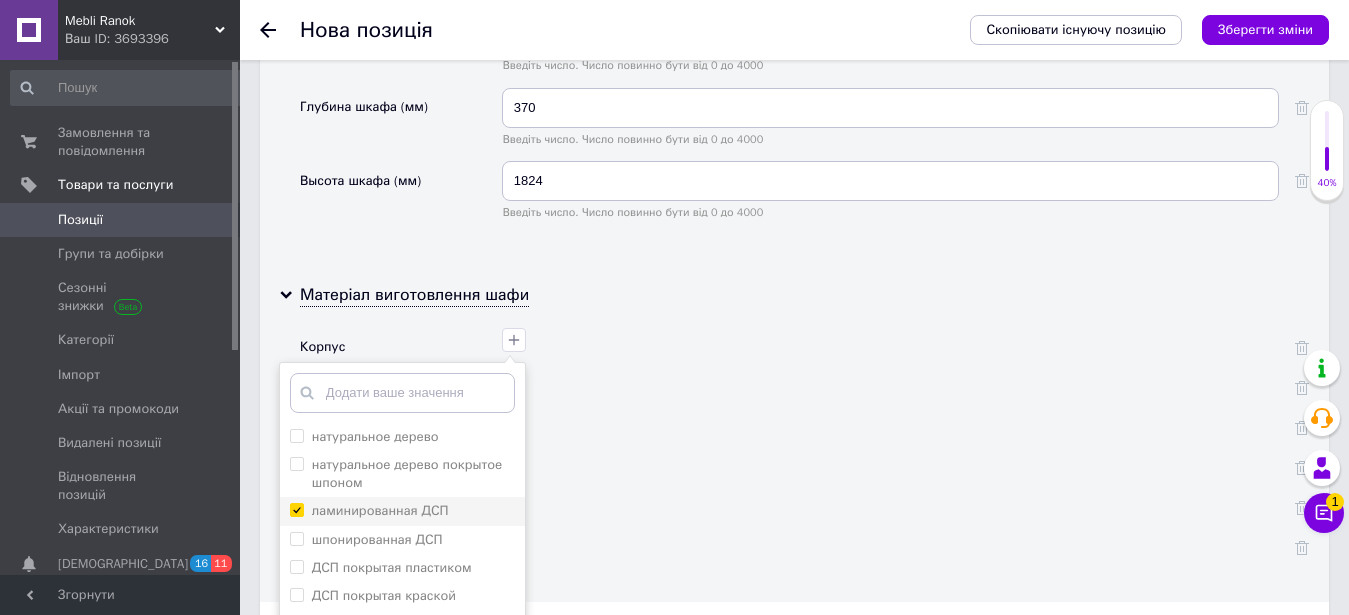checkbox on "true" 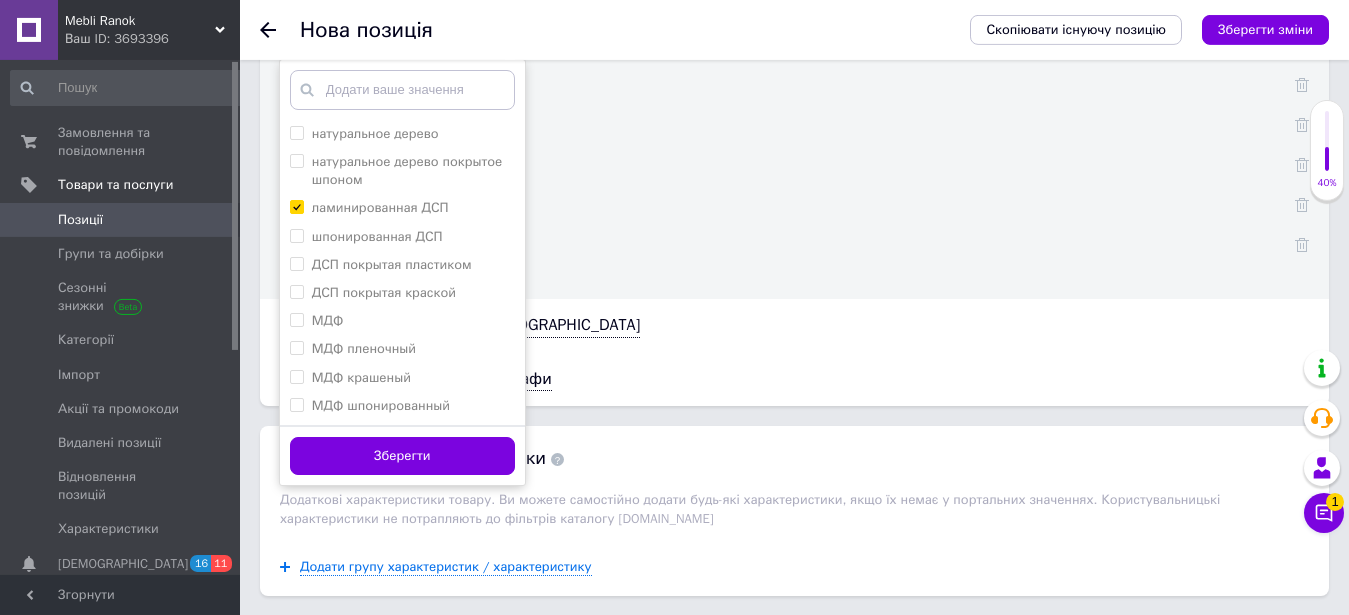 scroll, scrollTop: 3365, scrollLeft: 0, axis: vertical 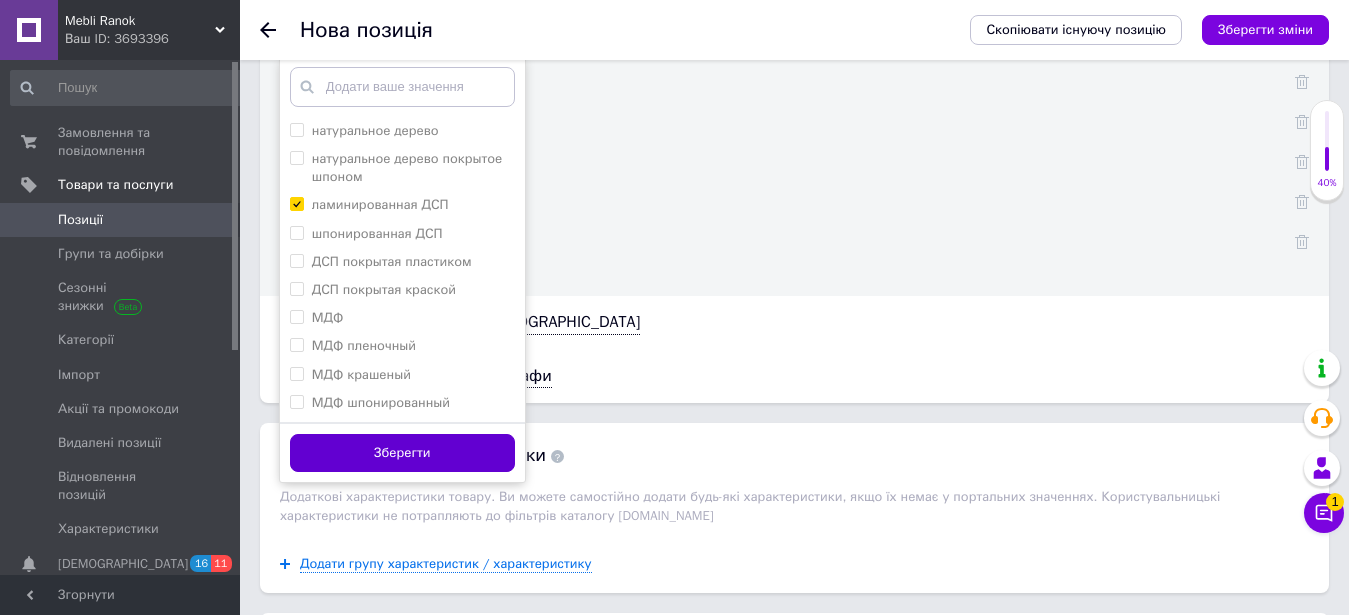 click on "Зберегти" at bounding box center [402, 453] 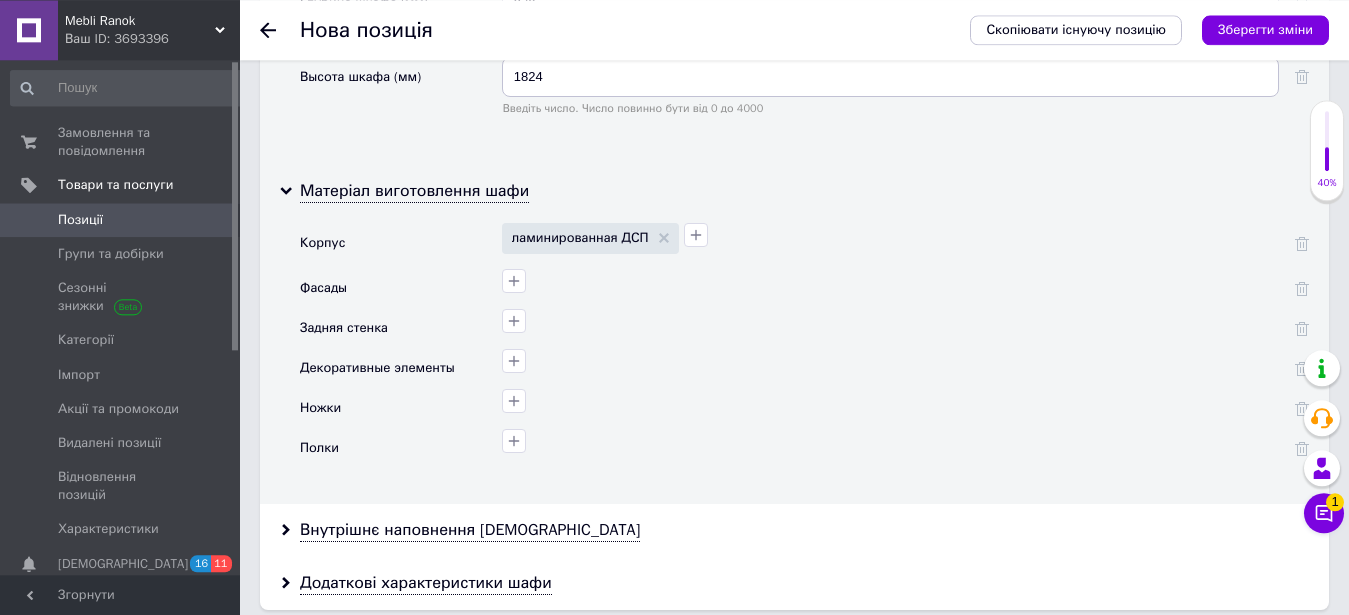 scroll, scrollTop: 3161, scrollLeft: 0, axis: vertical 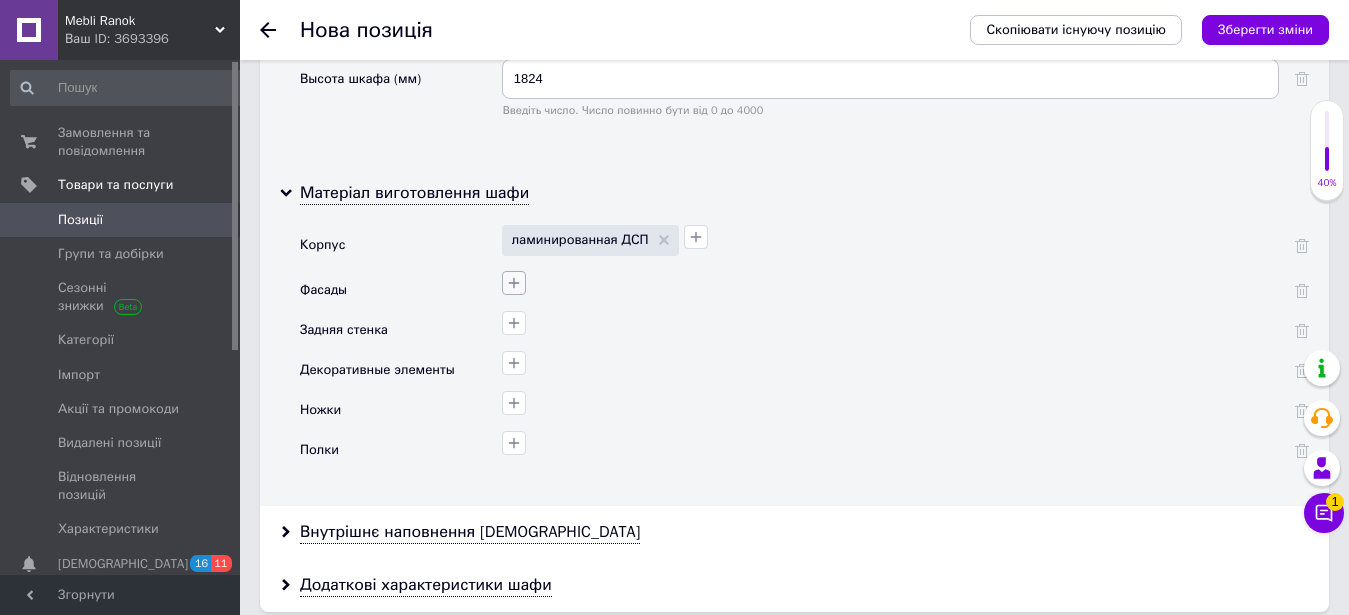 click 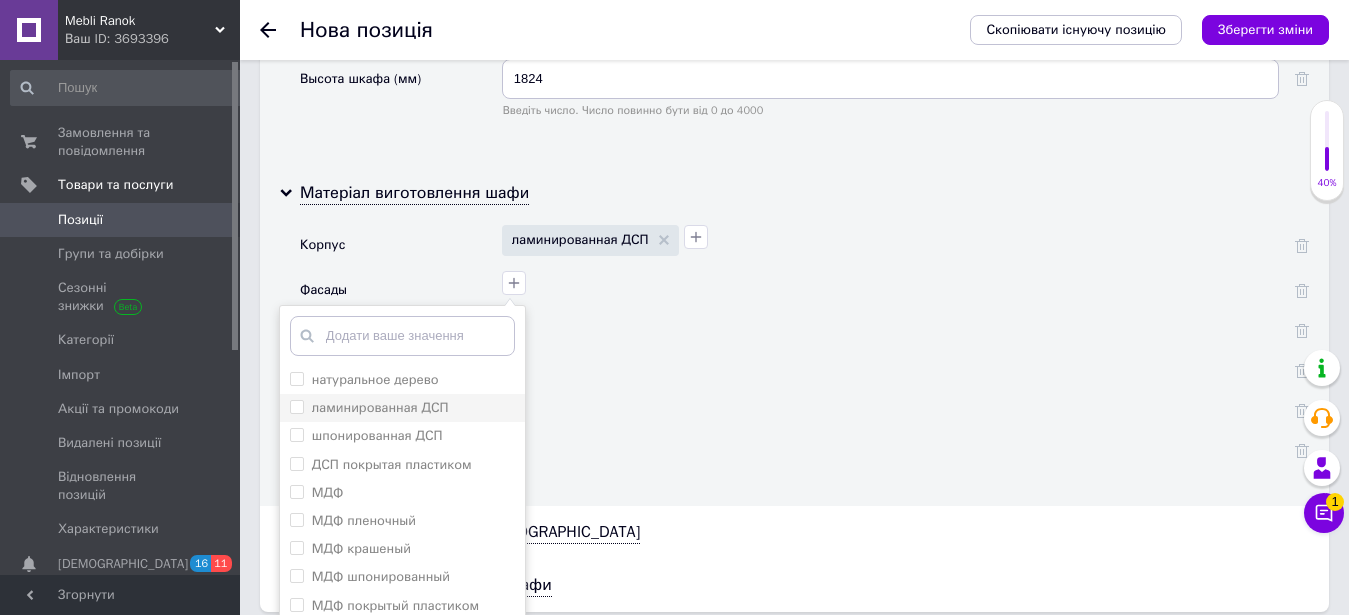 click on "ламинированная ДСП" at bounding box center [296, 406] 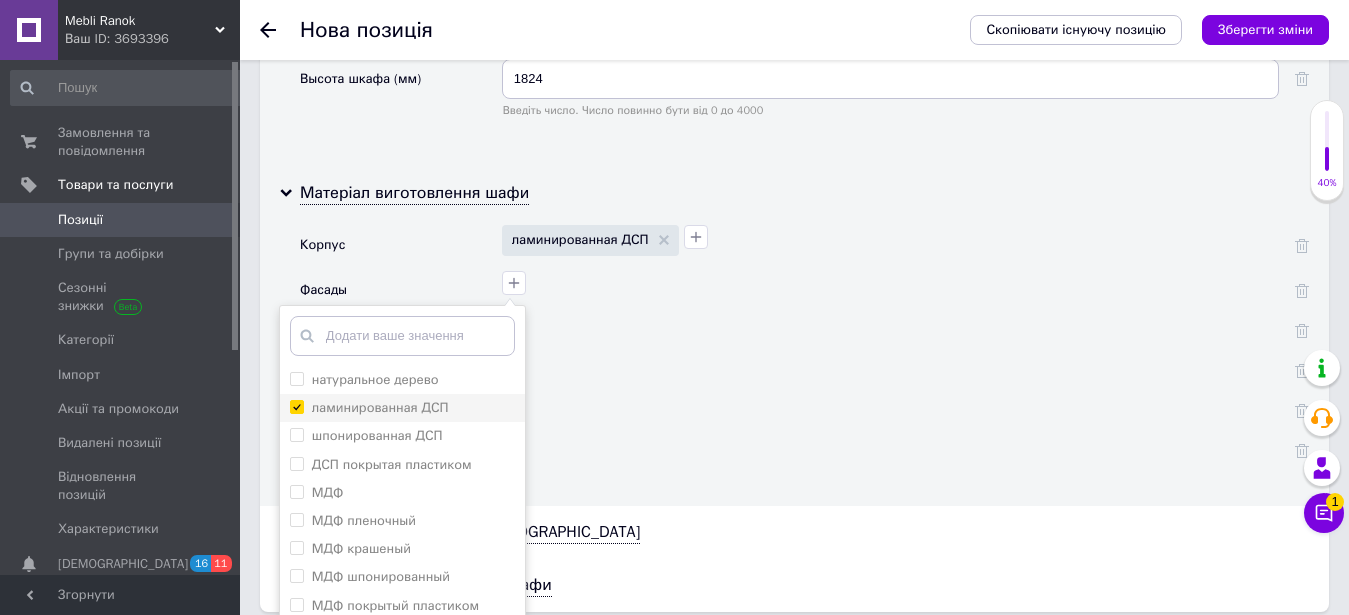 checkbox on "true" 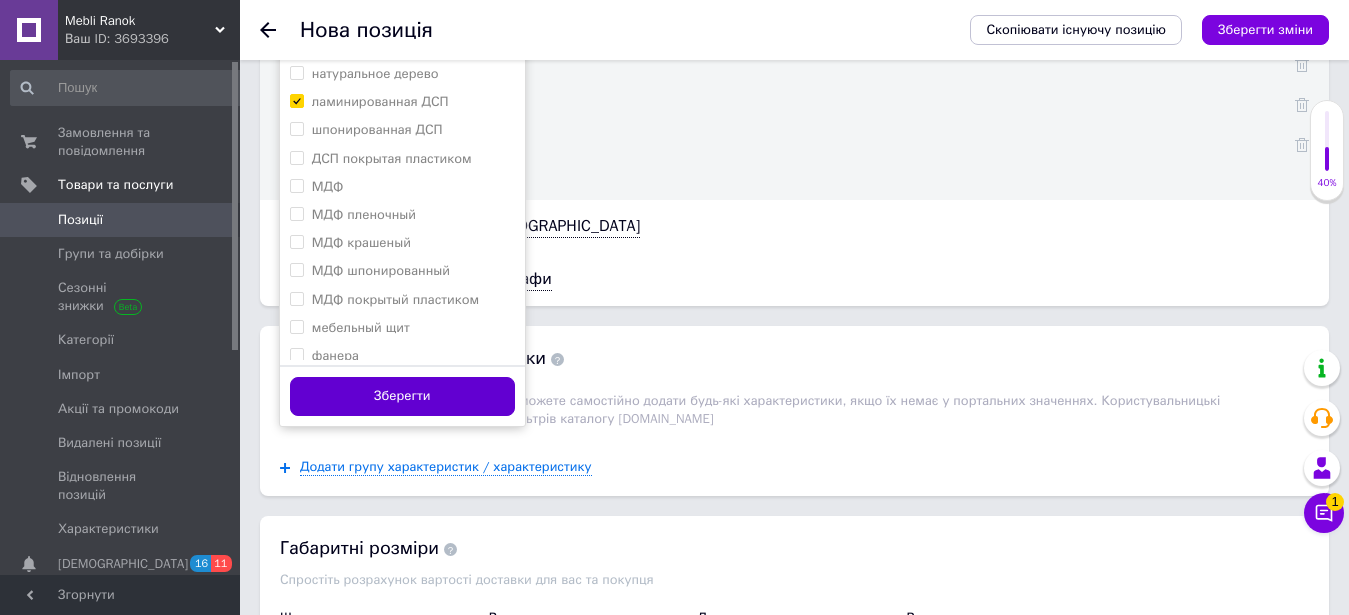 click on "Зберегти" at bounding box center [402, 396] 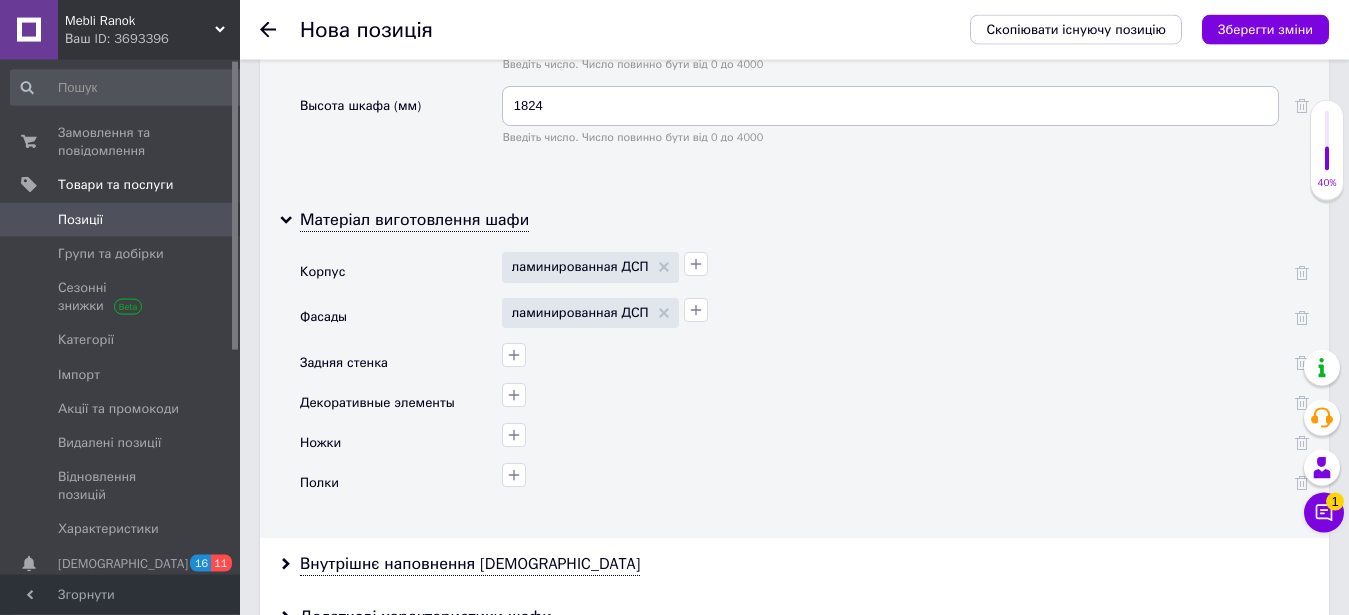 scroll, scrollTop: 3161, scrollLeft: 0, axis: vertical 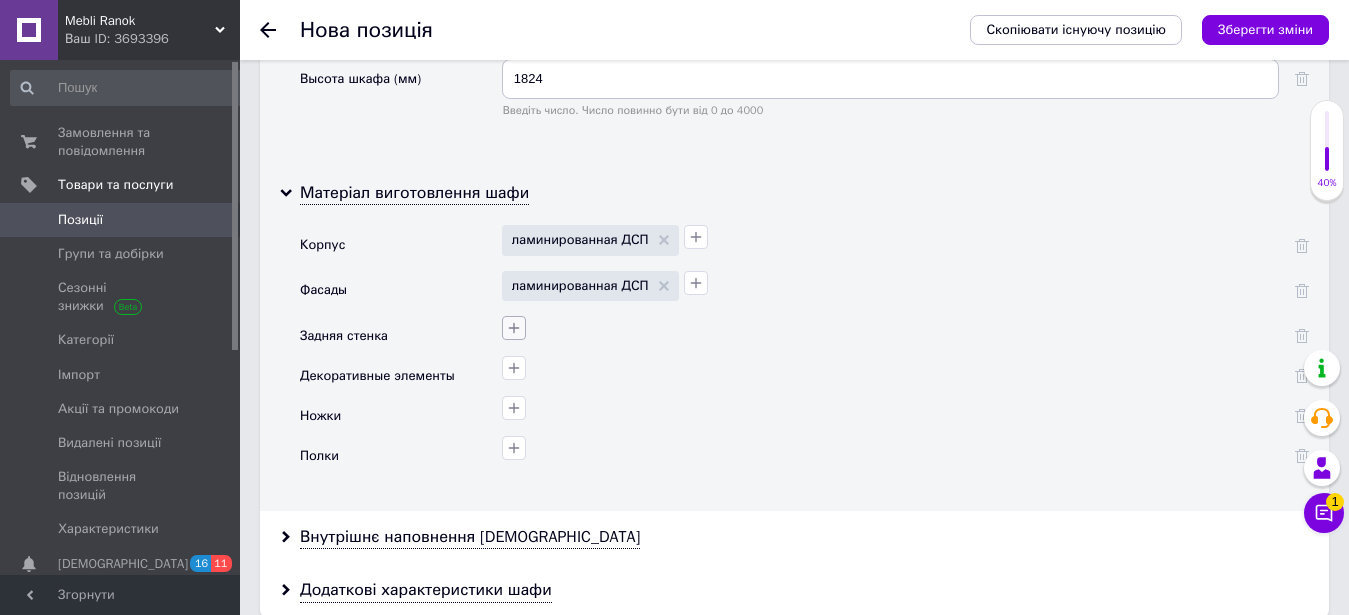 click 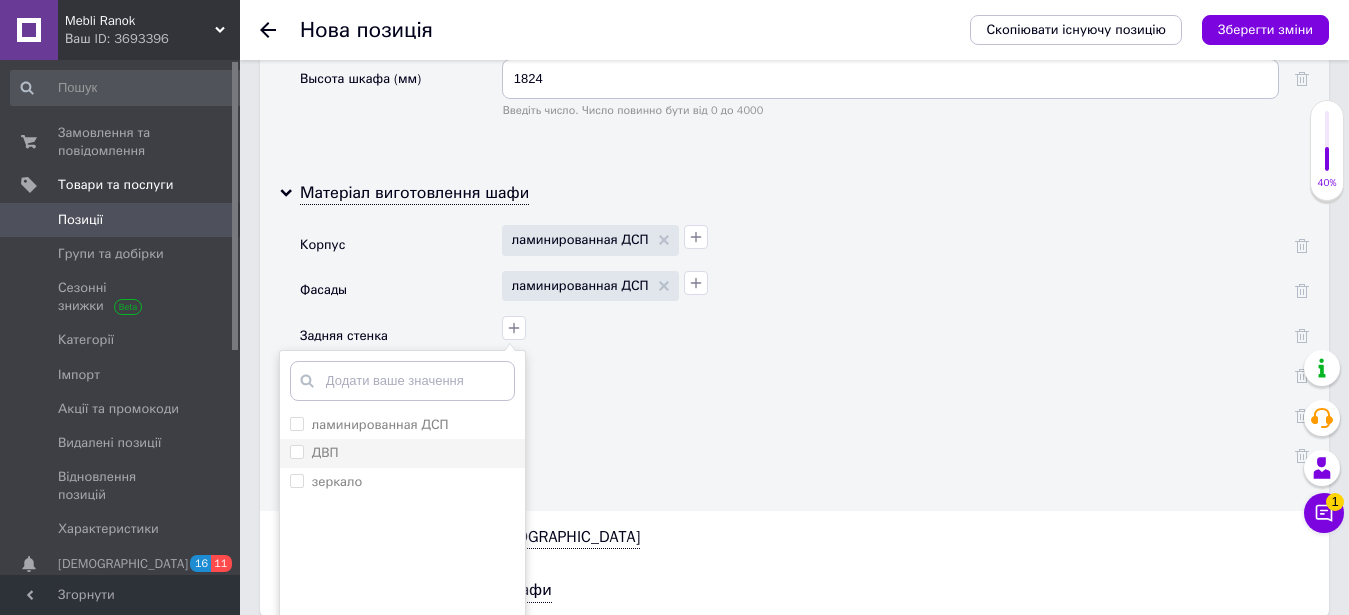 click on "ДВП" at bounding box center [296, 451] 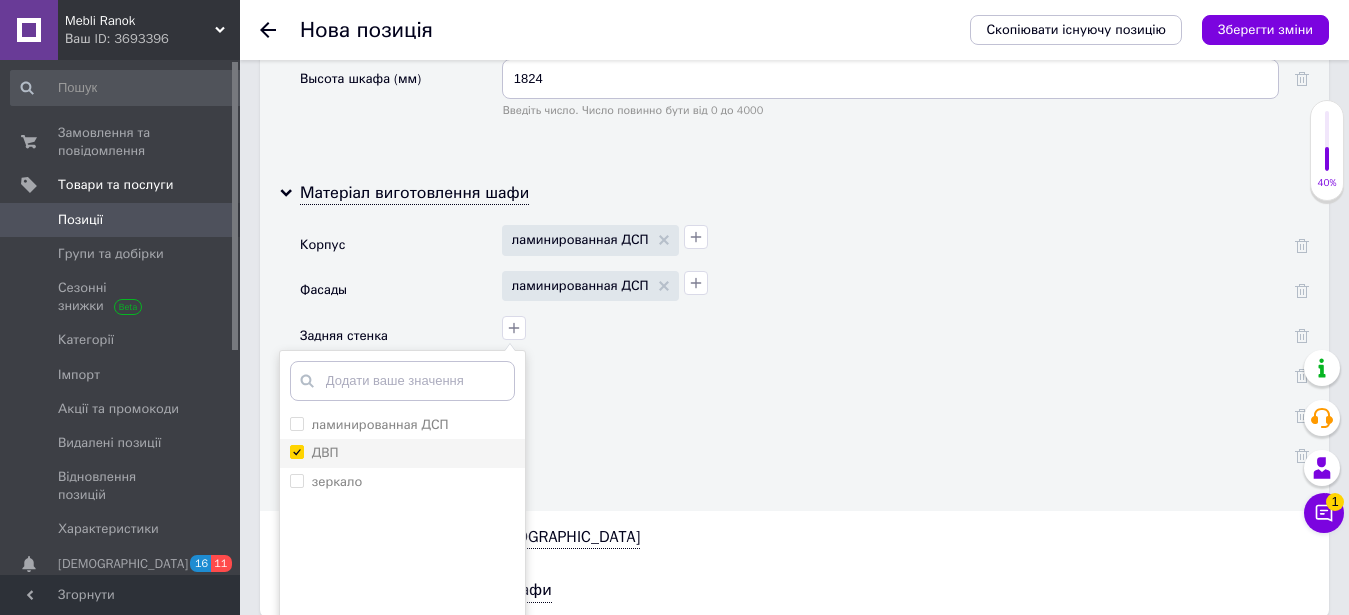 checkbox on "true" 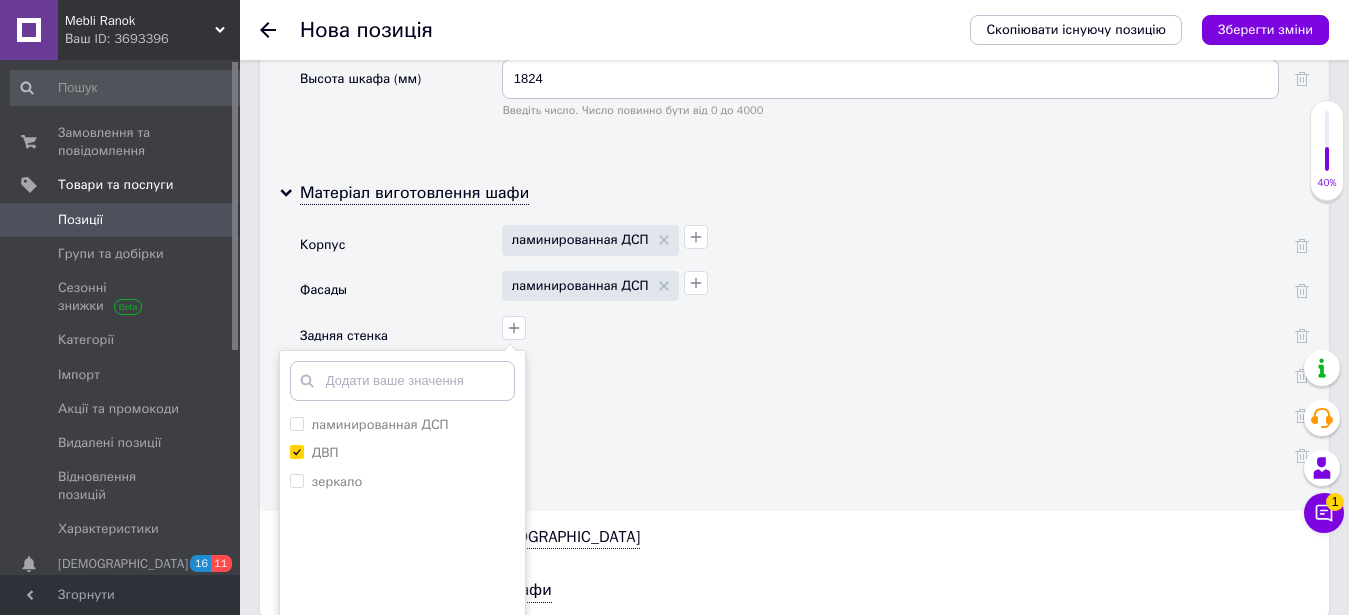 scroll, scrollTop: 3263, scrollLeft: 0, axis: vertical 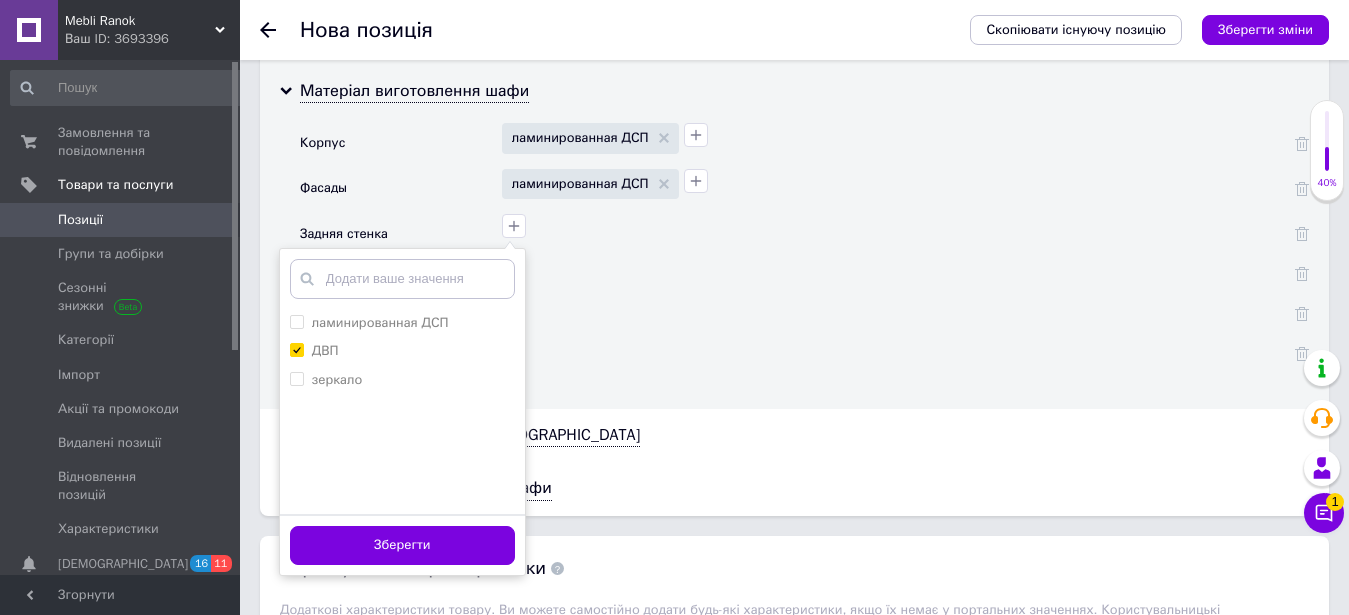 drag, startPoint x: 439, startPoint y: 525, endPoint x: 452, endPoint y: 524, distance: 13.038404 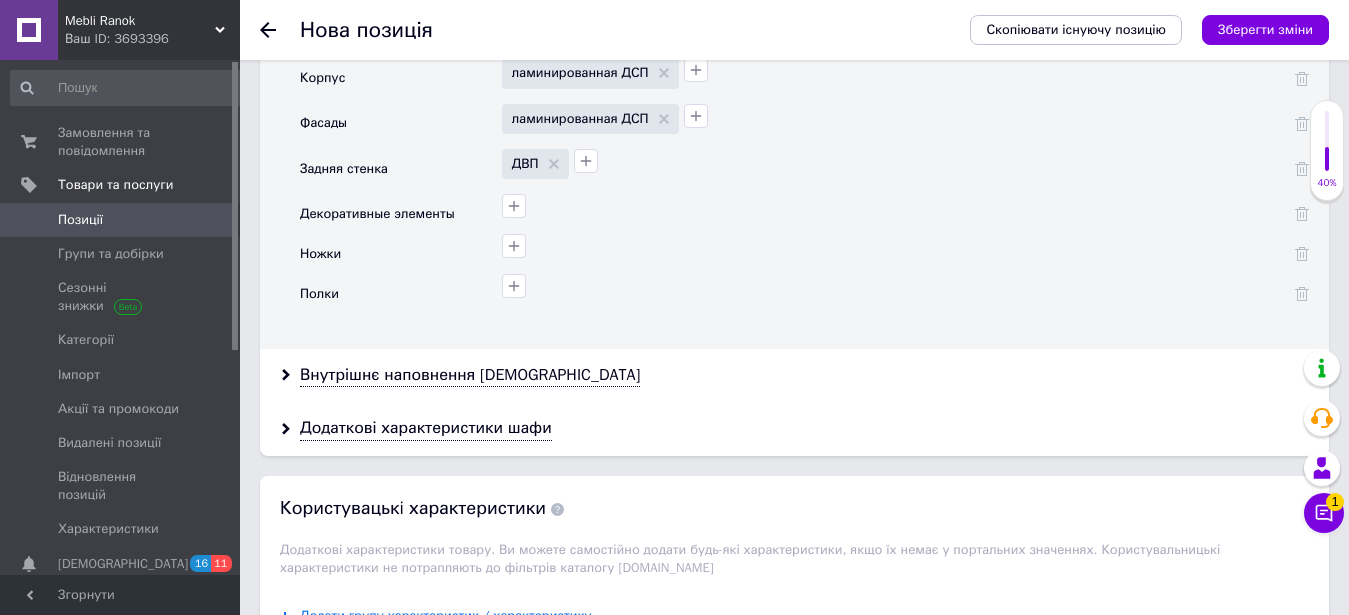 scroll, scrollTop: 3365, scrollLeft: 0, axis: vertical 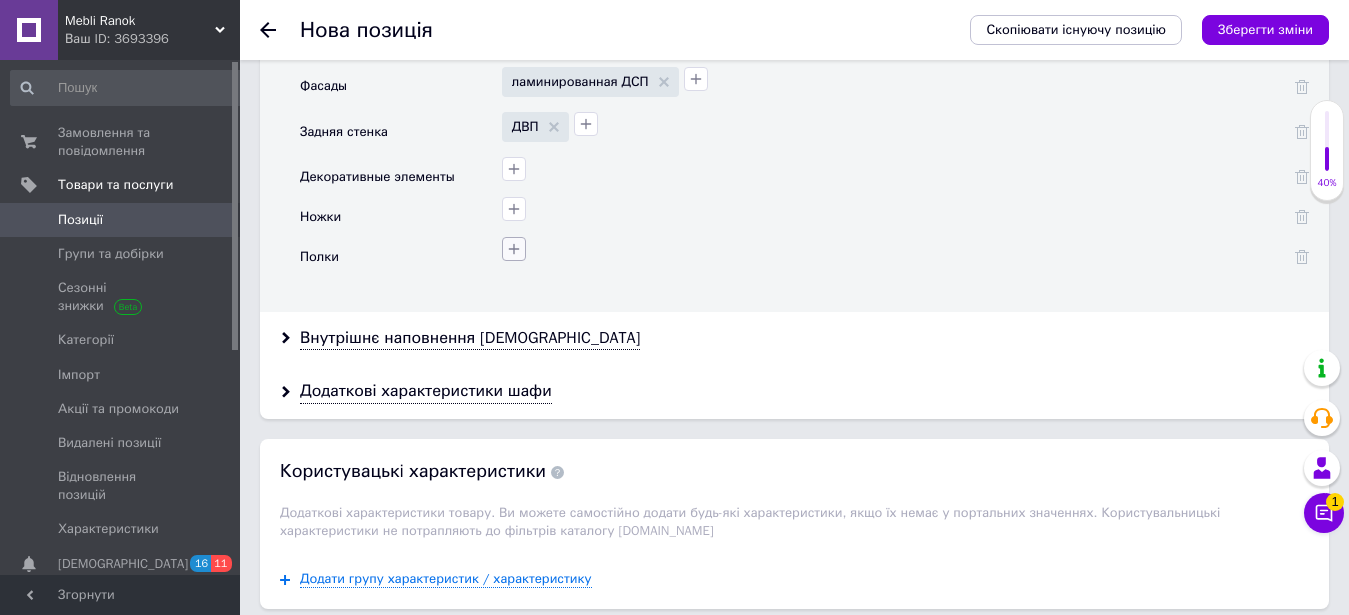 click 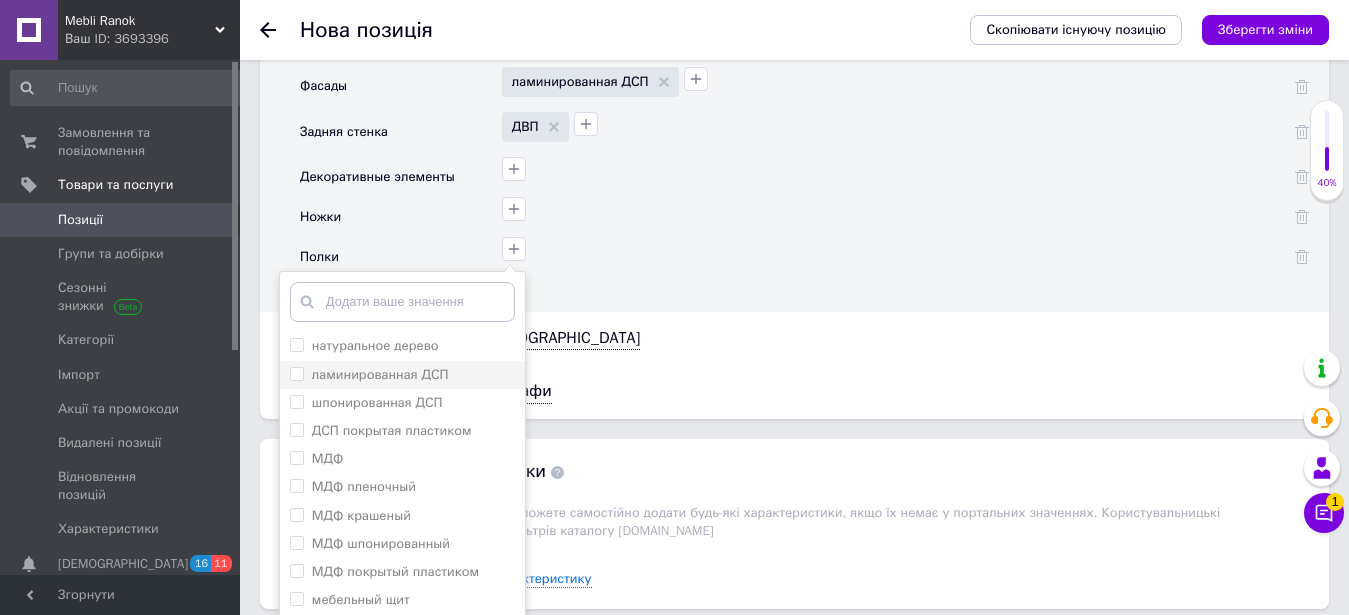 click on "ламинированная ДСП" at bounding box center (296, 373) 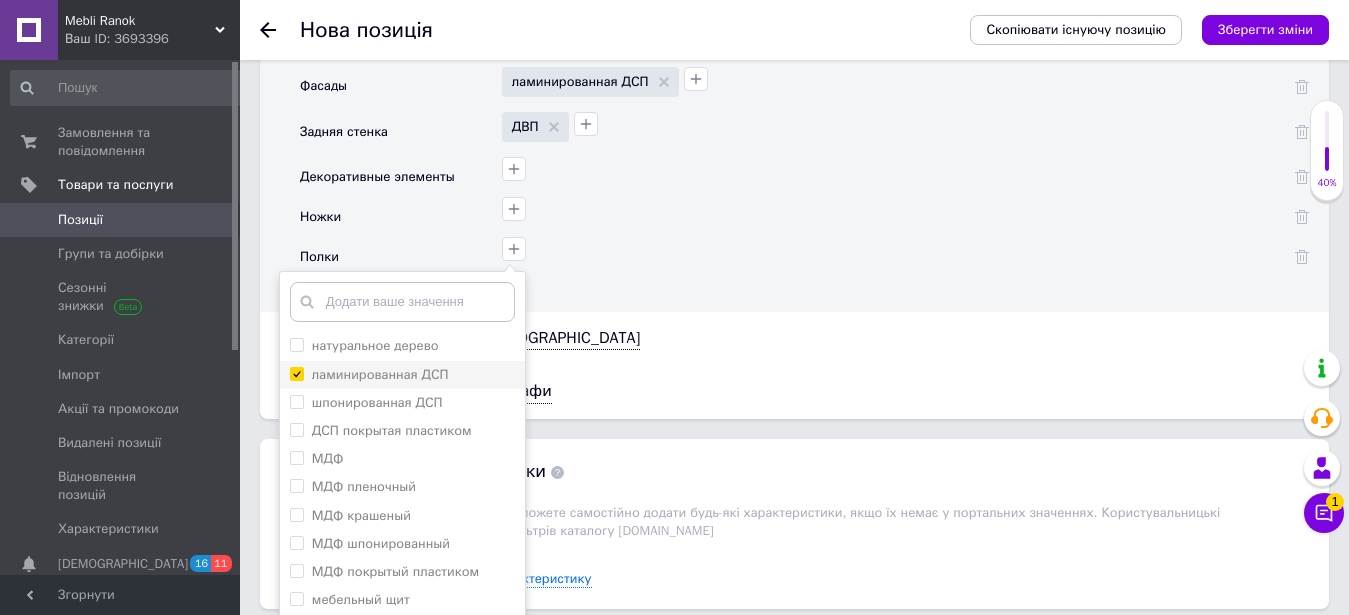 checkbox on "true" 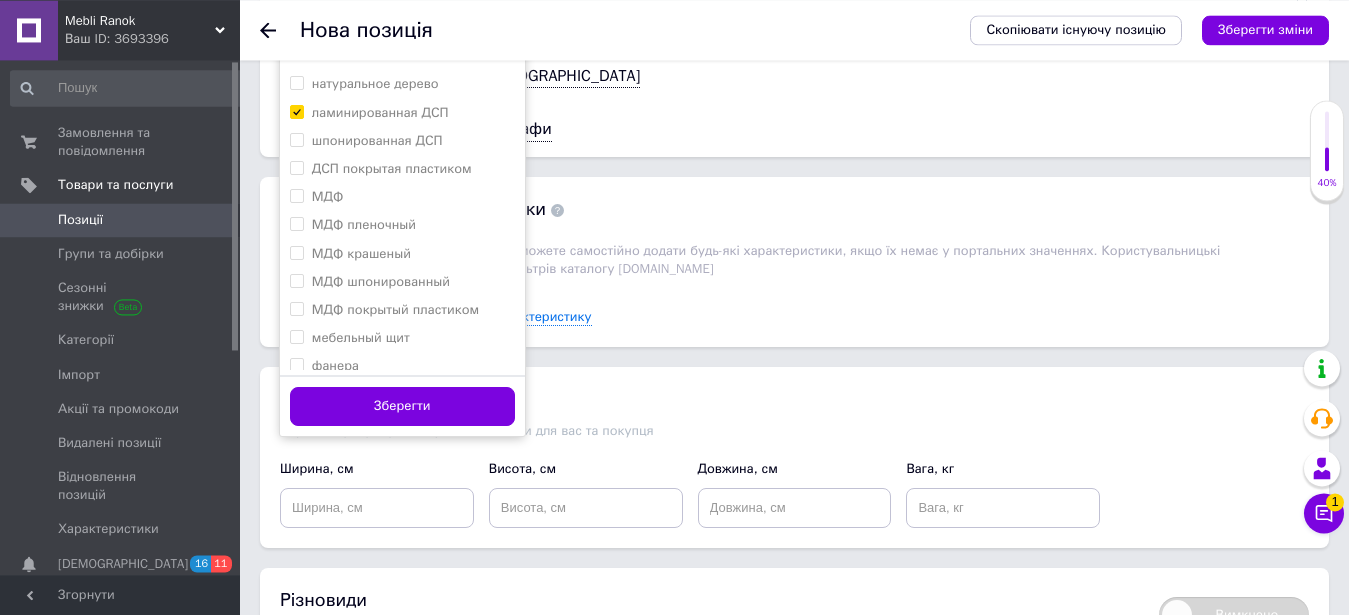 scroll, scrollTop: 3773, scrollLeft: 0, axis: vertical 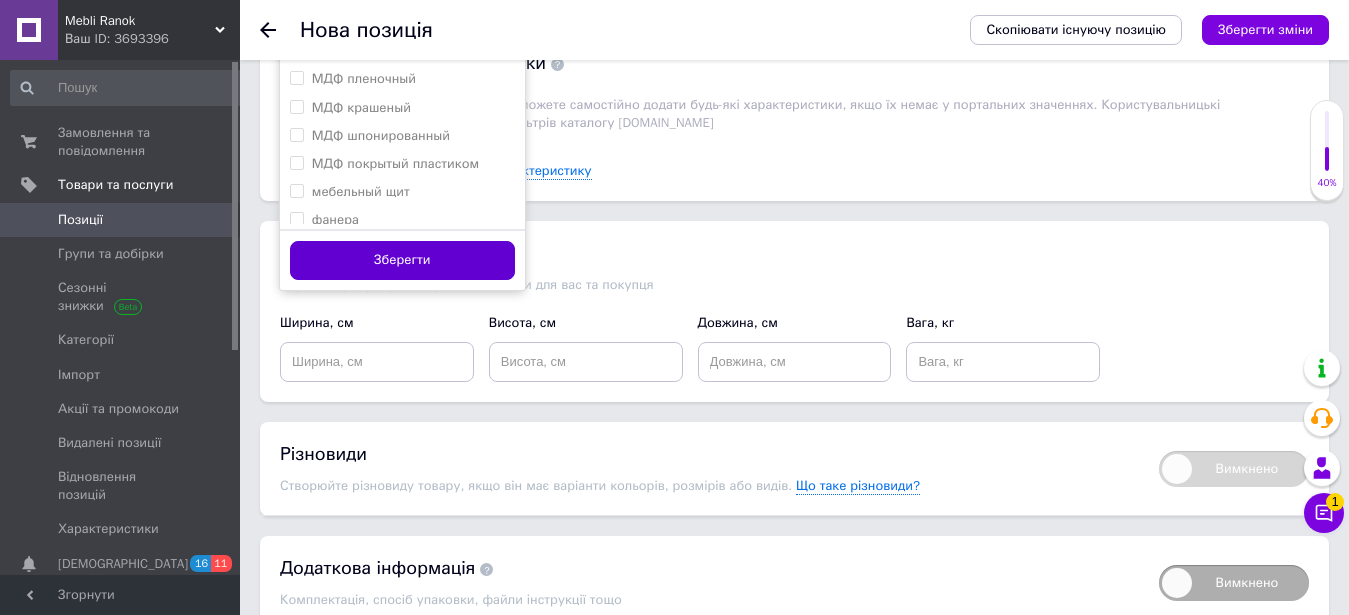 click on "Зберегти" at bounding box center [402, 259] 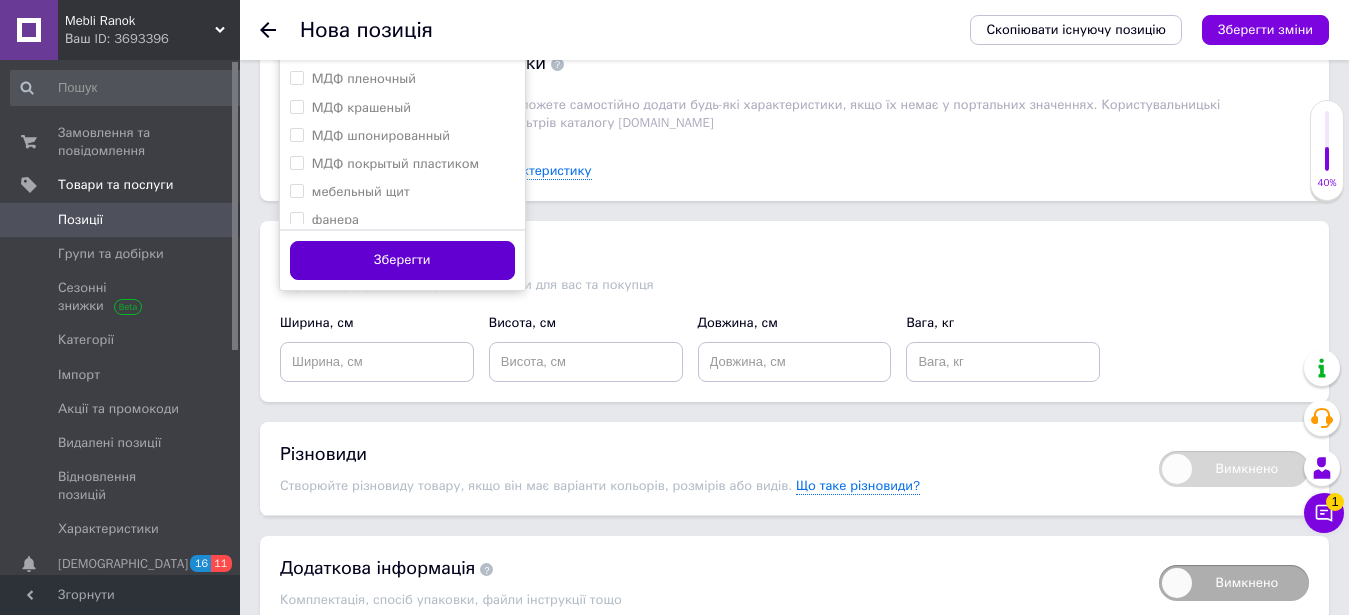 click on "Зберегти" at bounding box center [402, 260] 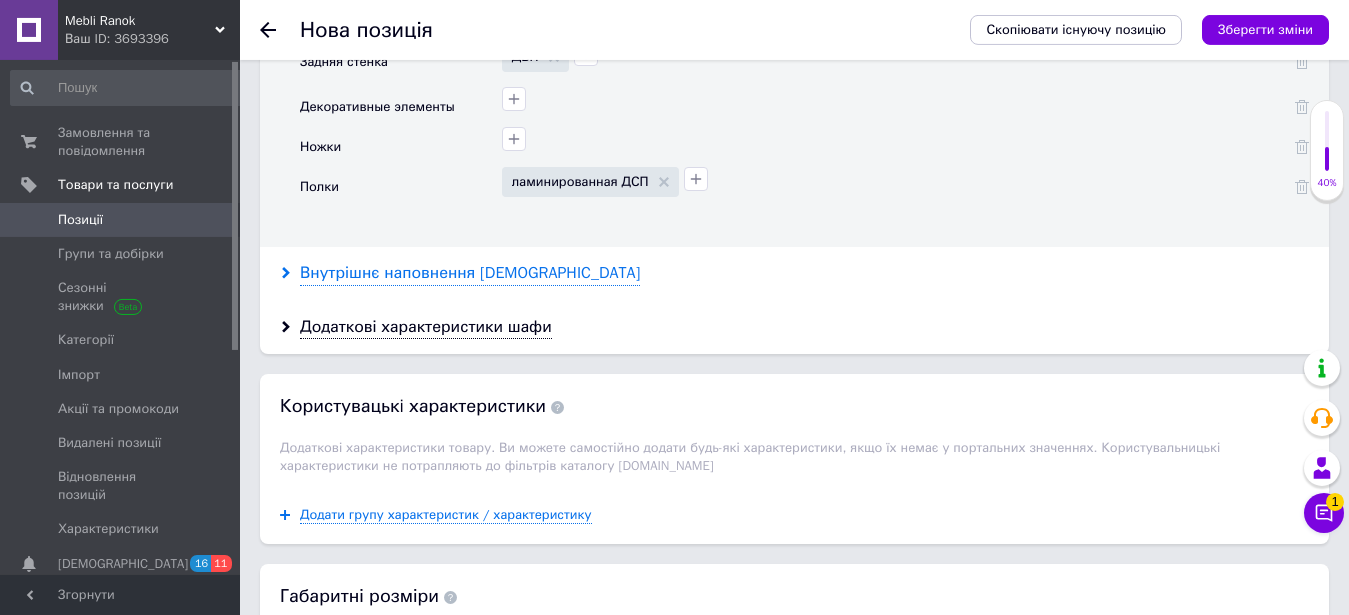scroll, scrollTop: 3466, scrollLeft: 0, axis: vertical 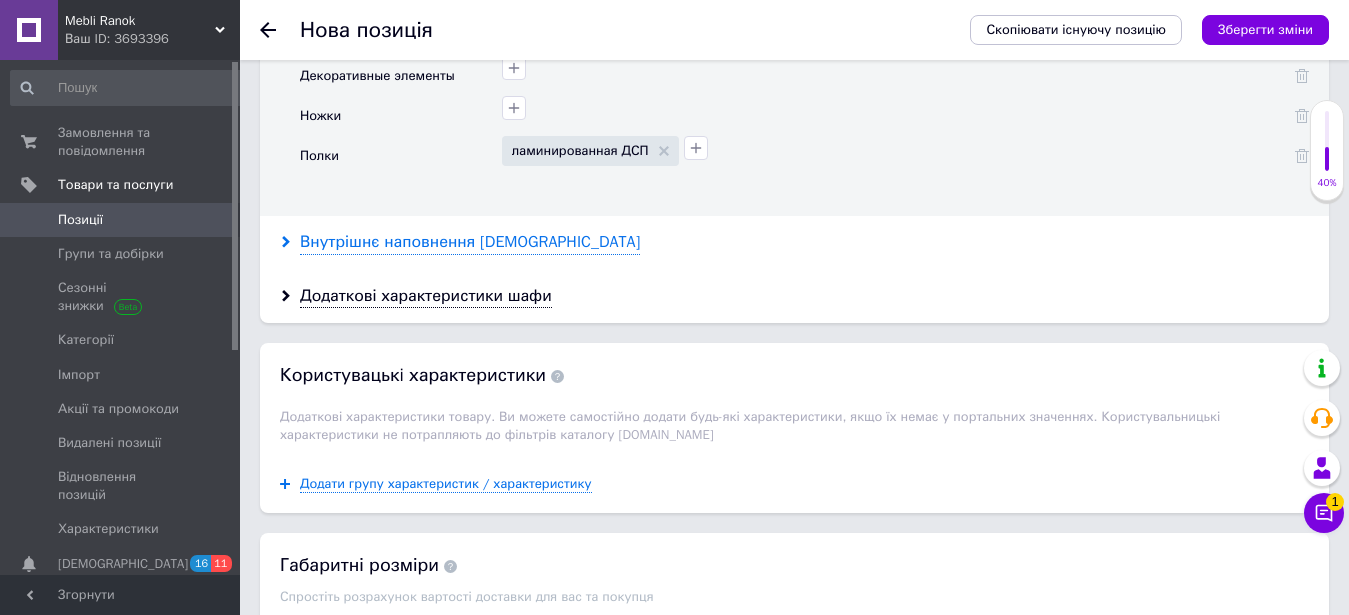 click on "Внутрішнє наповнення [DEMOGRAPHIC_DATA]" at bounding box center (470, 242) 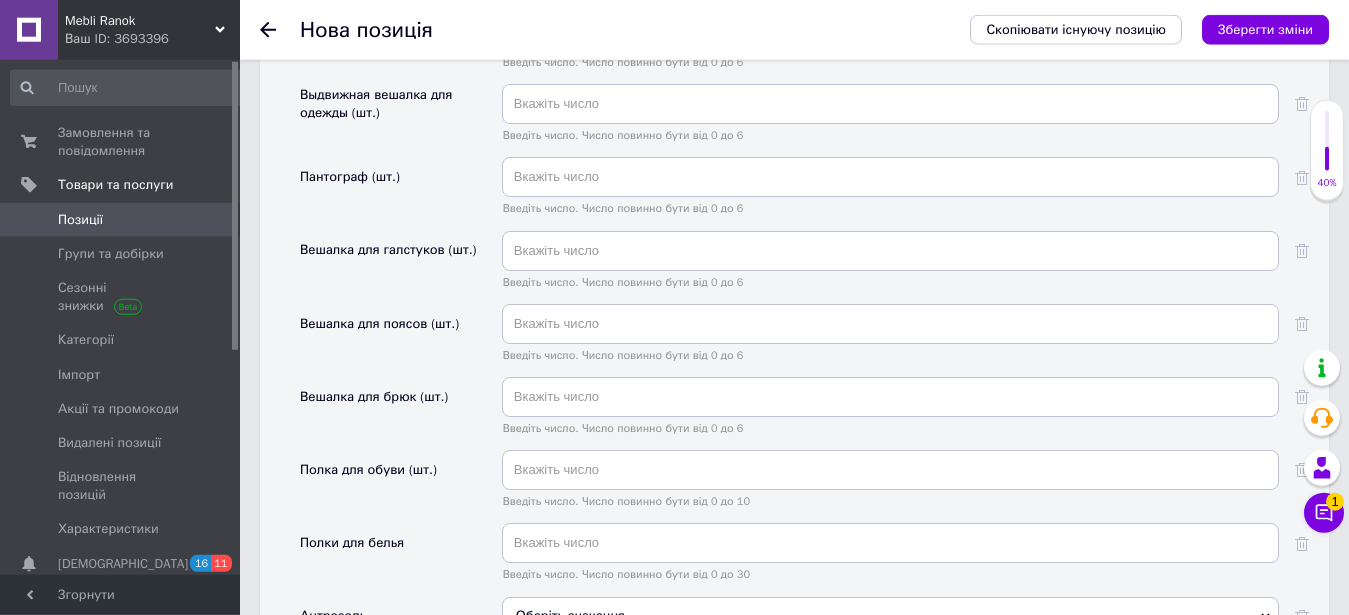 scroll, scrollTop: 3976, scrollLeft: 0, axis: vertical 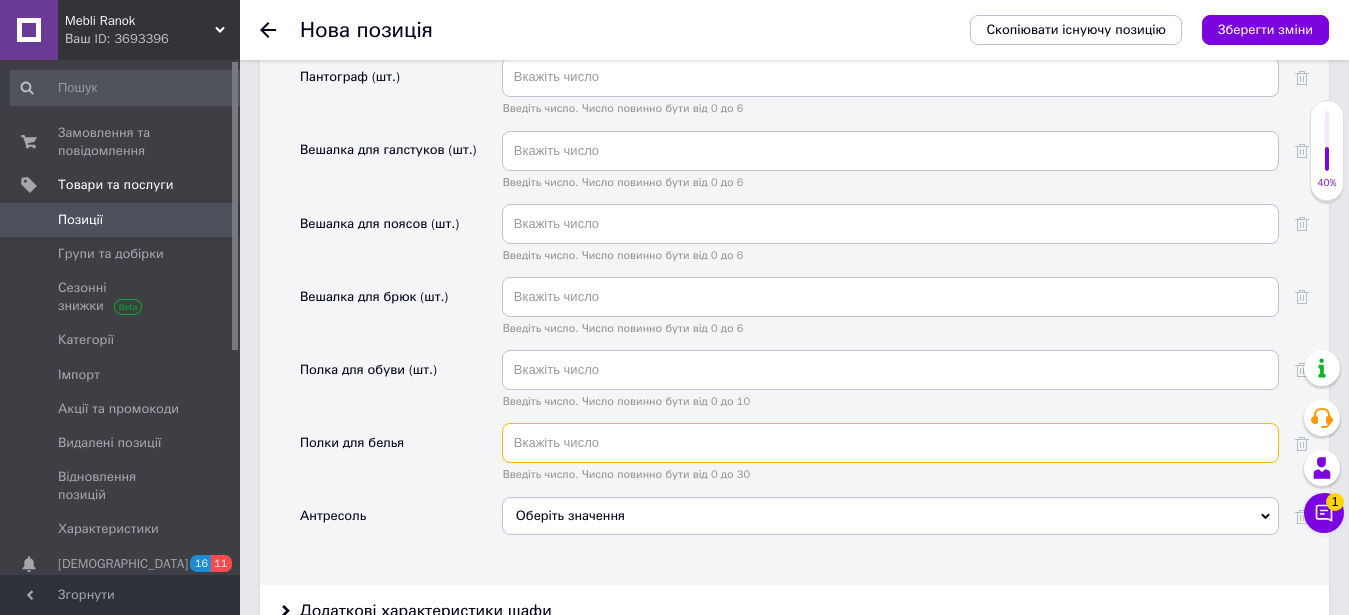 click at bounding box center (890, 443) 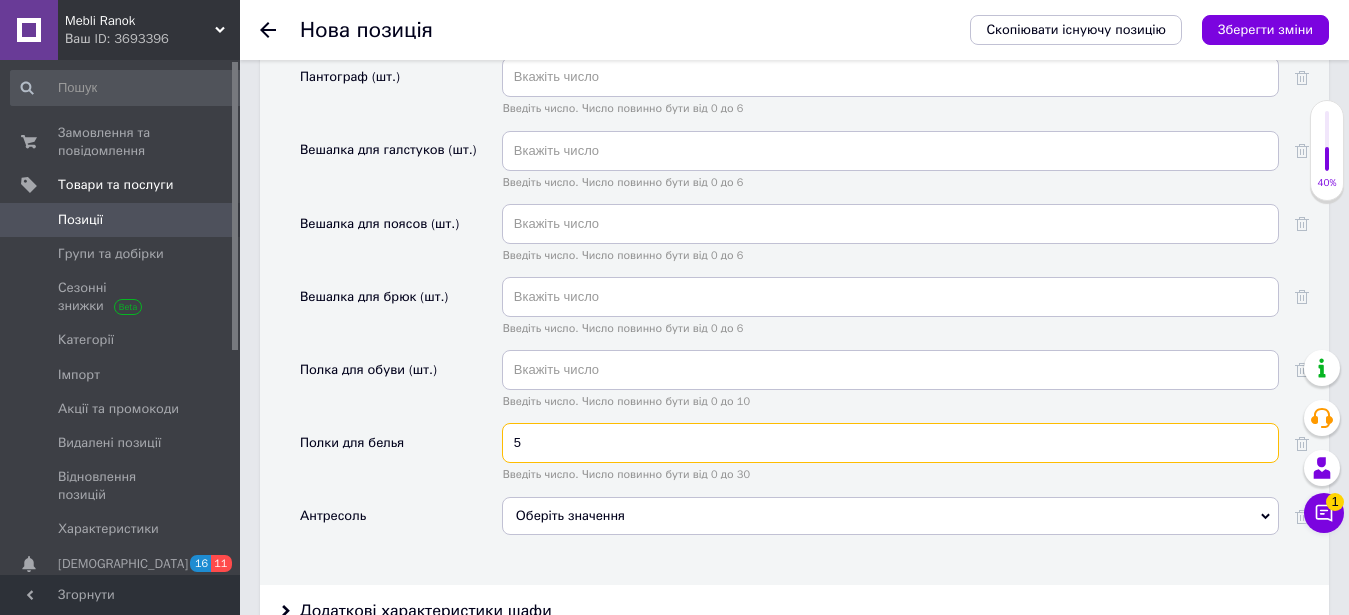 scroll, scrollTop: 4180, scrollLeft: 0, axis: vertical 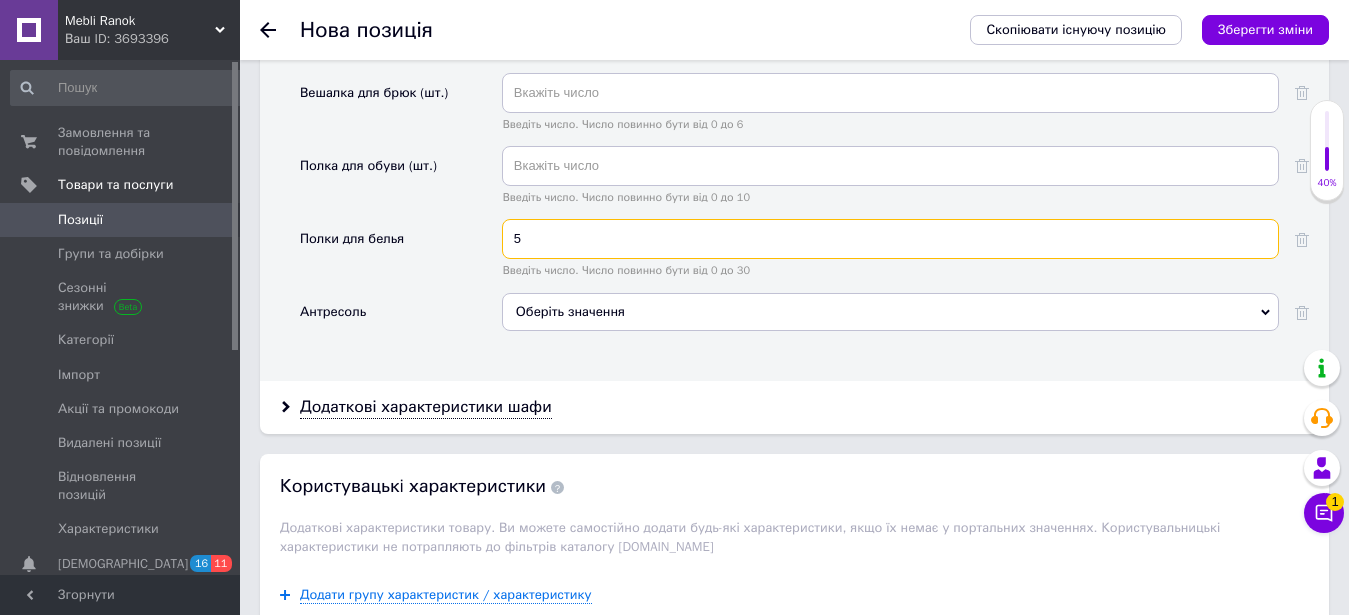type on "5" 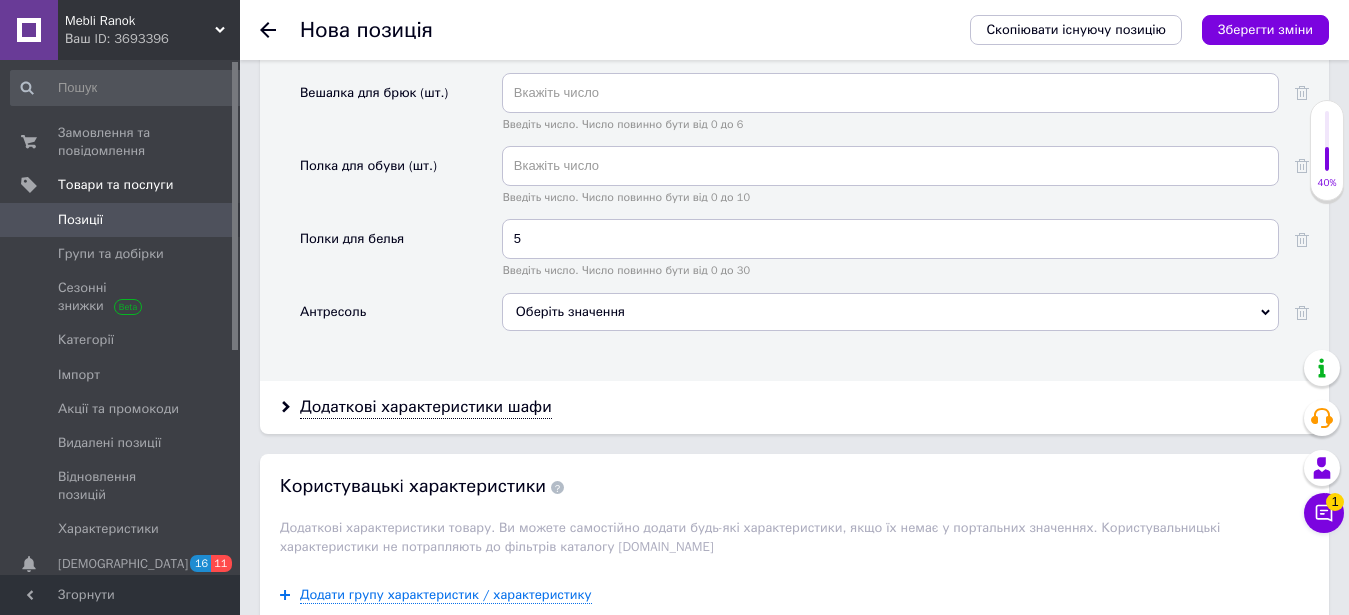 click on "Оберіть значення" at bounding box center (890, 312) 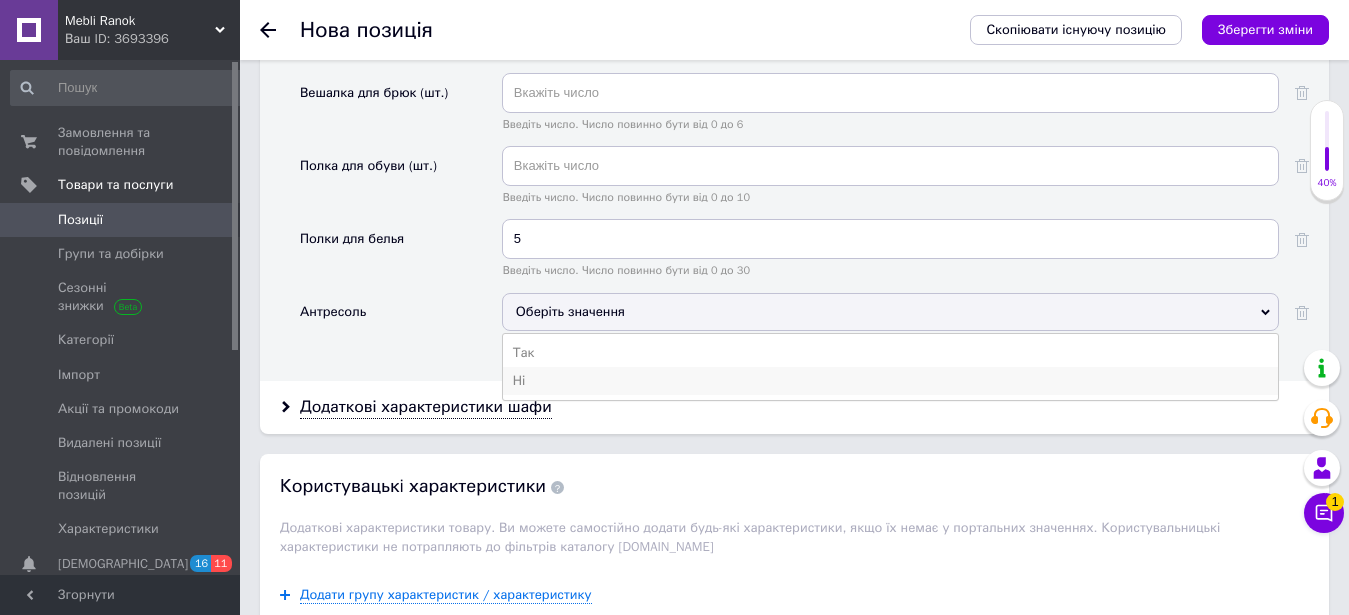 click on "Ні" at bounding box center [890, 381] 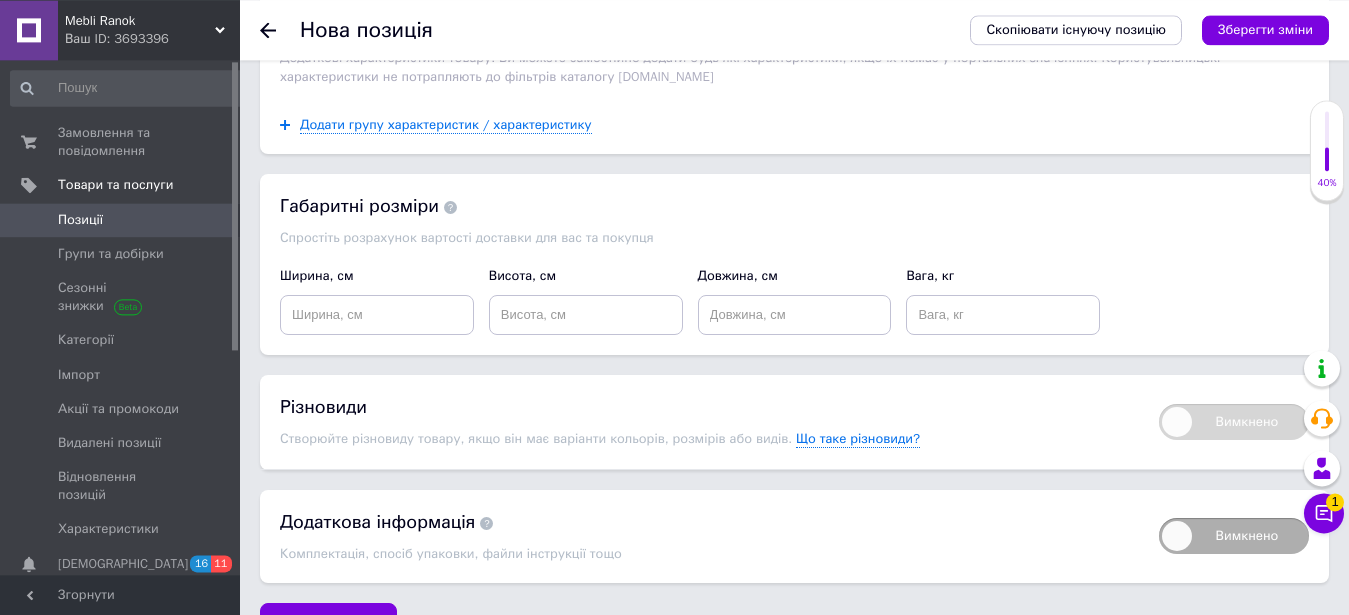 scroll, scrollTop: 4679, scrollLeft: 0, axis: vertical 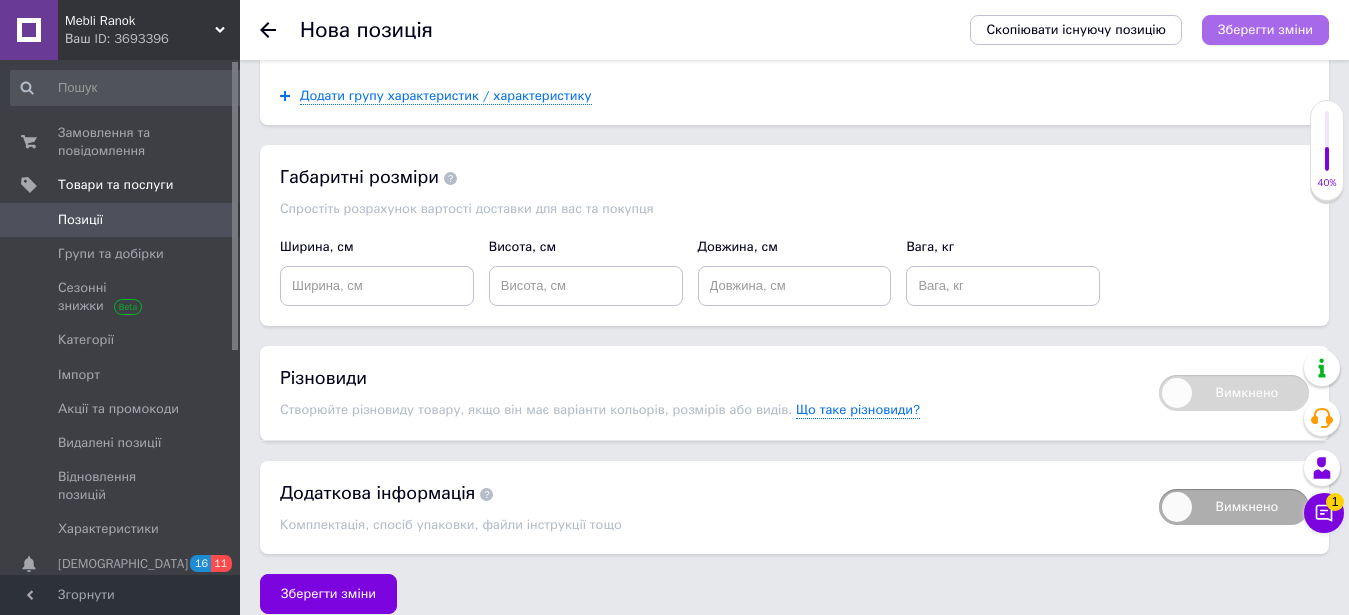click on "Зберегти зміни" at bounding box center [1265, 29] 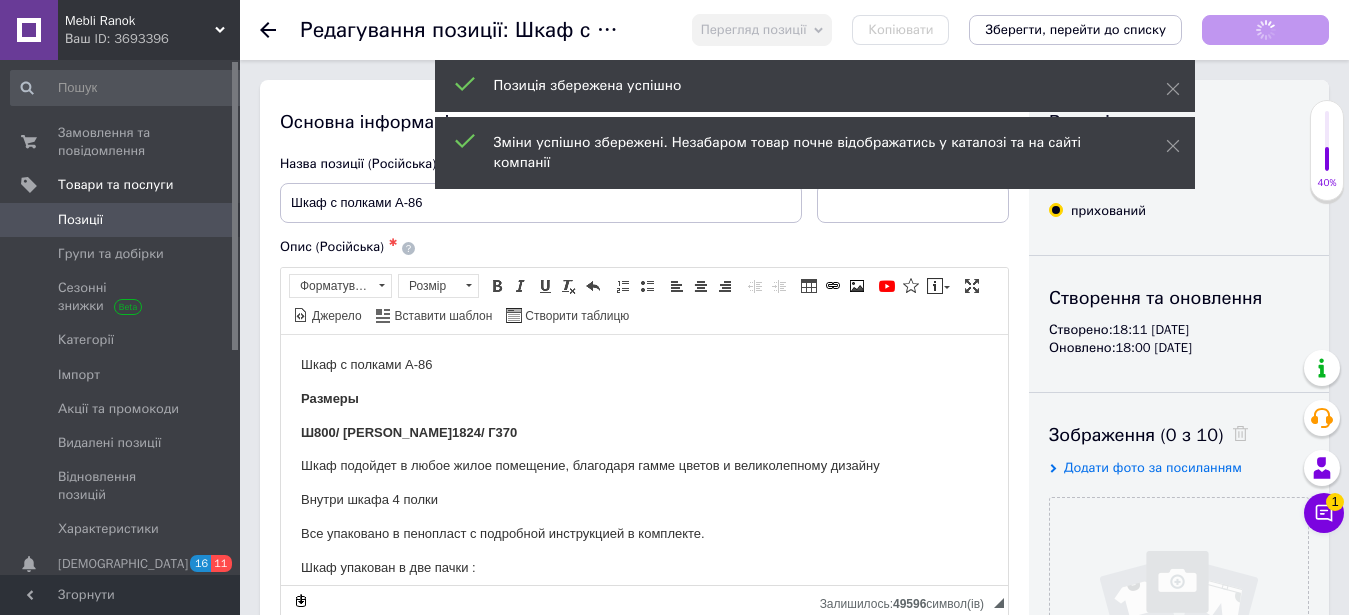 scroll, scrollTop: 0, scrollLeft: 0, axis: both 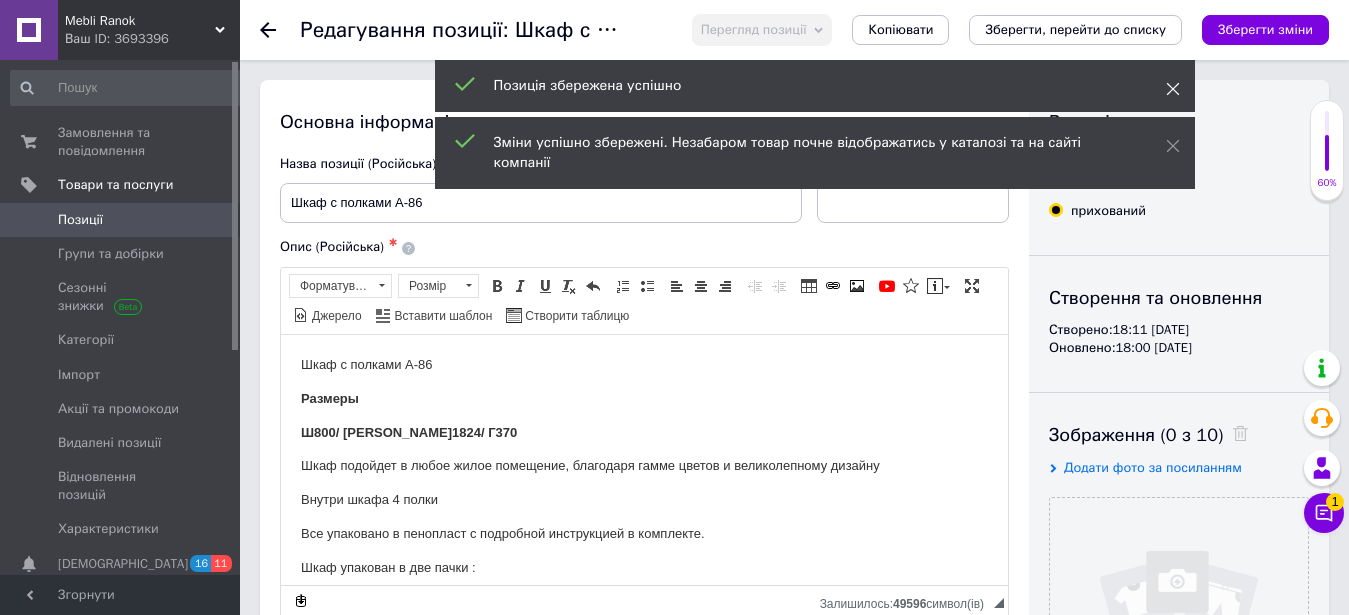 click 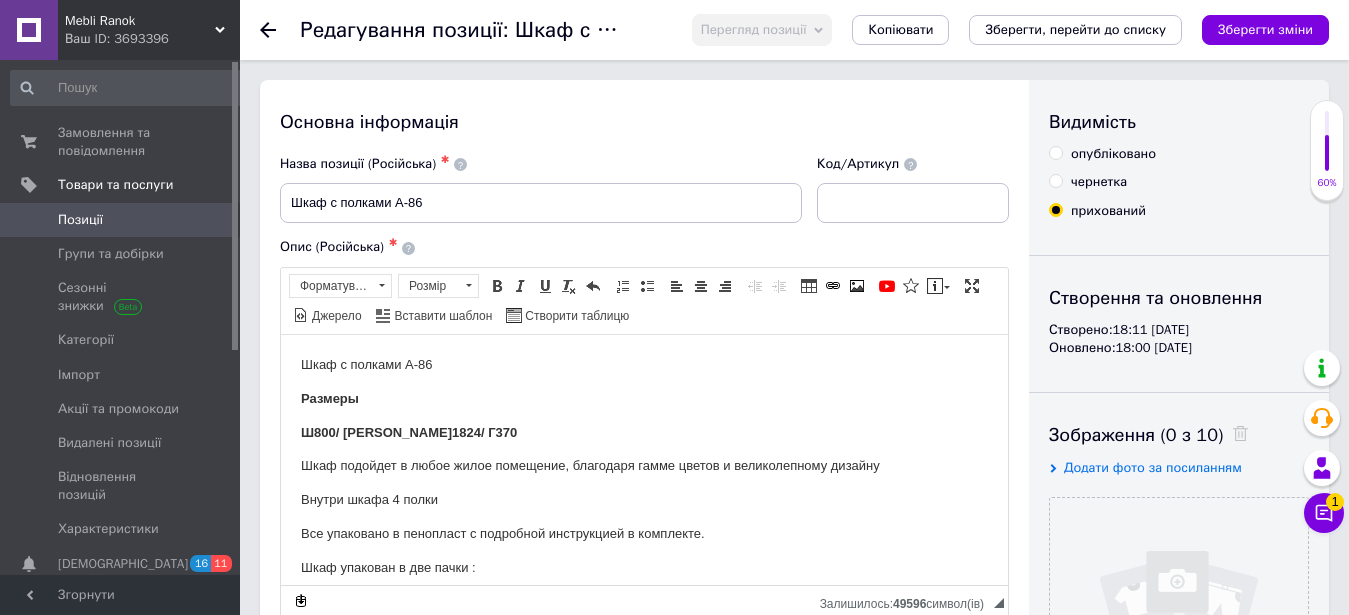 click on "Видимість опубліковано чернетка прихований Створення та оновлення Створено:  18:11 [DATE] Оновлено:  18:00 [DATE] Зображення (0 з 10) Додати фото за посиланням Завантажте файл або додайте скопійоване зображення Формати: JPG, GIF, PNG, WEBP. Максимальний розмір: 10 MB. Без водяних знаків Відео (0 з 10) Додати відео за посиланням" at bounding box center (1179, 638) 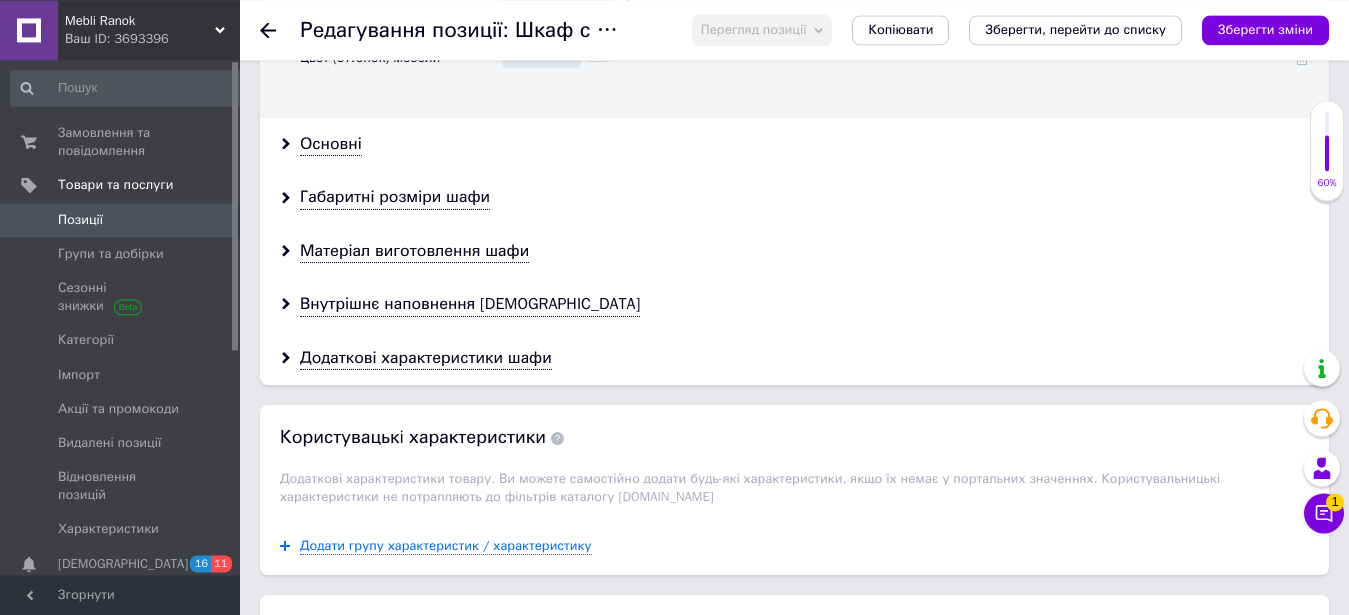 scroll, scrollTop: 1938, scrollLeft: 0, axis: vertical 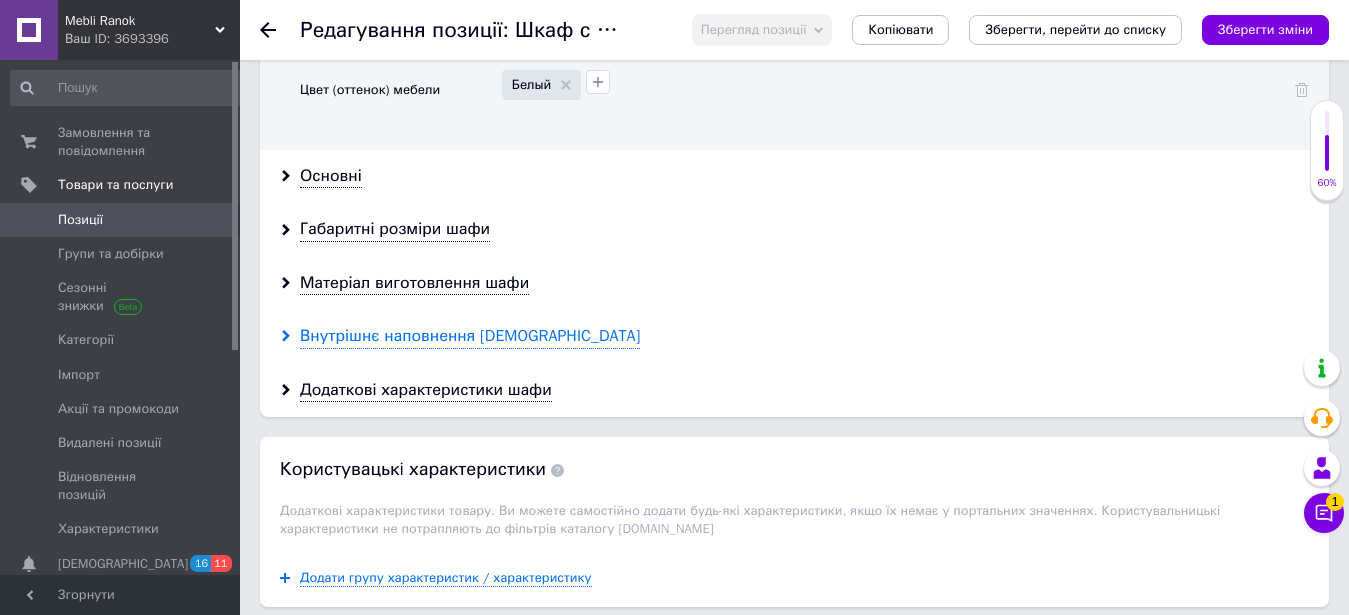 click on "Внутрішнє наповнення [DEMOGRAPHIC_DATA]" at bounding box center (470, 336) 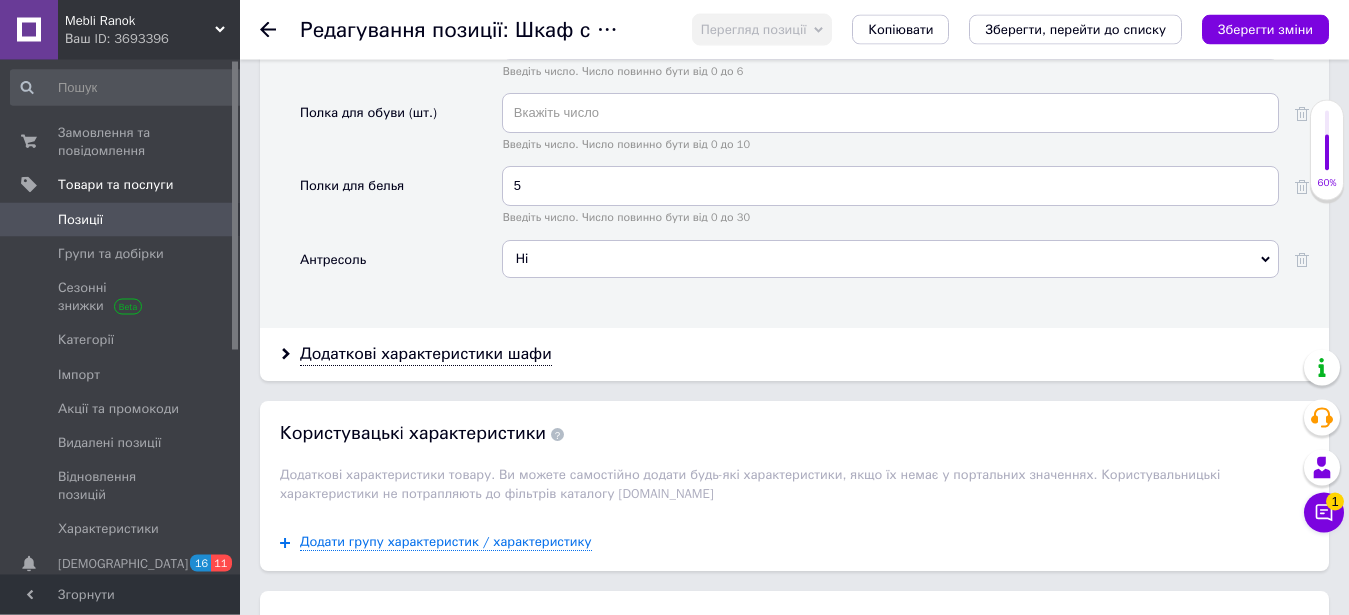 scroll, scrollTop: 2754, scrollLeft: 0, axis: vertical 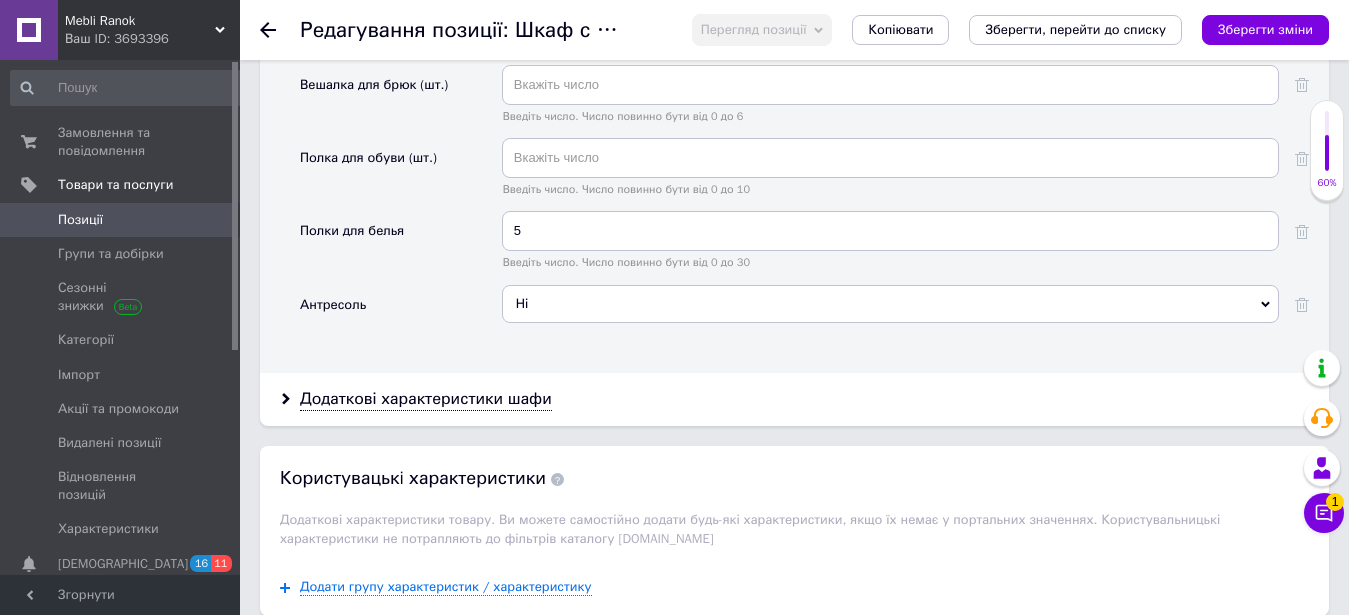 click on "Ні" at bounding box center [890, 304] 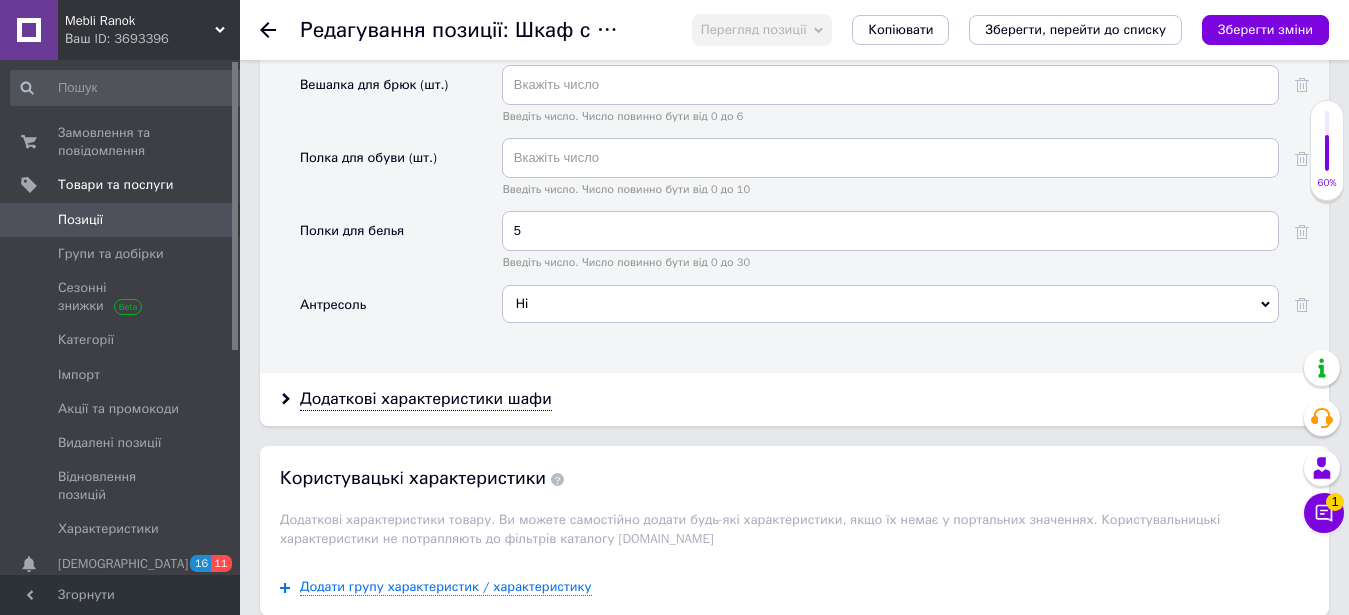 click on "Ні" at bounding box center [890, 304] 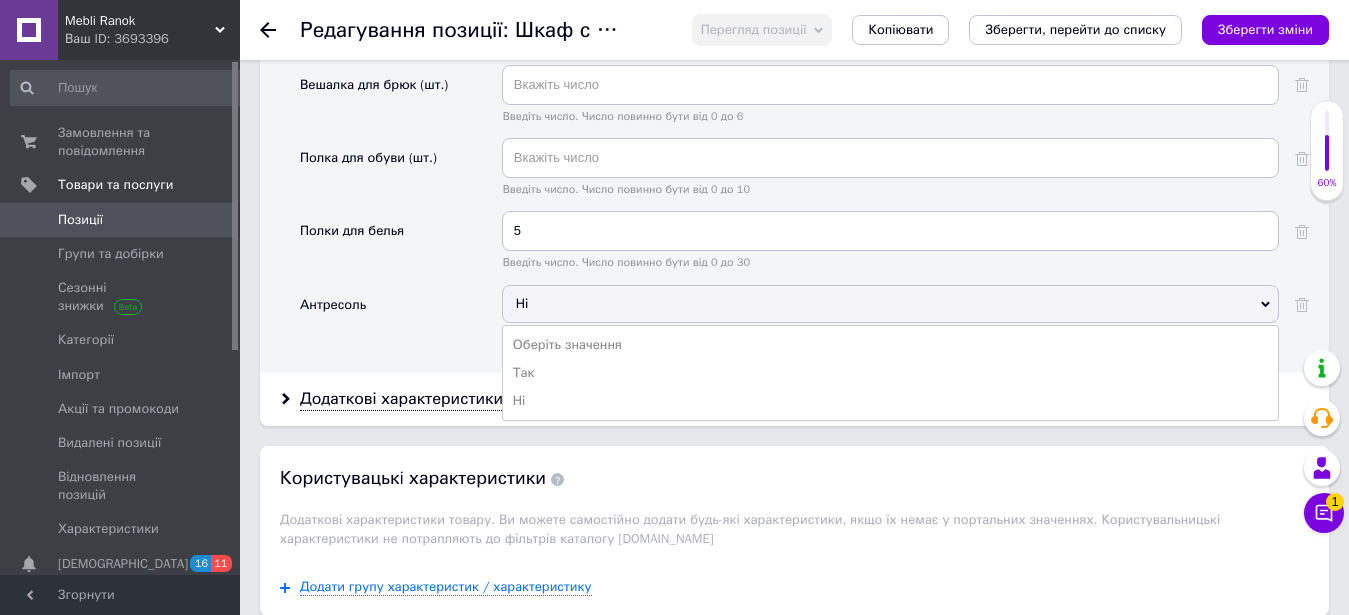 click on "Ні" at bounding box center (890, 304) 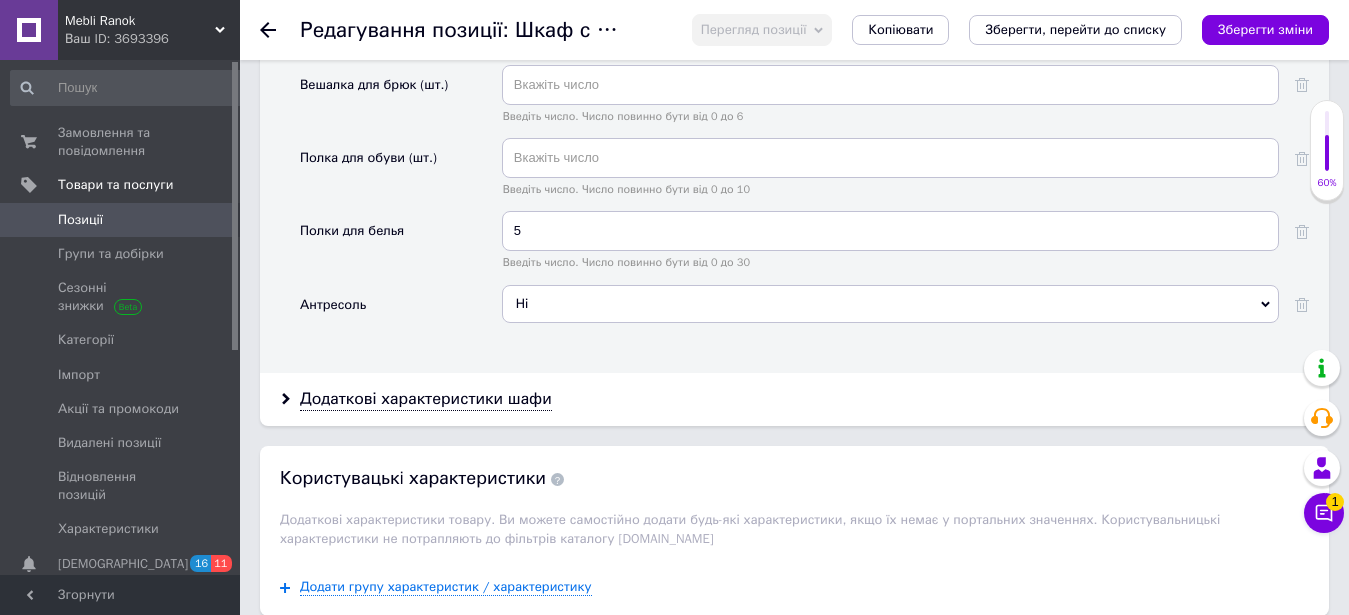 click on "Ні" at bounding box center (890, 304) 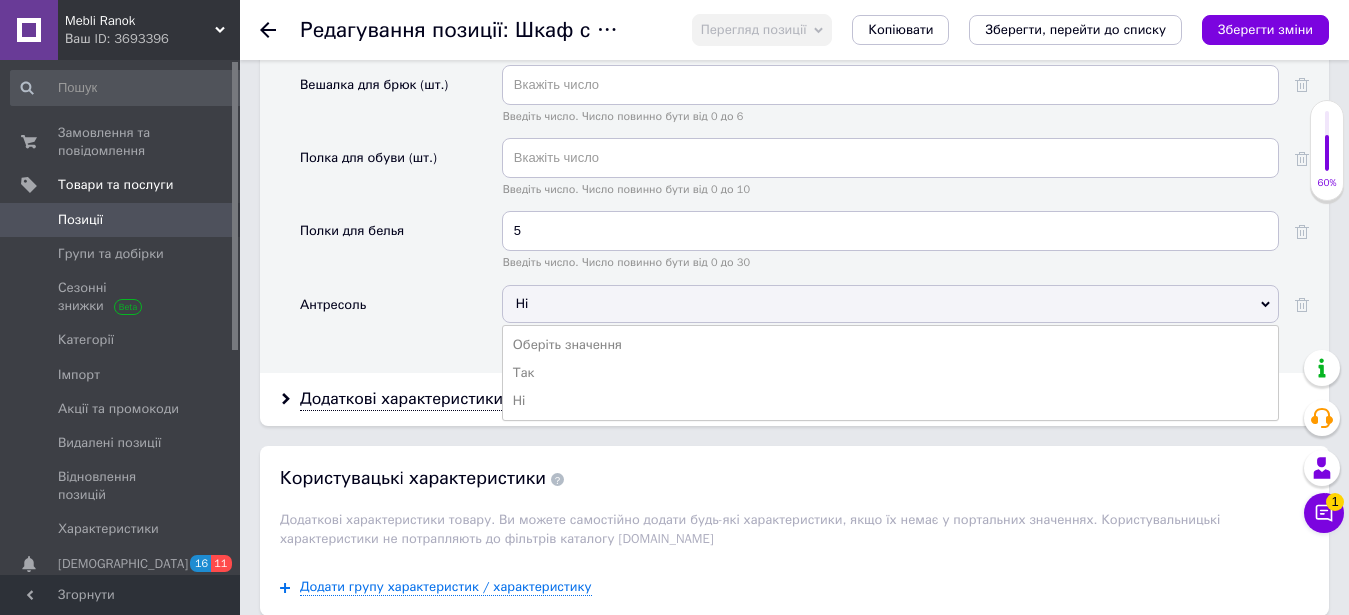 click 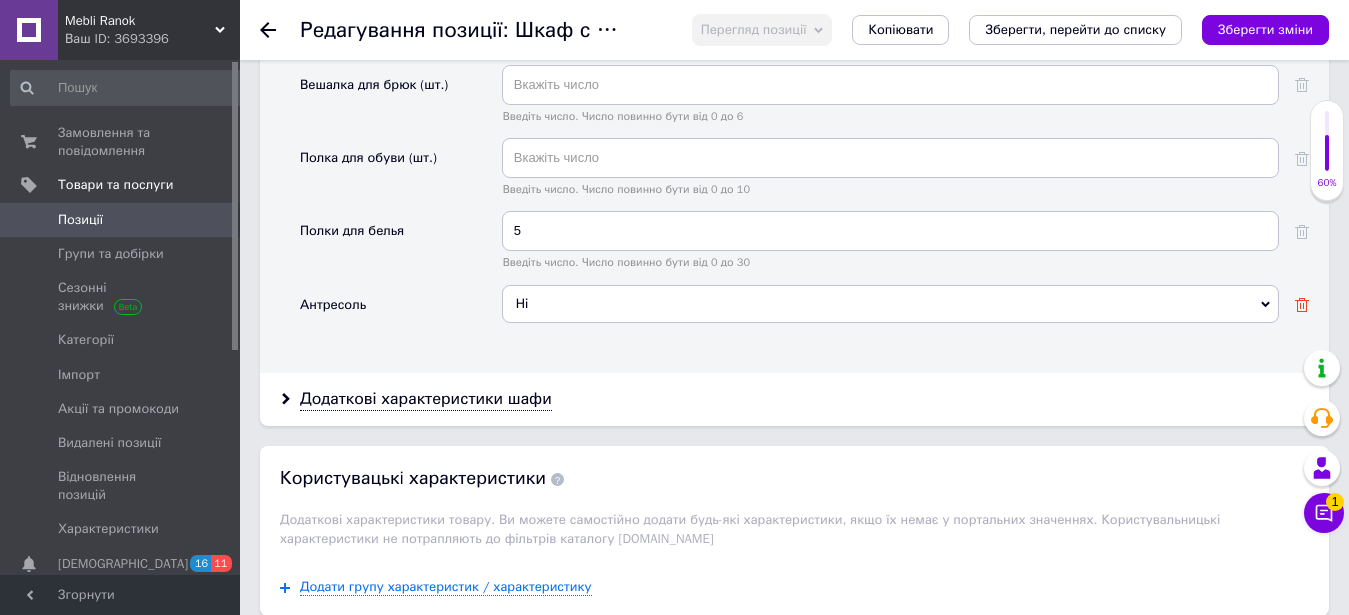 click 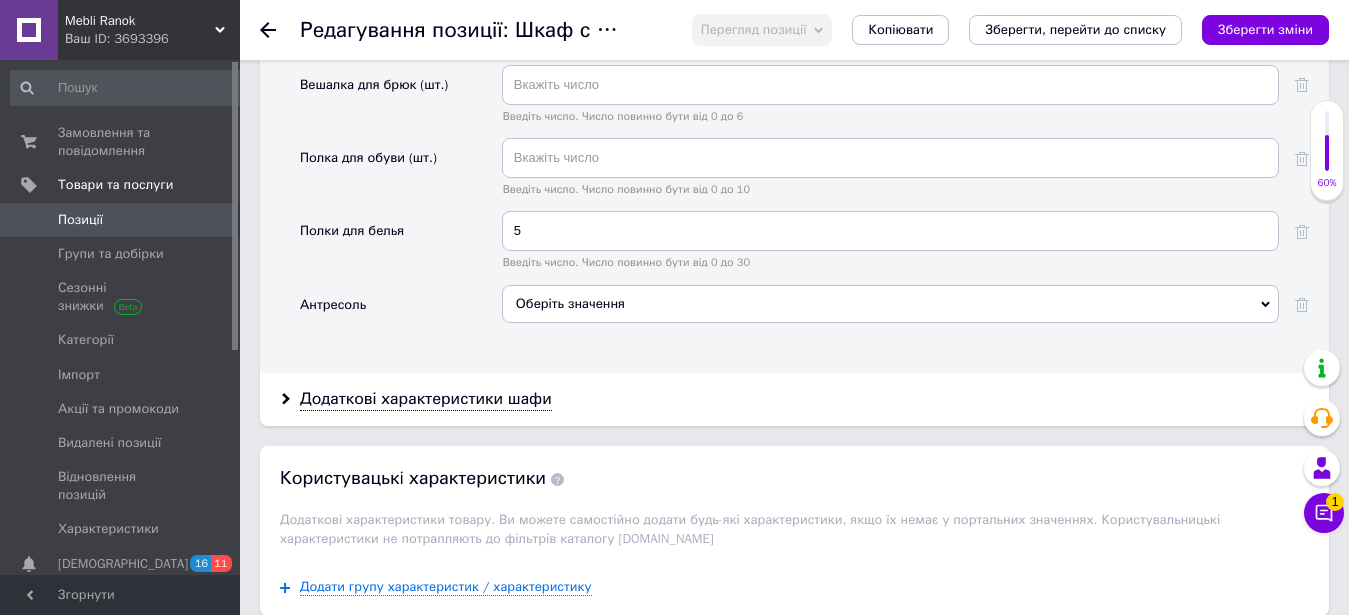 scroll, scrollTop: 2448, scrollLeft: 0, axis: vertical 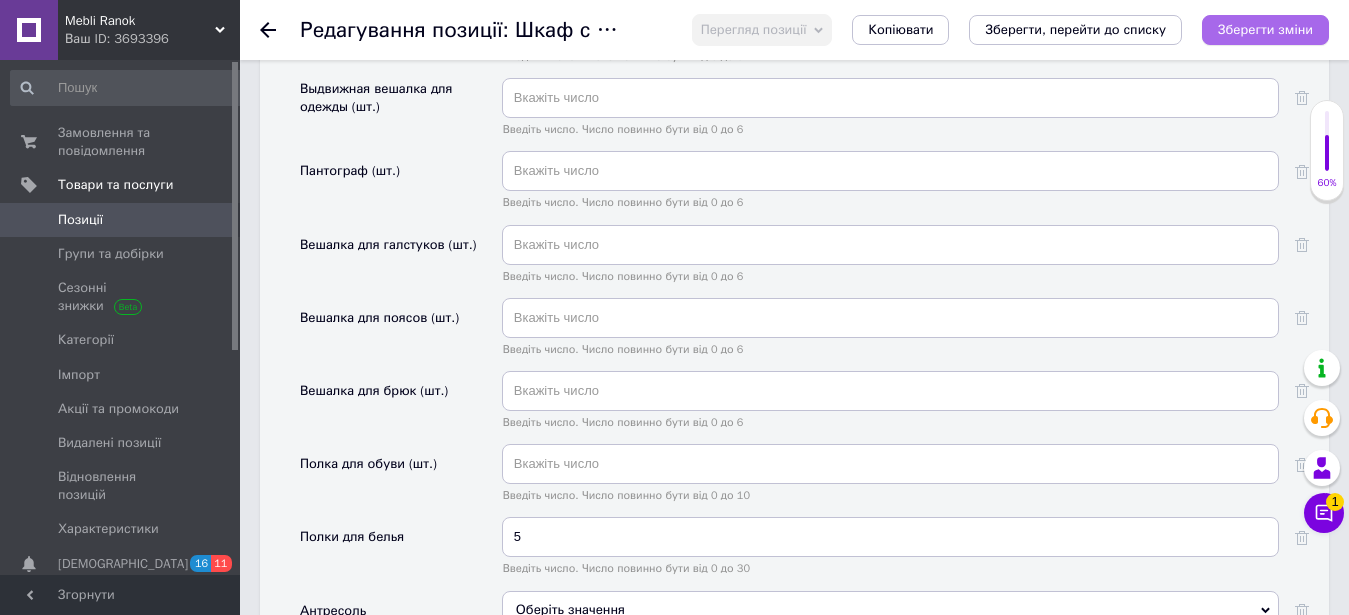 click on "Зберегти зміни" at bounding box center (1265, 29) 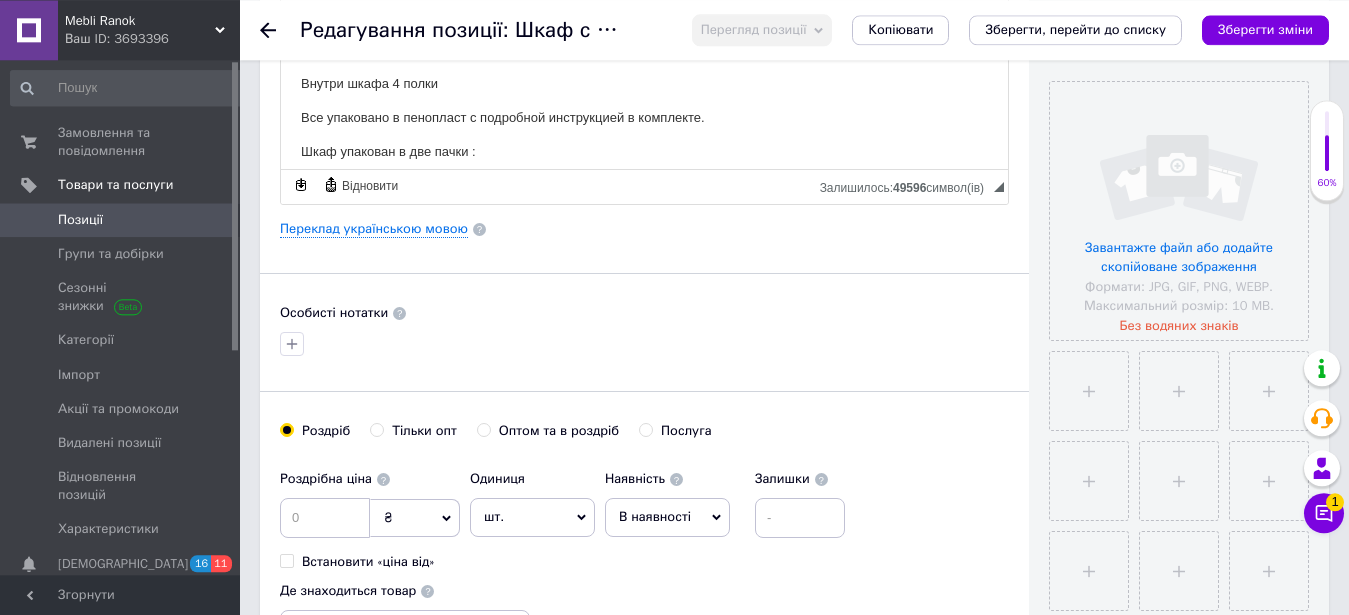 scroll, scrollTop: 510, scrollLeft: 0, axis: vertical 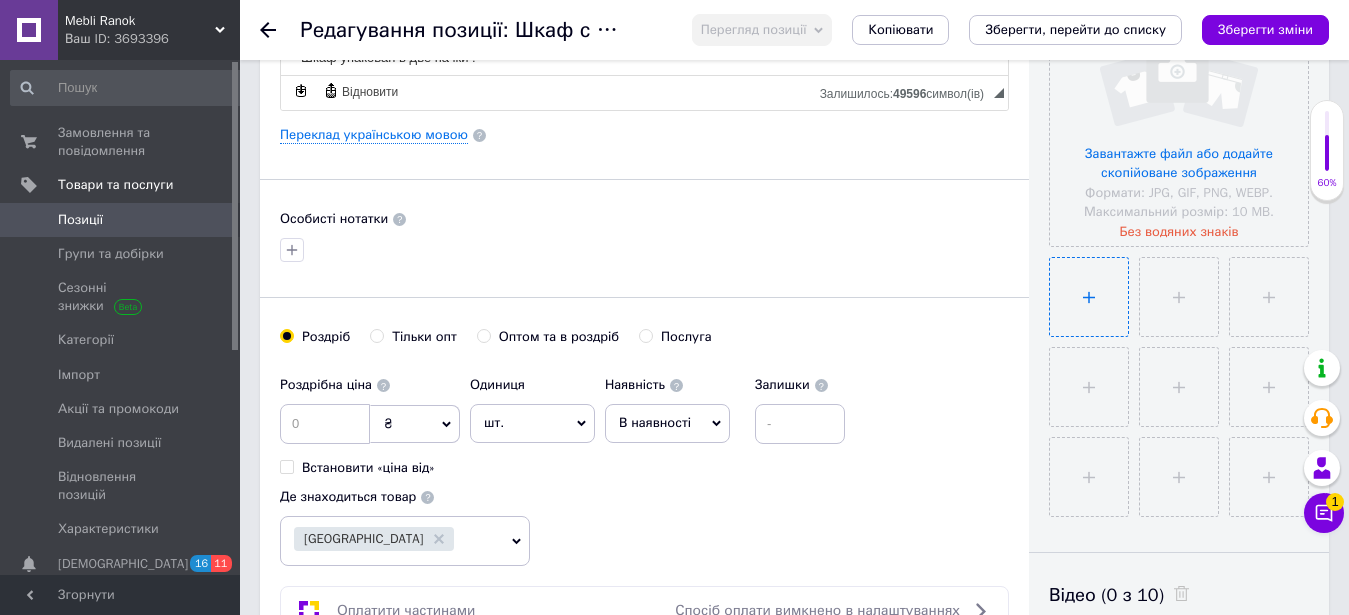 click at bounding box center [1089, 297] 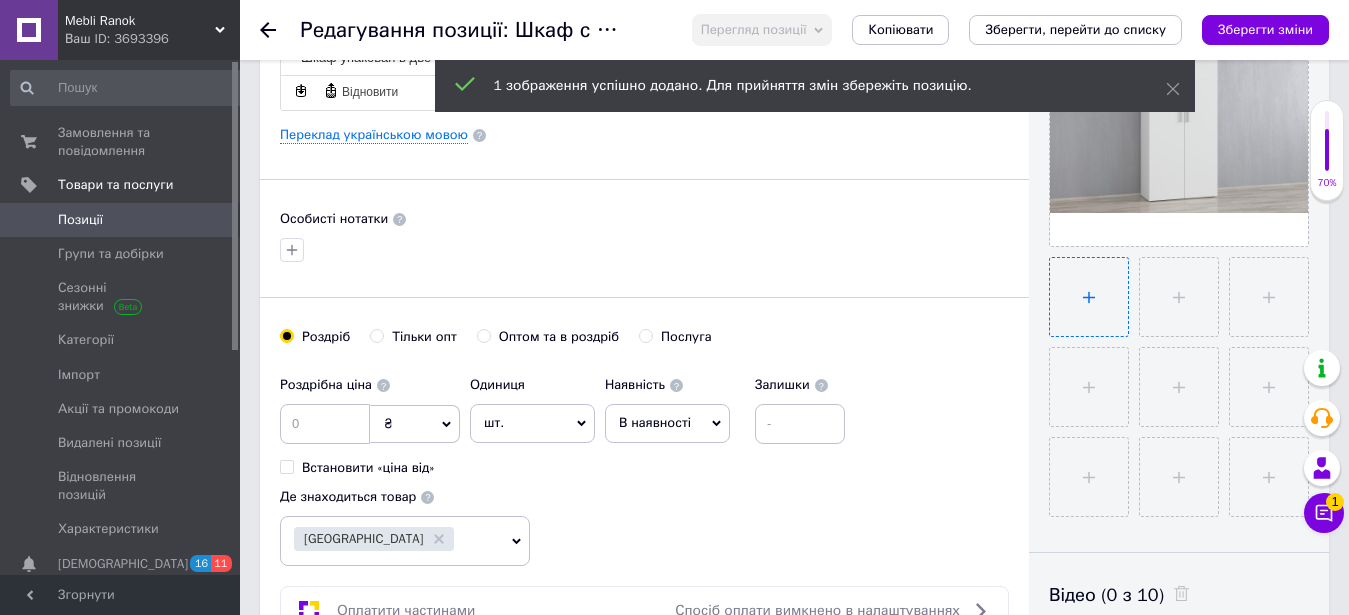 click at bounding box center (1089, 297) 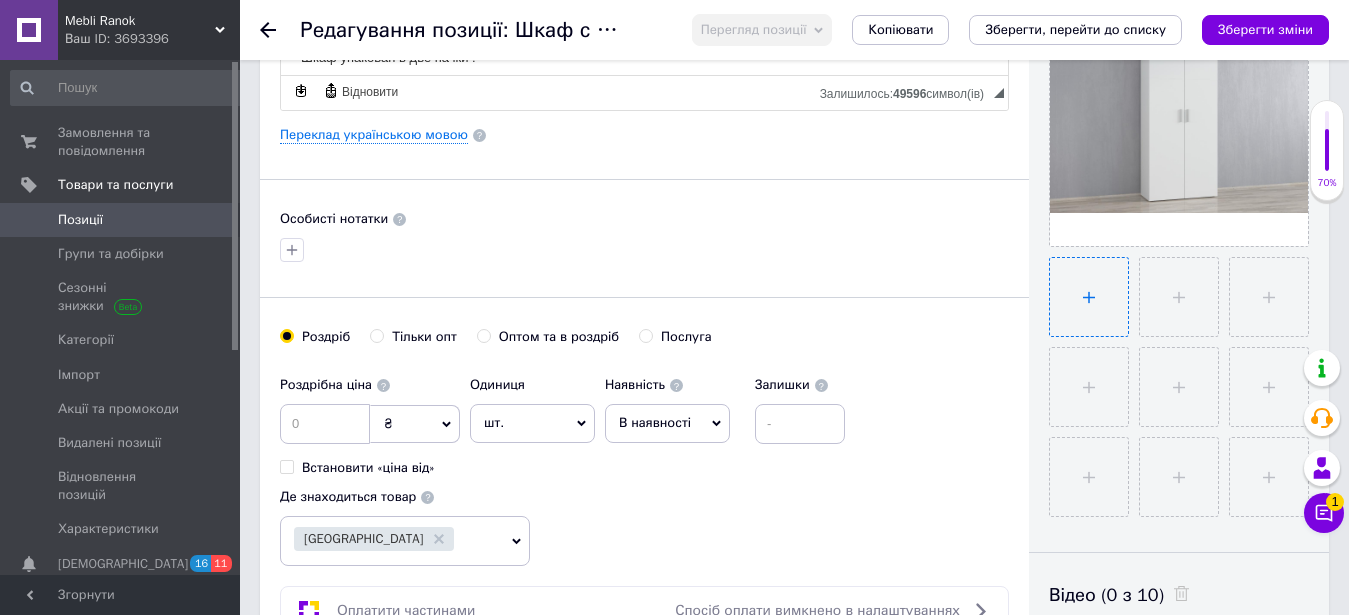 type on "C:\fakepath\shafa-z-policjami-a-86-C3NbxtUN4qj.jpg" 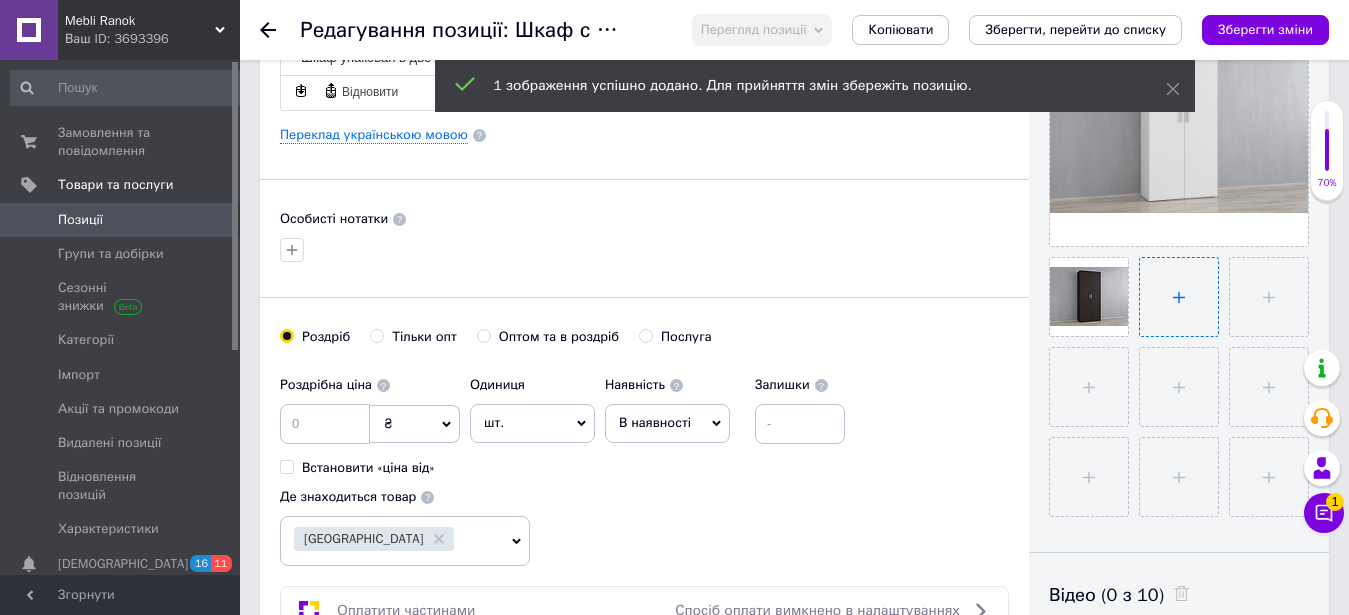 click at bounding box center [1179, 297] 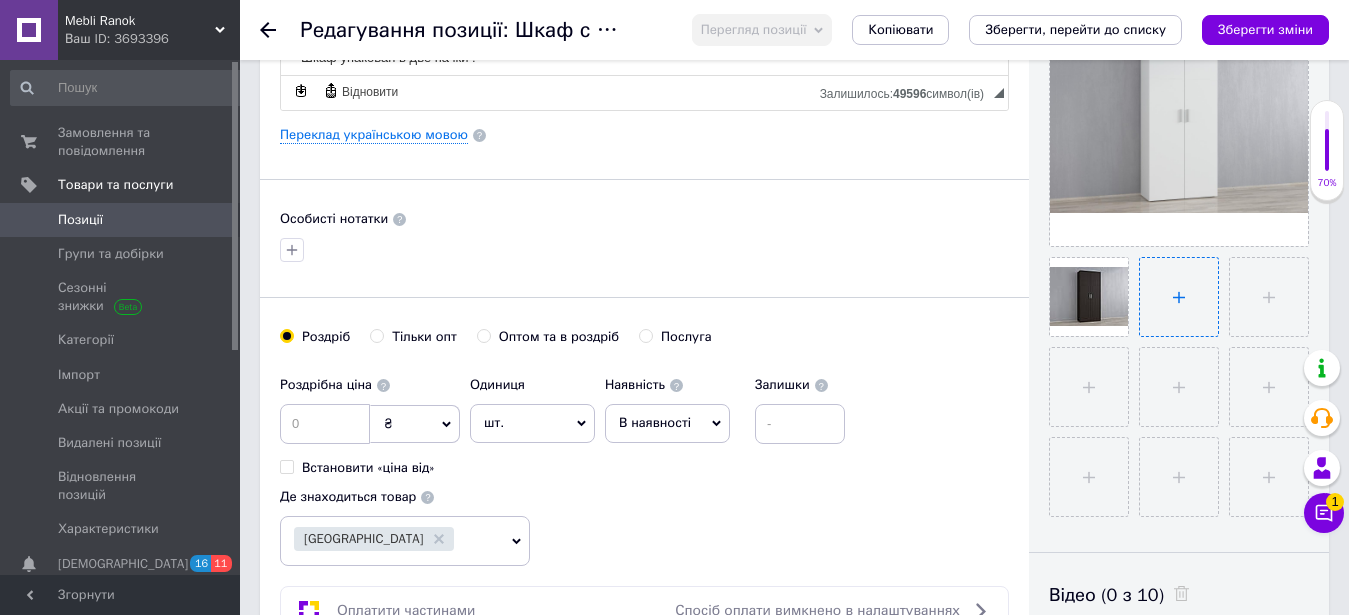 type on "C:\fakepath\shafa-z-policjami-a-86-beton-FMMAfR3TIPj.jpg" 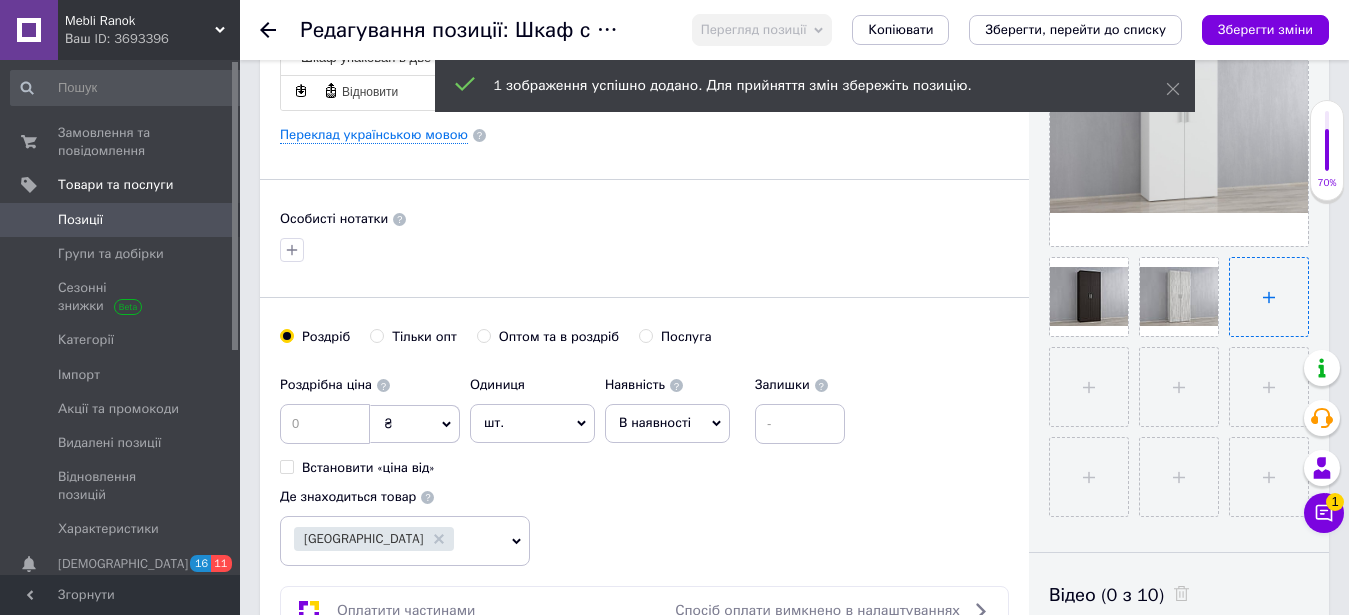 click at bounding box center [1269, 297] 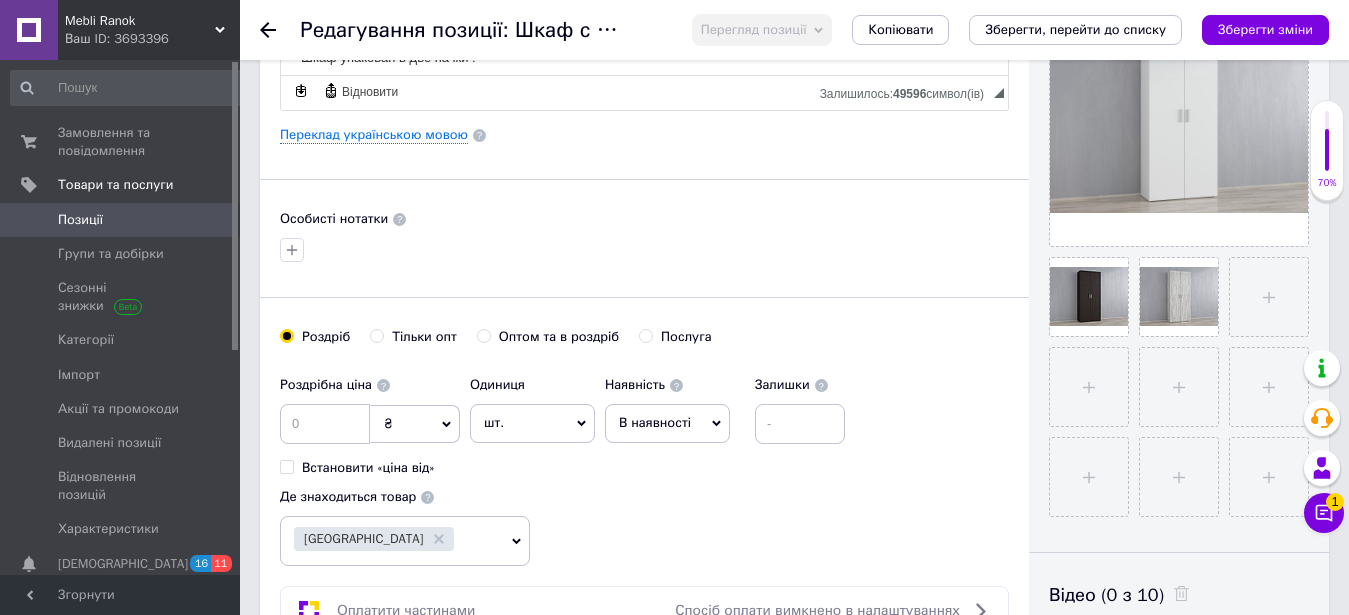 type on "C:\fakepath\shafa-z-policjami-a-86-dub-son-xIyacDtwKAj.jpg" 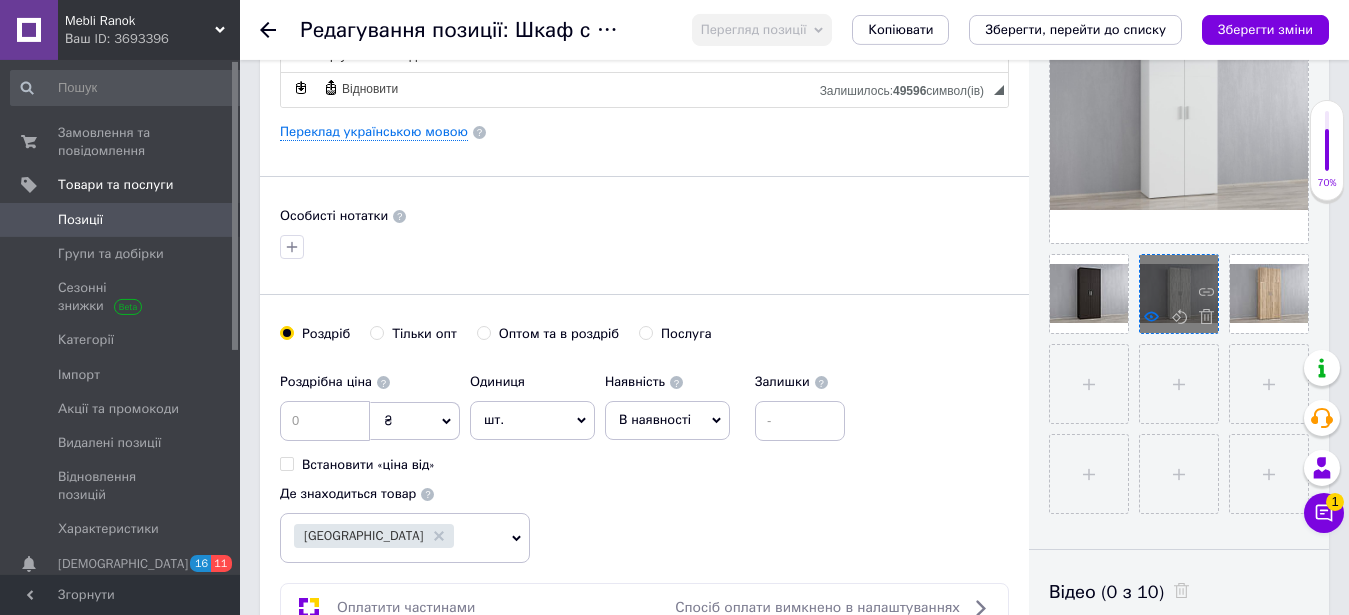 scroll, scrollTop: 510, scrollLeft: 0, axis: vertical 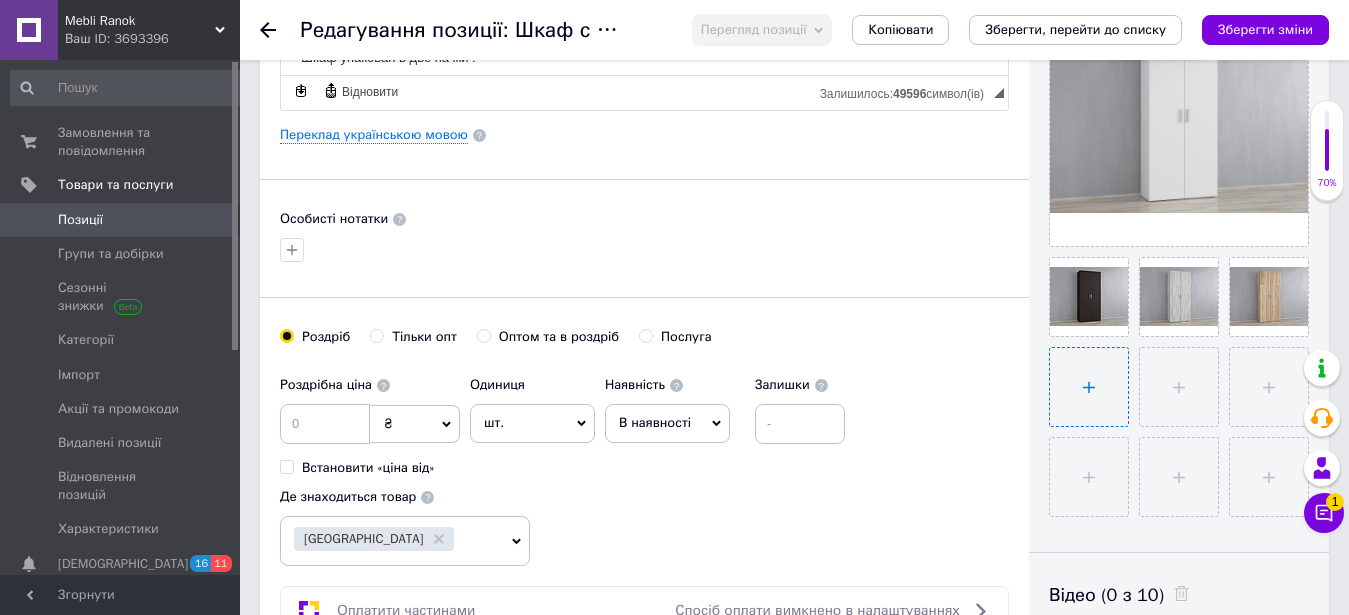 click at bounding box center [1089, 387] 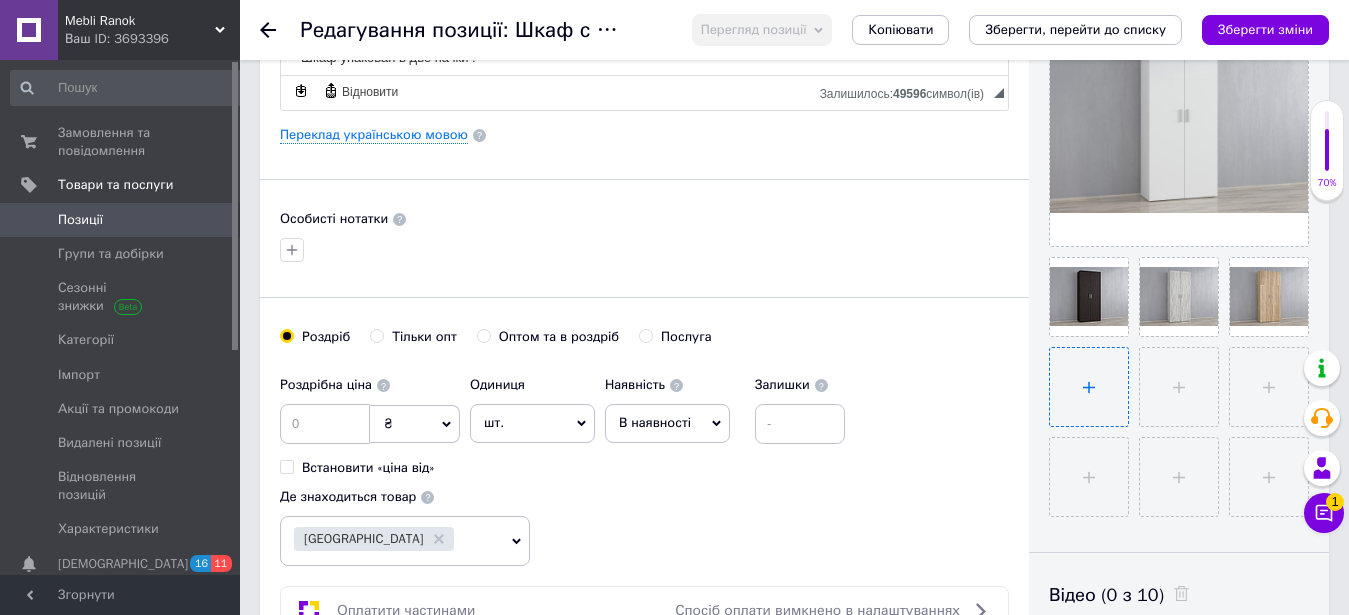 click at bounding box center (1089, 387) 